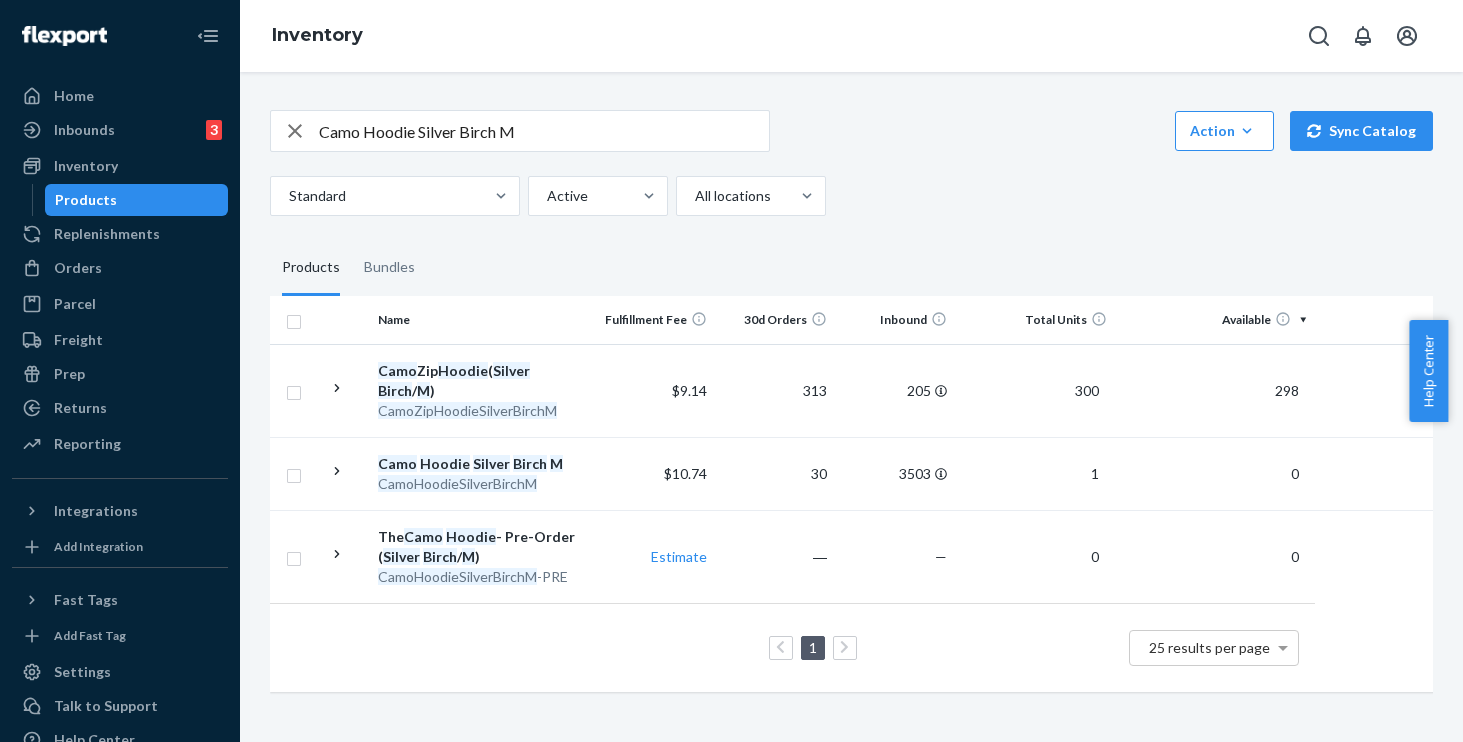 scroll, scrollTop: 0, scrollLeft: 0, axis: both 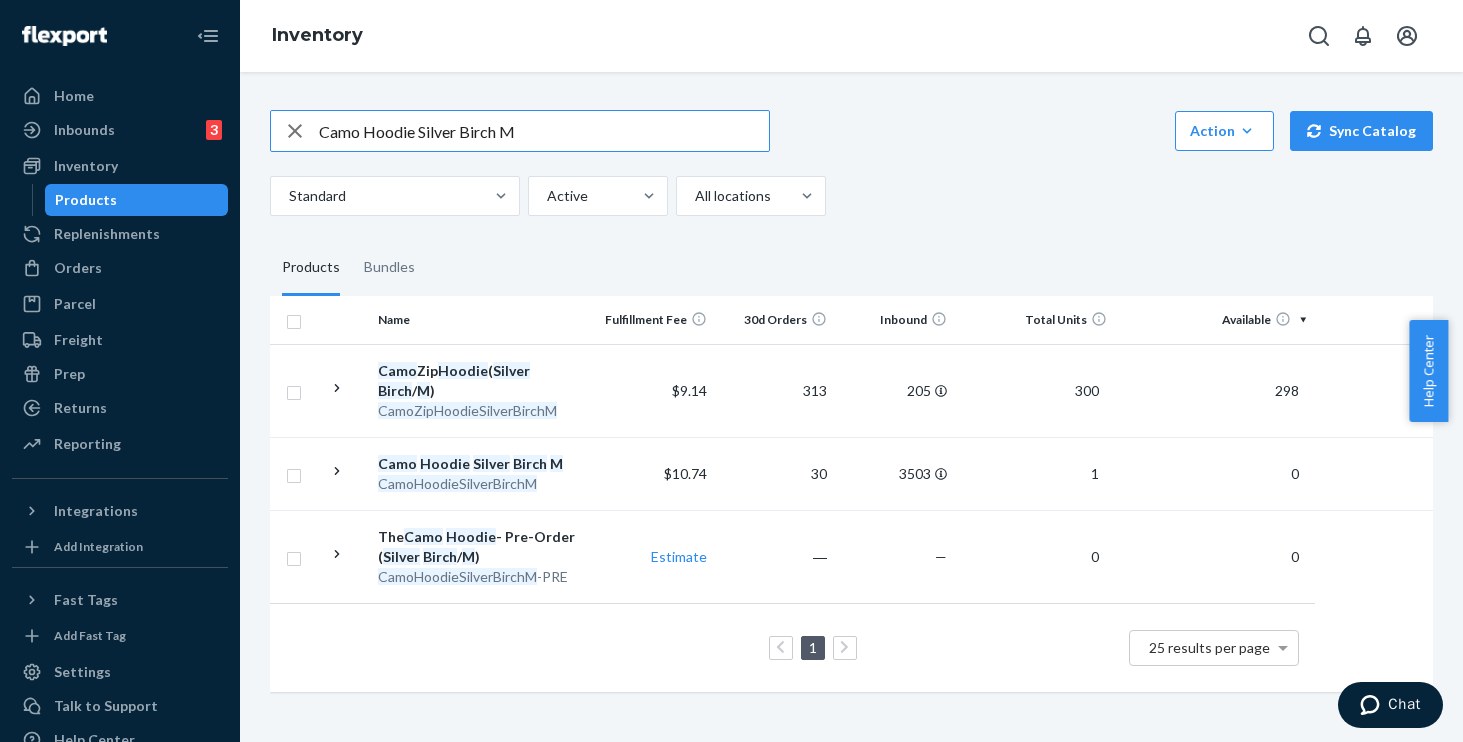 click on "Camo Hoodie Silver Birch M" at bounding box center (544, 131) 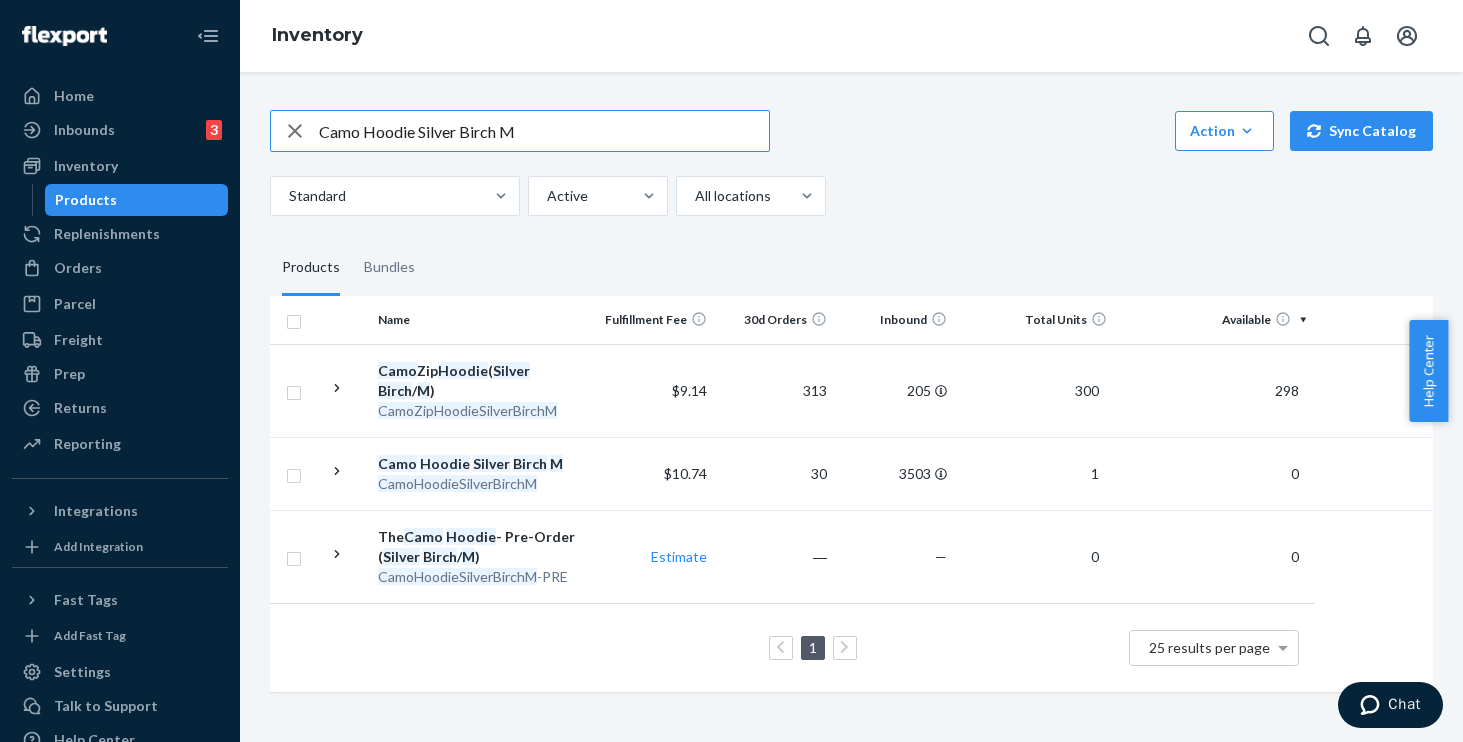 drag, startPoint x: 612, startPoint y: 133, endPoint x: 87, endPoint y: 75, distance: 528.1941 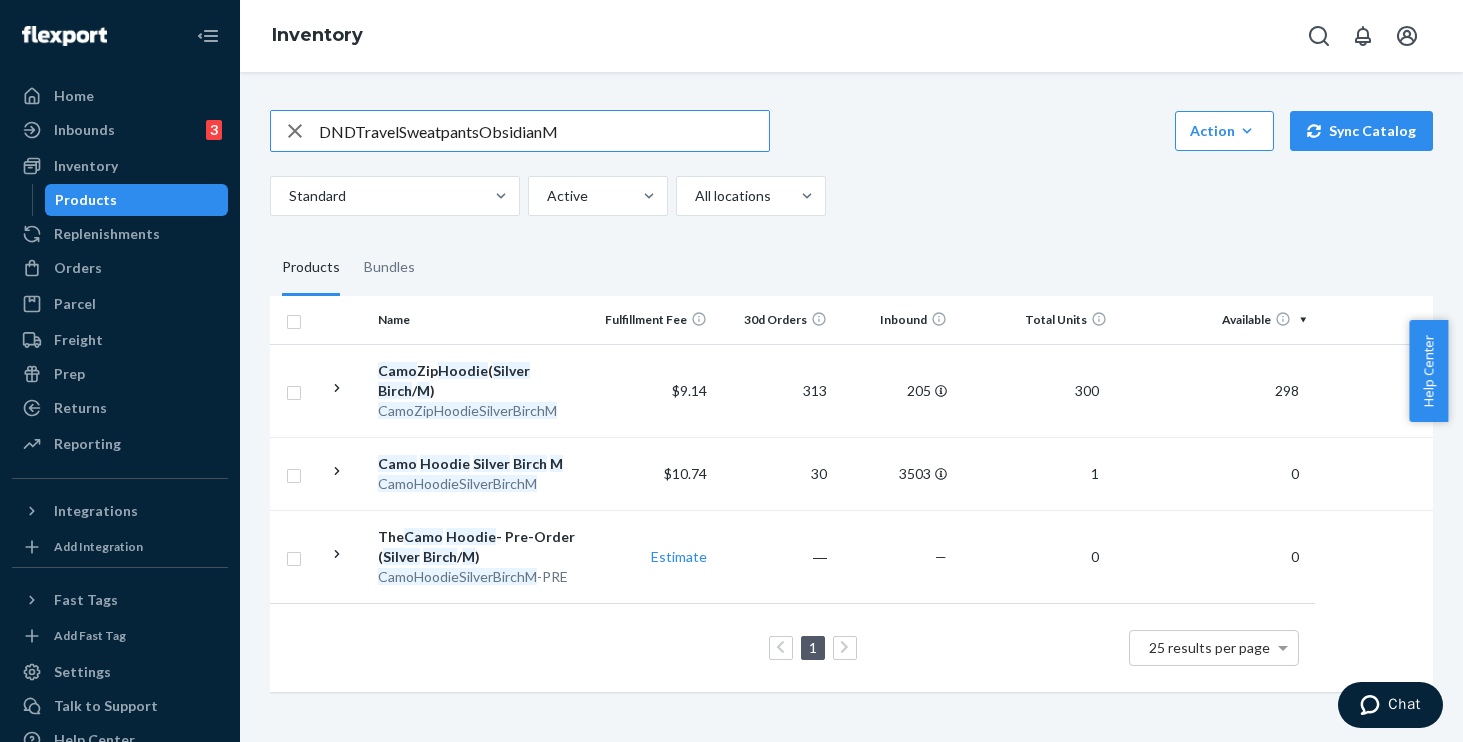 click on "DNDTravelSweatpantsObsidianM" at bounding box center (544, 131) 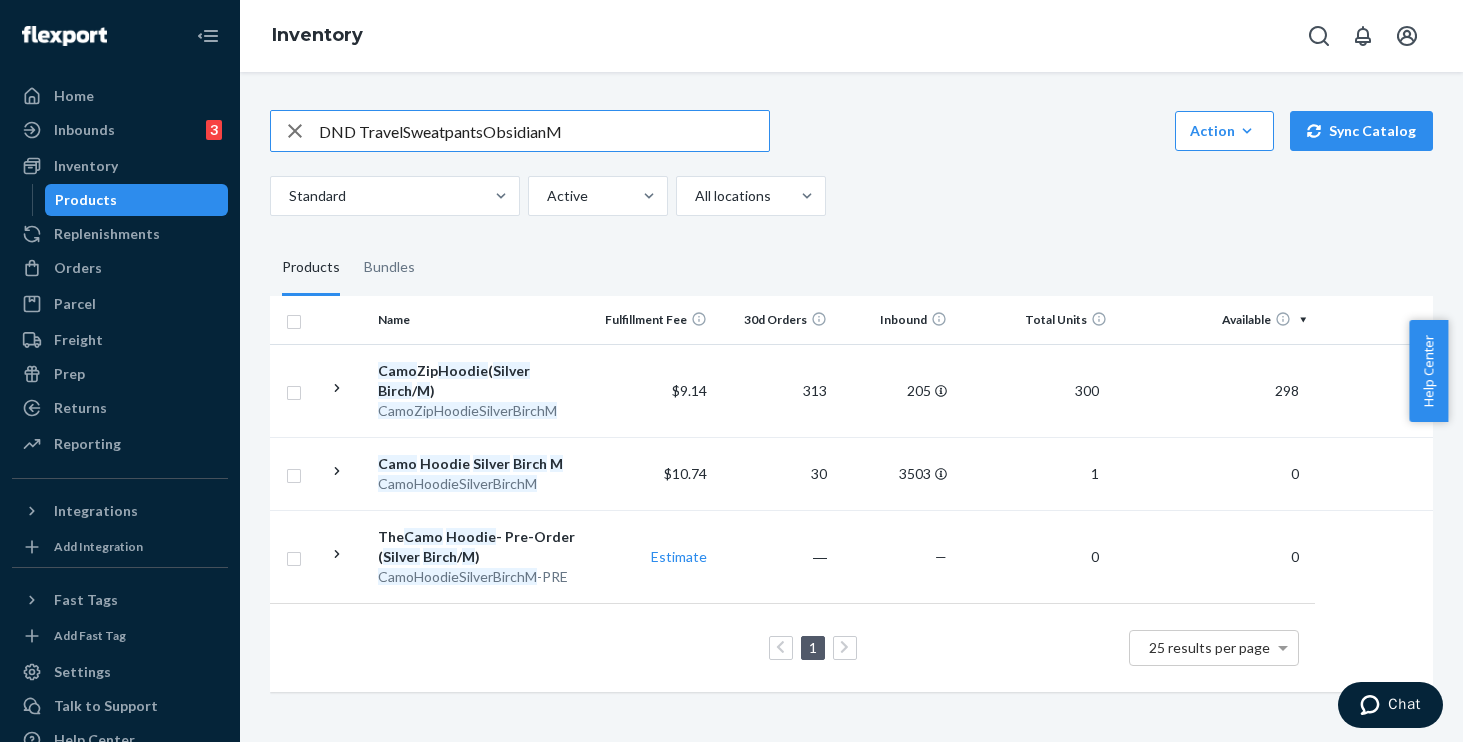 click on "DND TravelSweatpantsObsidianM" at bounding box center (544, 131) 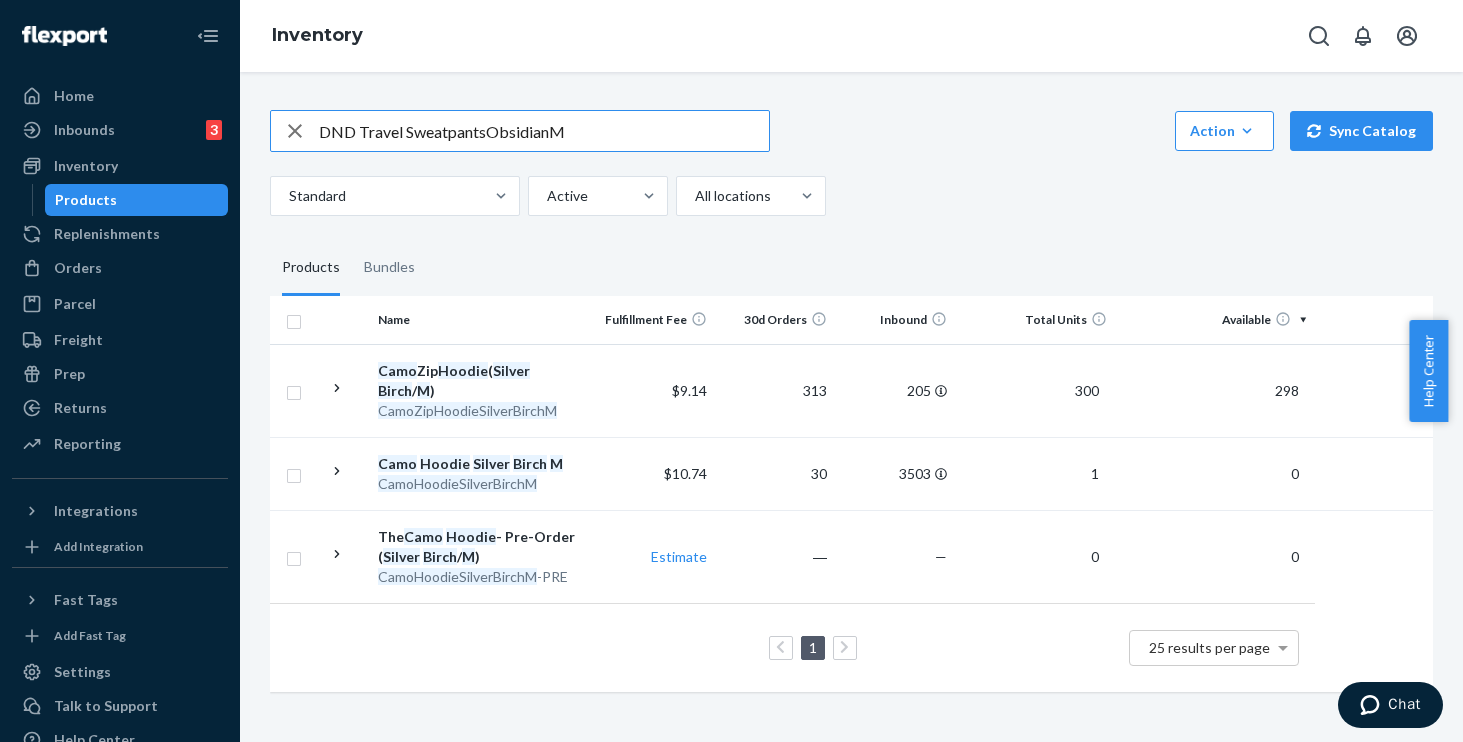 click on "DND Travel SweatpantsObsidianM" at bounding box center [544, 131] 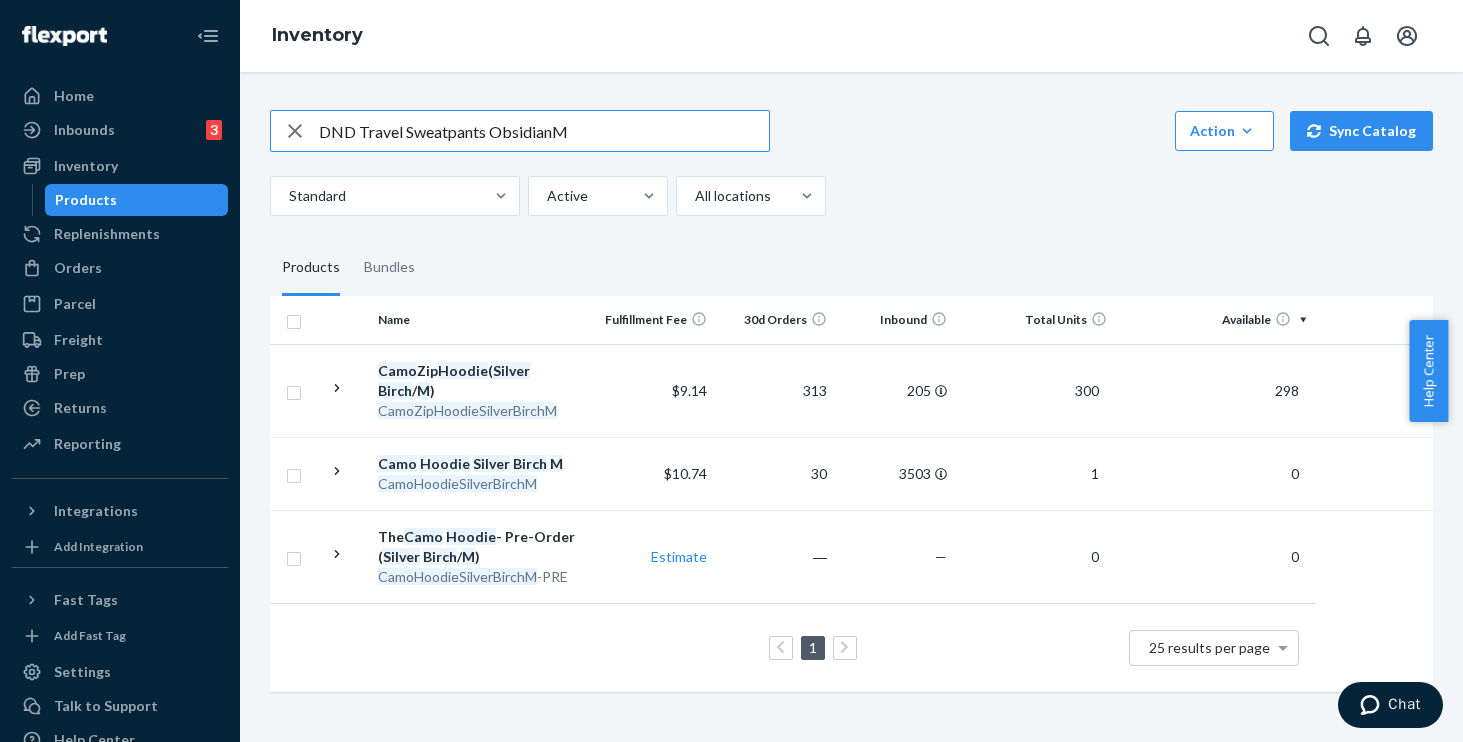 click on "DND Travel Sweatpants ObsidianM" at bounding box center [544, 131] 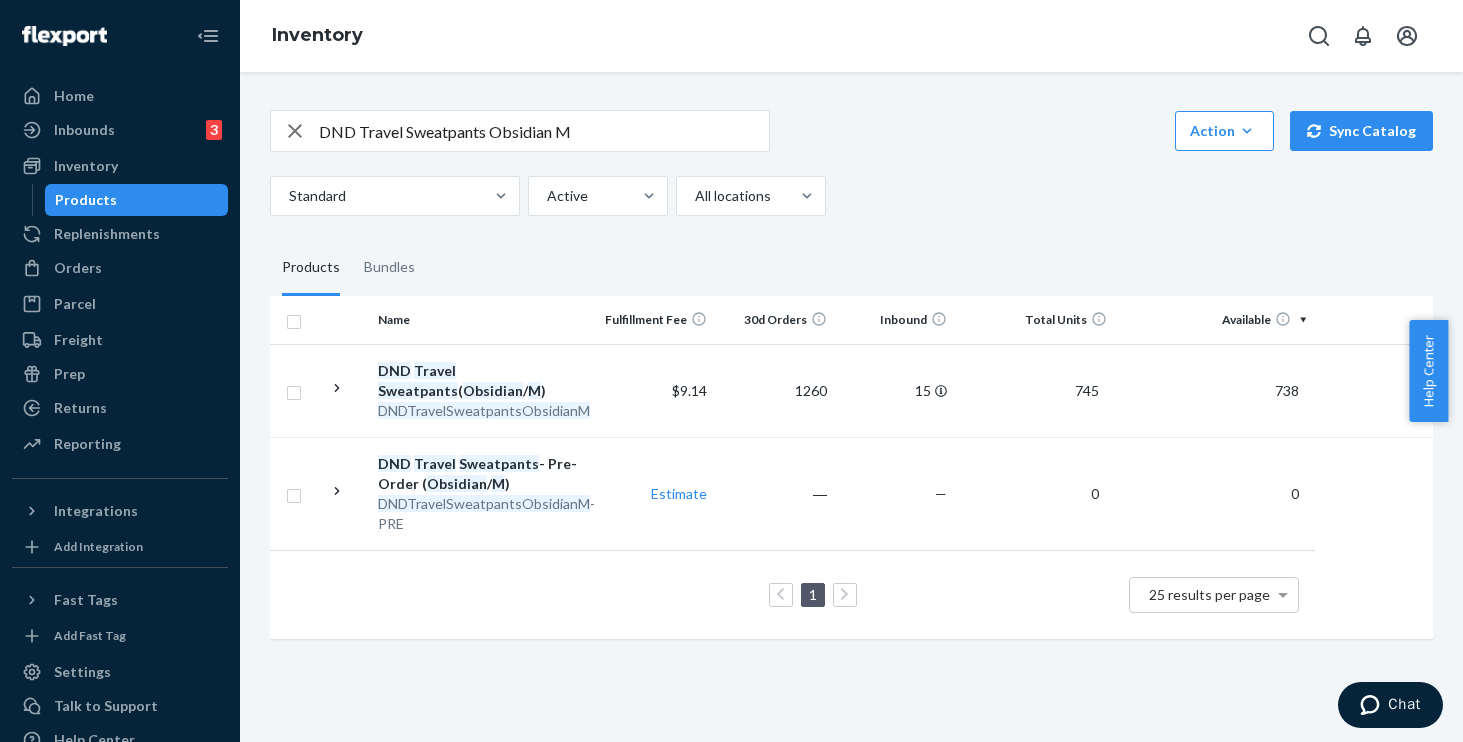 click on "DND Travel Sweatpants Obsidian M" at bounding box center (544, 131) 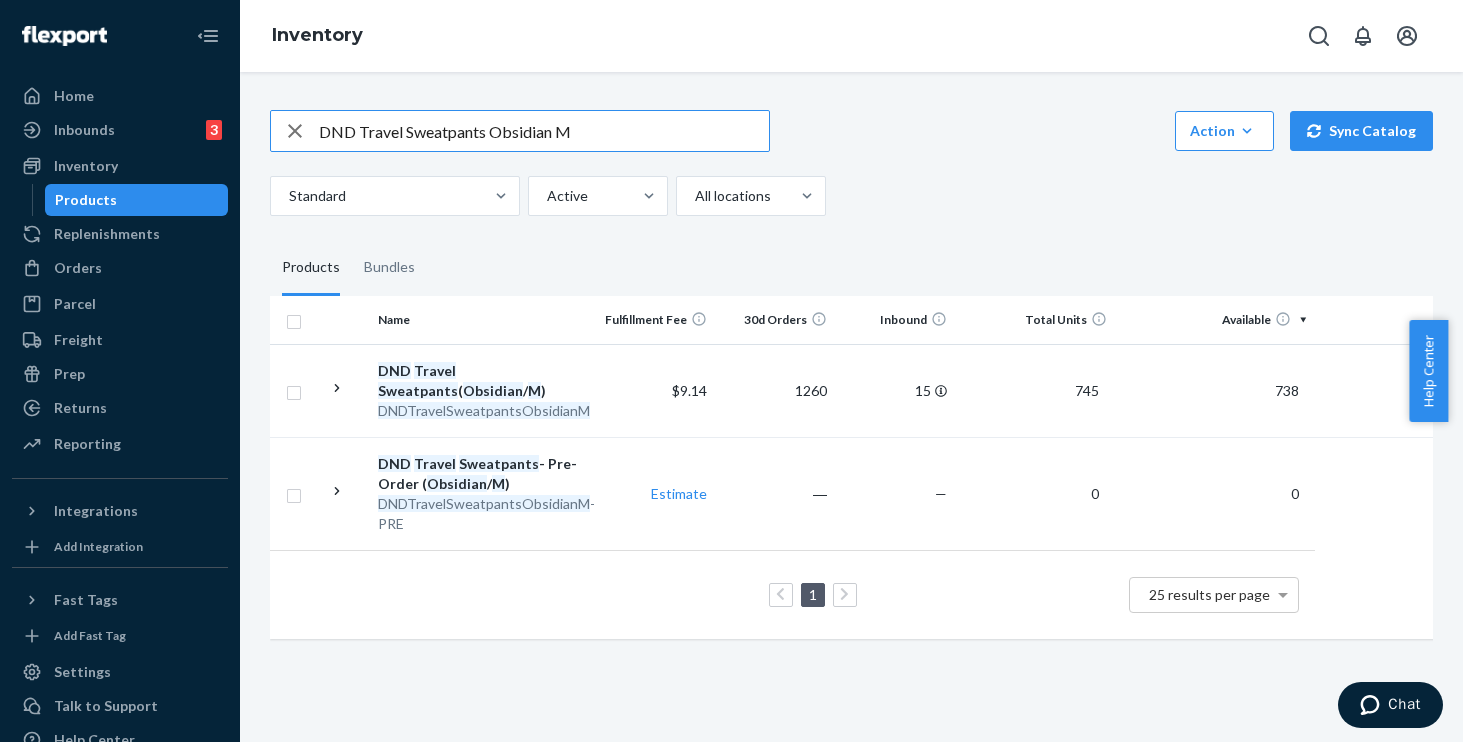 click on "DND Travel Sweatpants Obsidian M" at bounding box center [544, 131] 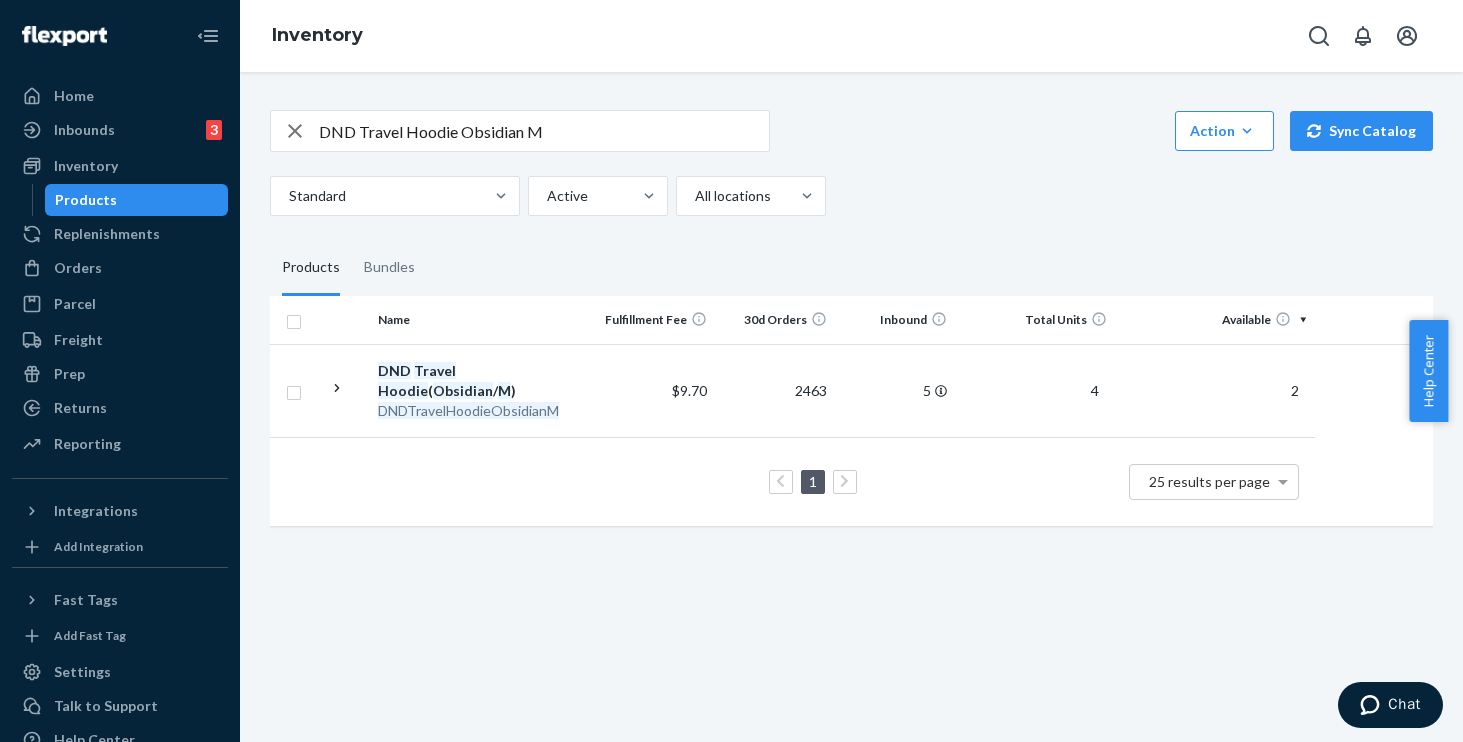click on "Standard Active All locations" at bounding box center [844, 196] 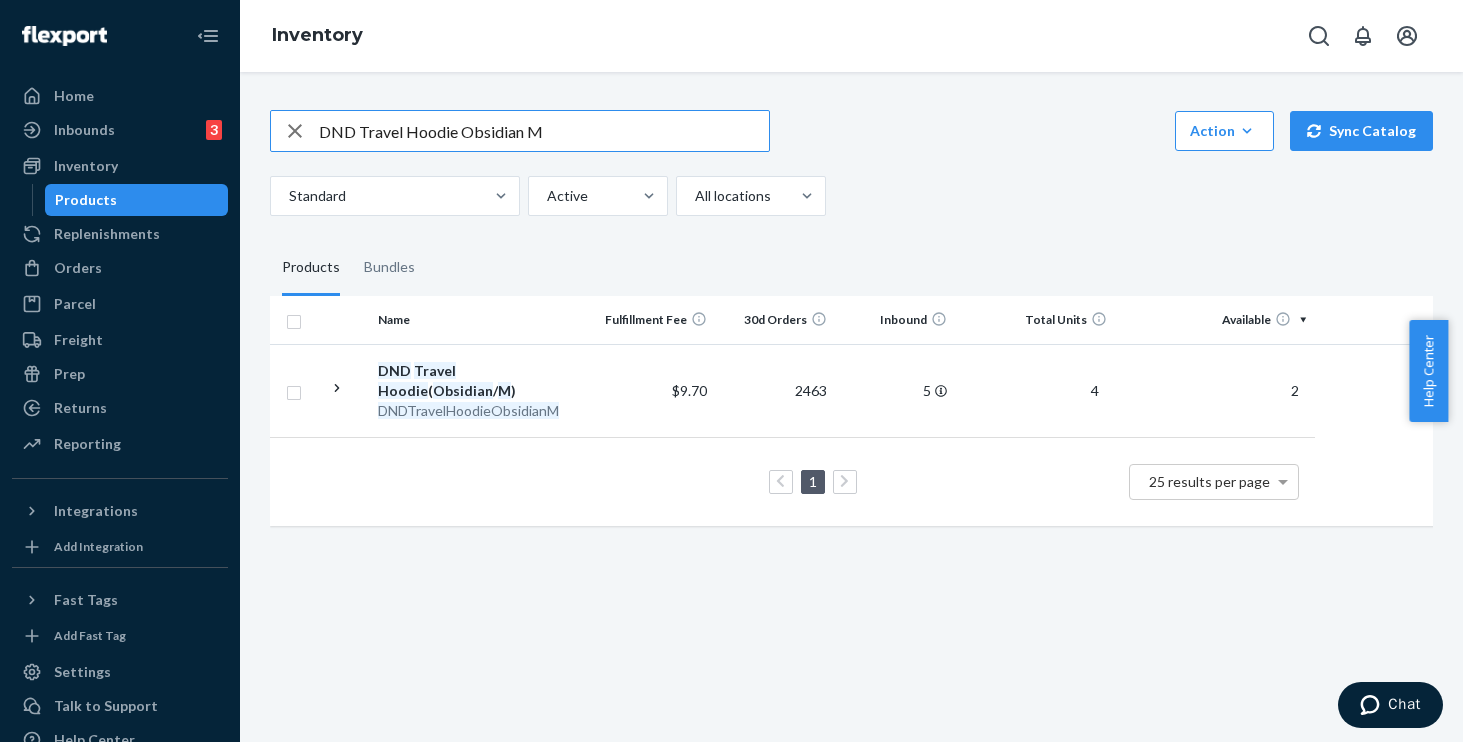 drag, startPoint x: 610, startPoint y: 125, endPoint x: 261, endPoint y: 88, distance: 350.95584 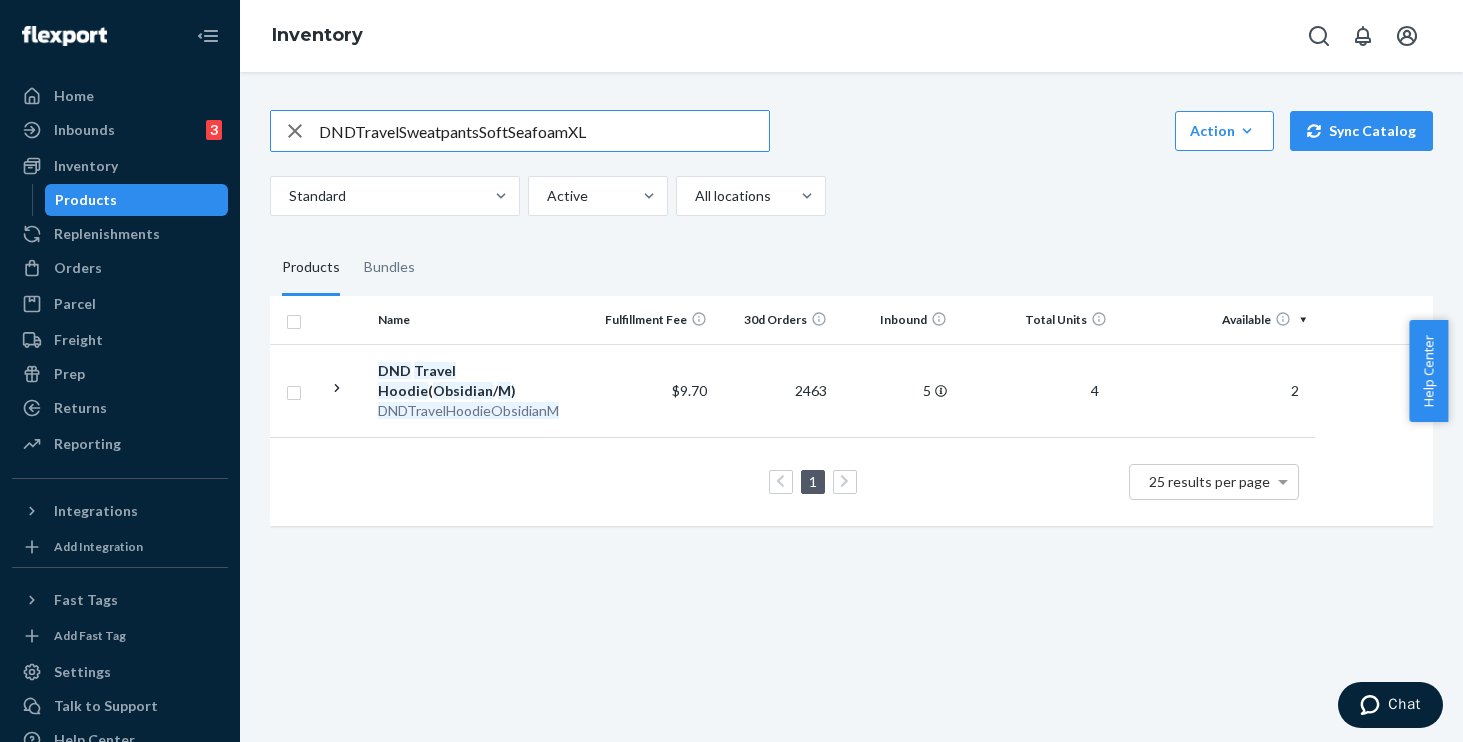 click on "DNDTravelSweatpantsSoftSeafoamXL" at bounding box center (544, 131) 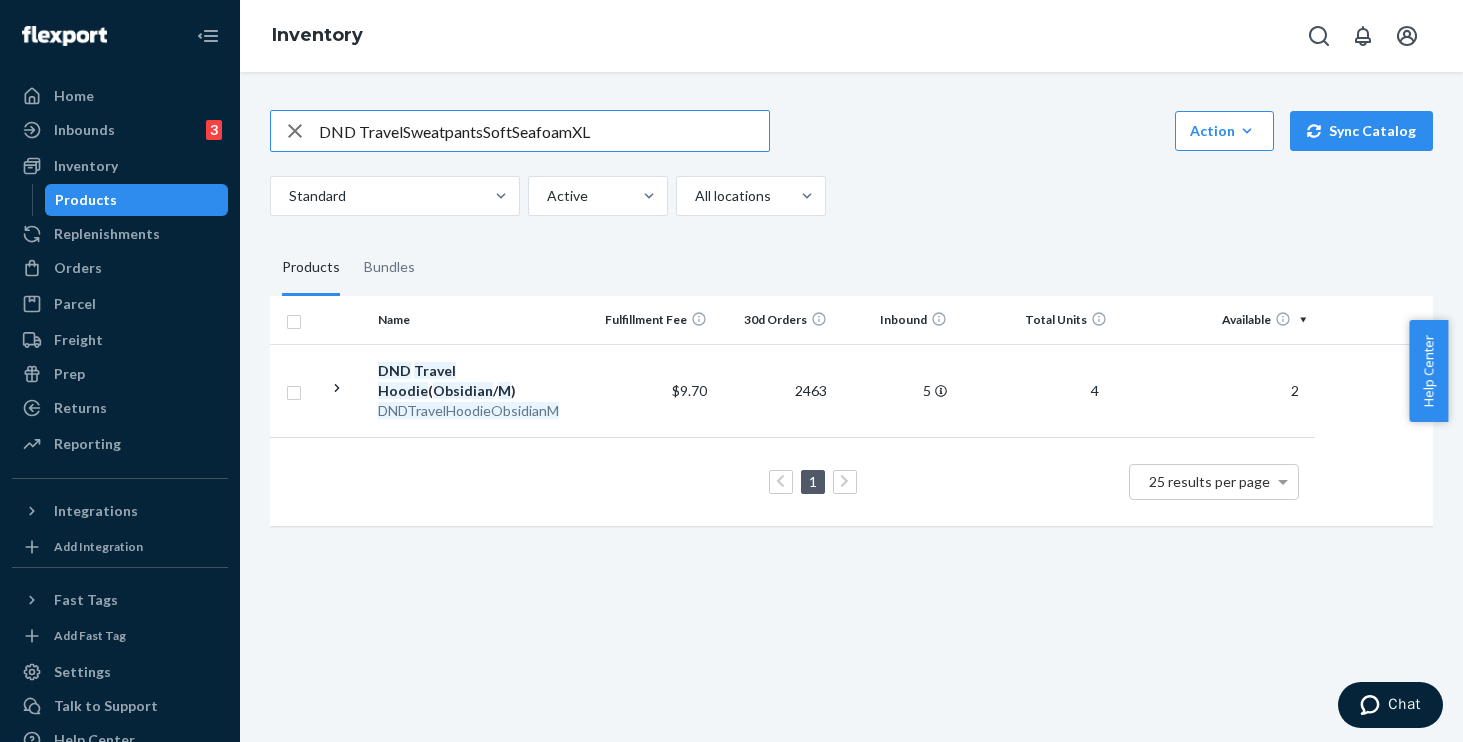 click on "DND TravelSweatpantsSoftSeafoamXL" at bounding box center (544, 131) 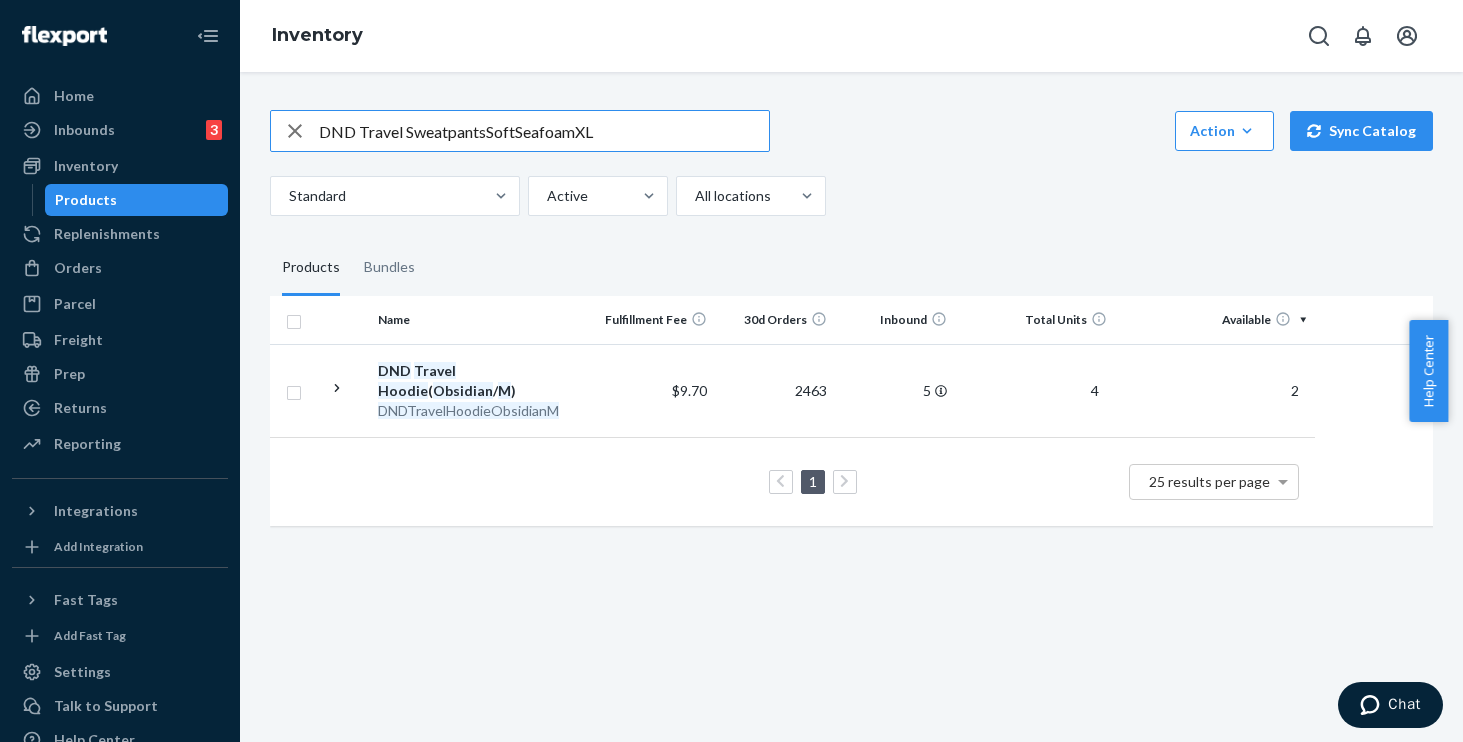 click on "DND Travel SweatpantsSoftSeafoamXL" at bounding box center [544, 131] 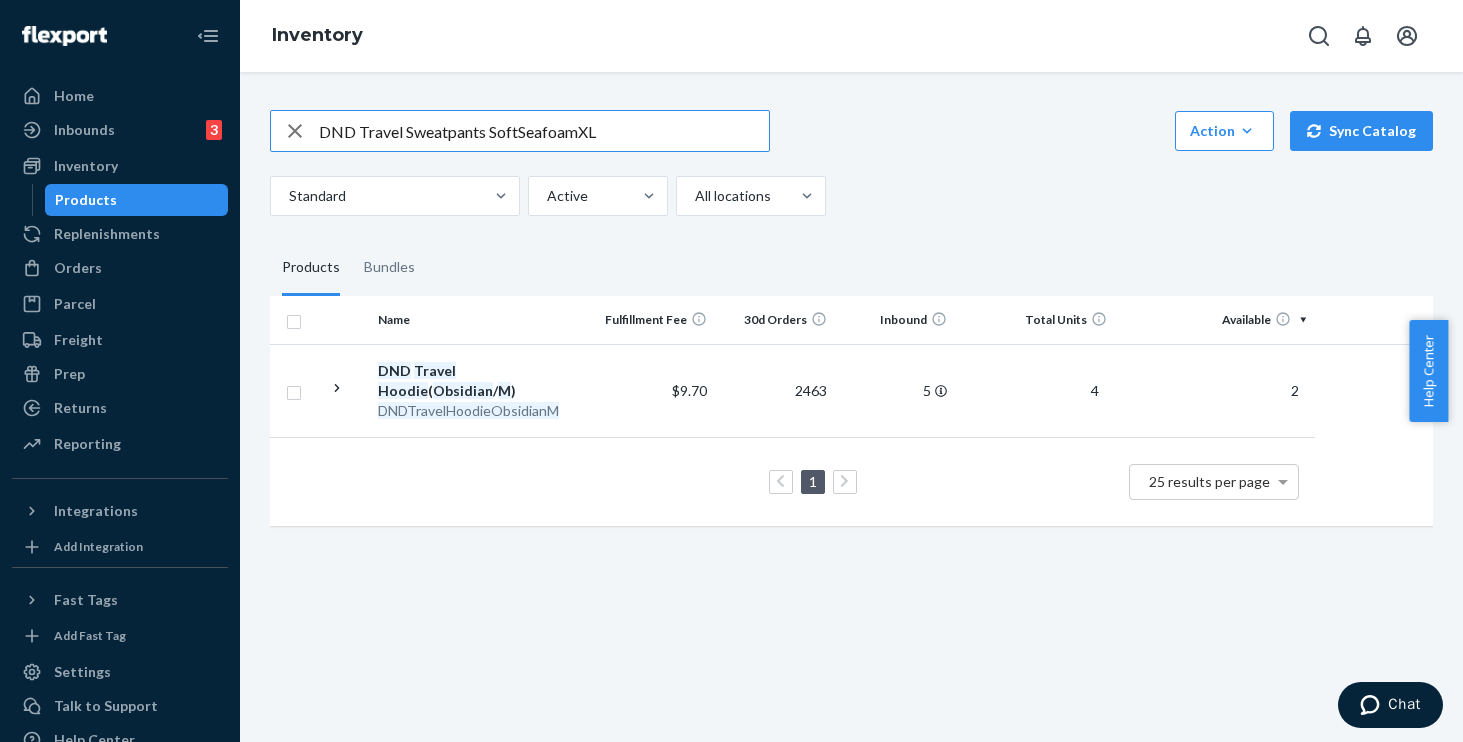 click on "DND Travel Sweatpants SoftSeafoamXL" at bounding box center [544, 131] 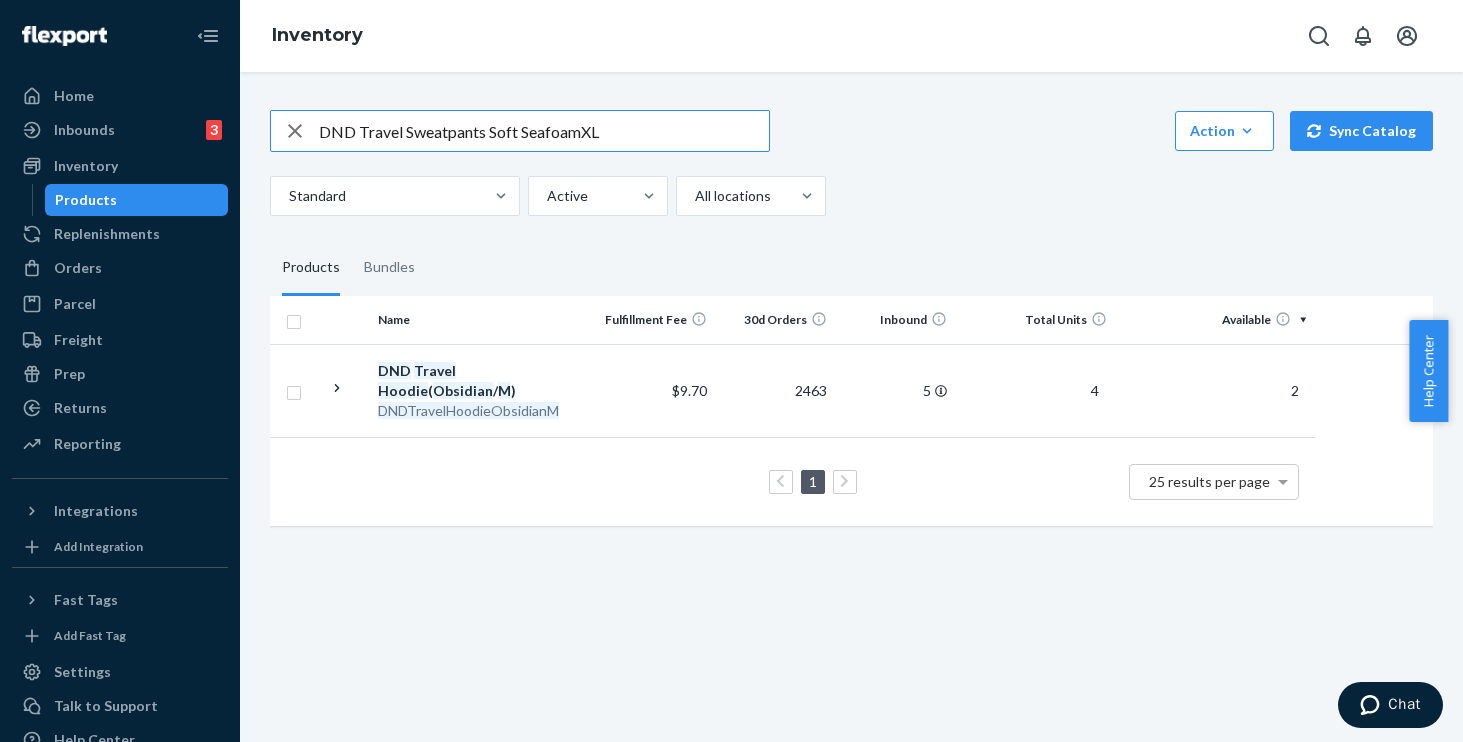 click on "DND Travel Sweatpants Soft SeafoamXL" at bounding box center (544, 131) 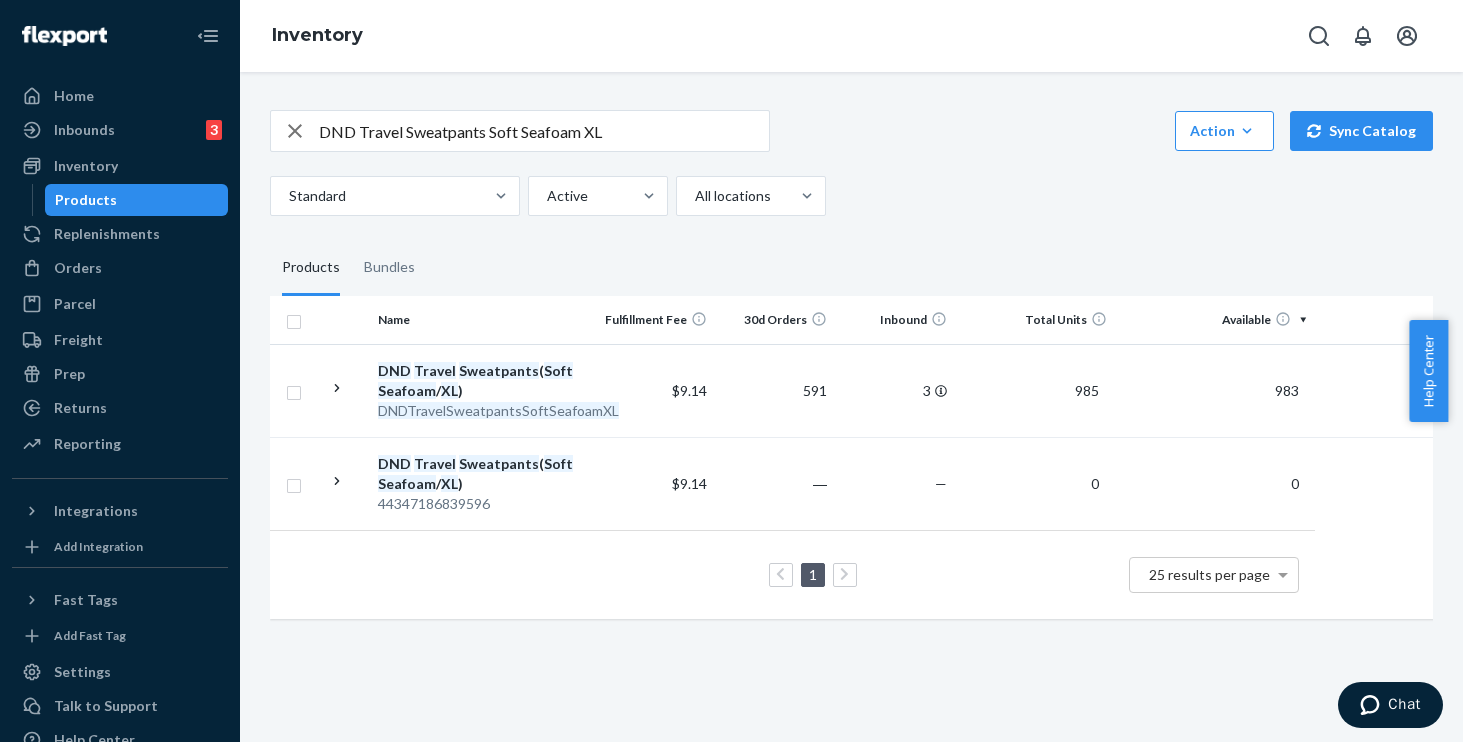 click on "DND Travel Sweatpants Soft Seafoam XL" at bounding box center (544, 131) 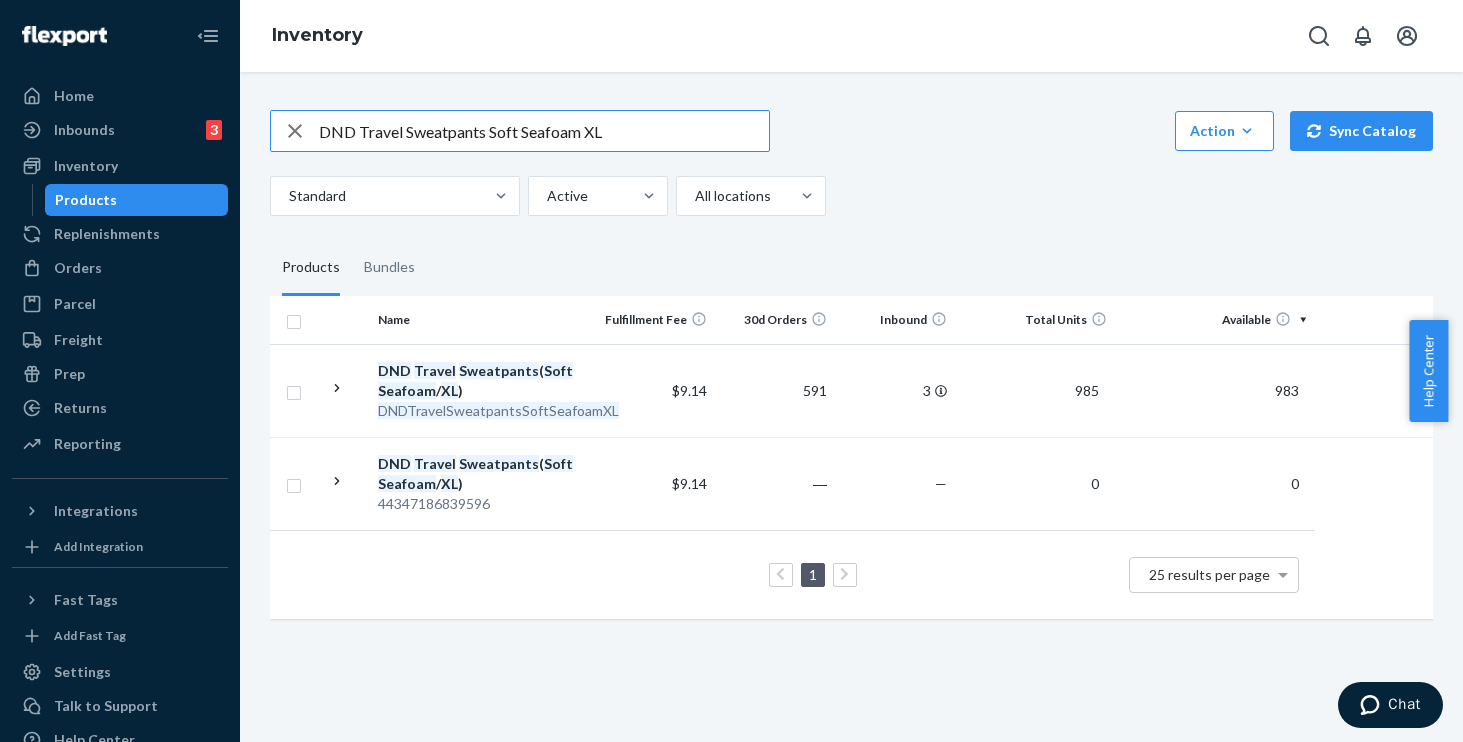 drag, startPoint x: 659, startPoint y: 120, endPoint x: 105, endPoint y: 58, distance: 557.4585 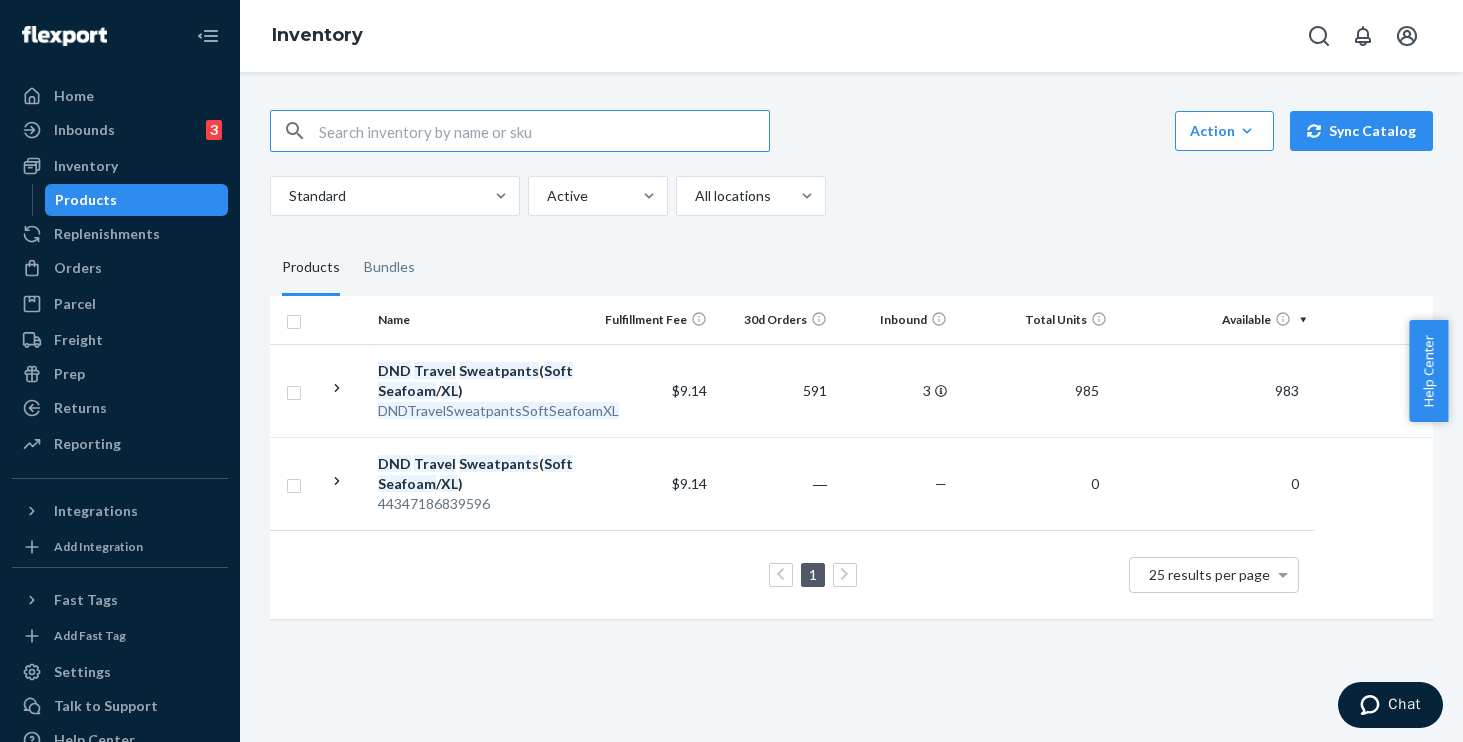 paste on "DNDTravelHoodieSoftSeafoam2X" 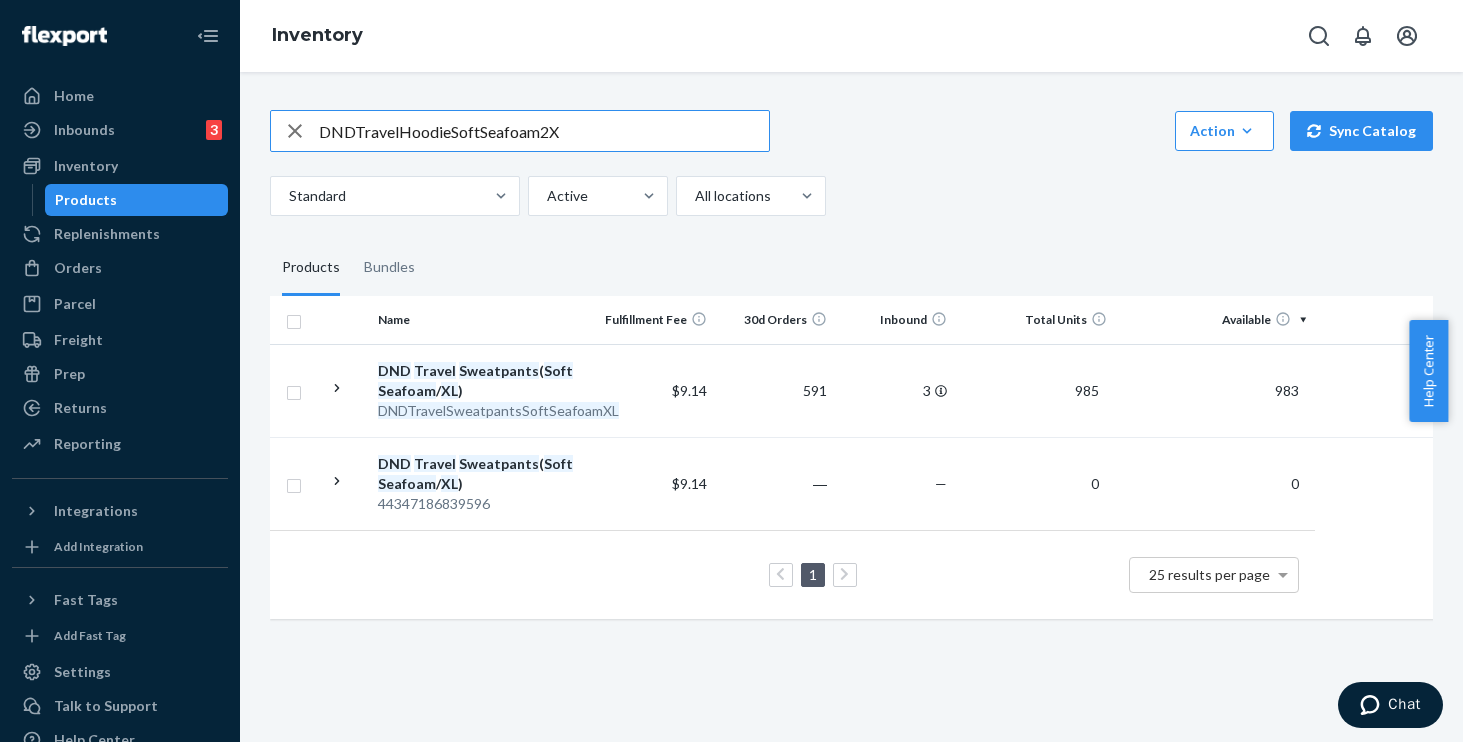 click on "DNDTravelHoodieSoftSeafoam2X" at bounding box center (544, 131) 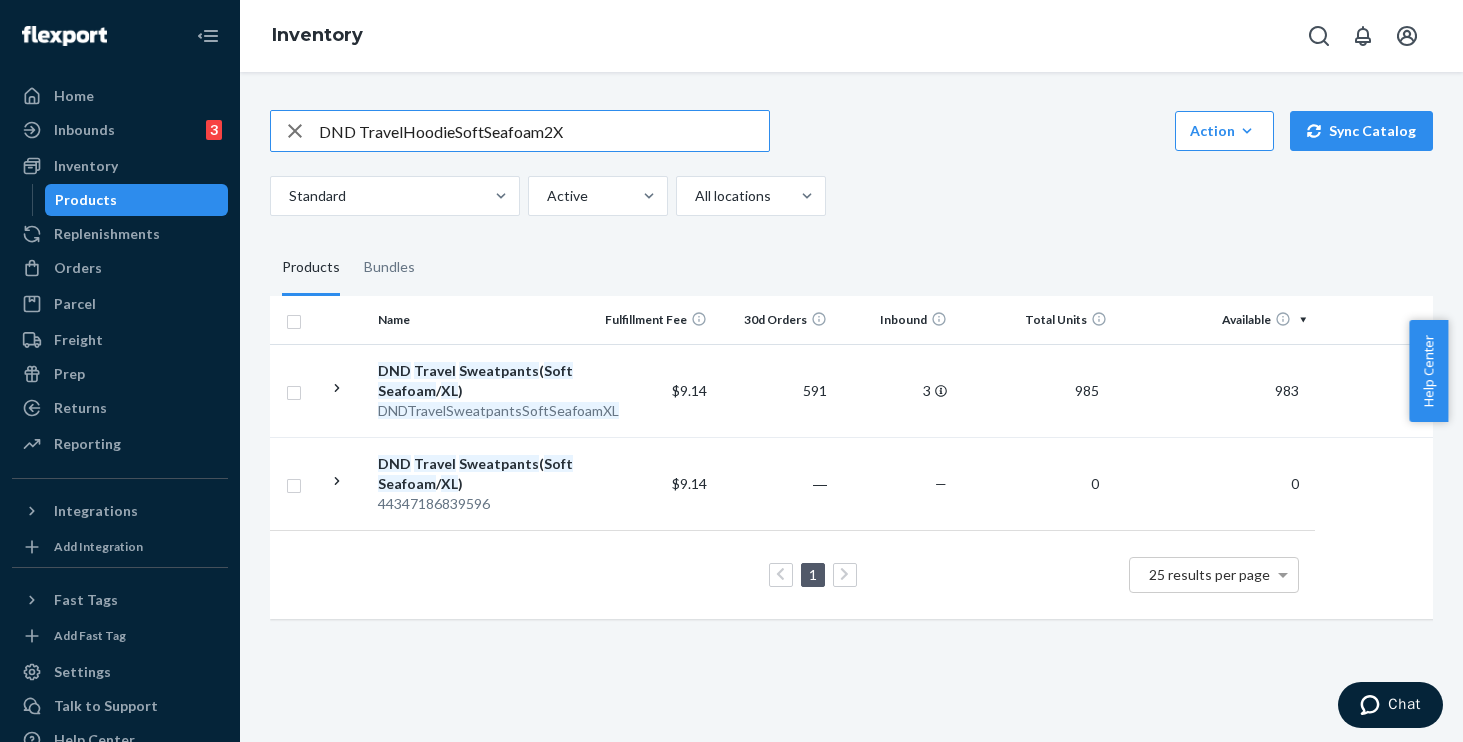 click on "DND TravelHoodieSoftSeafoam2X" at bounding box center [544, 131] 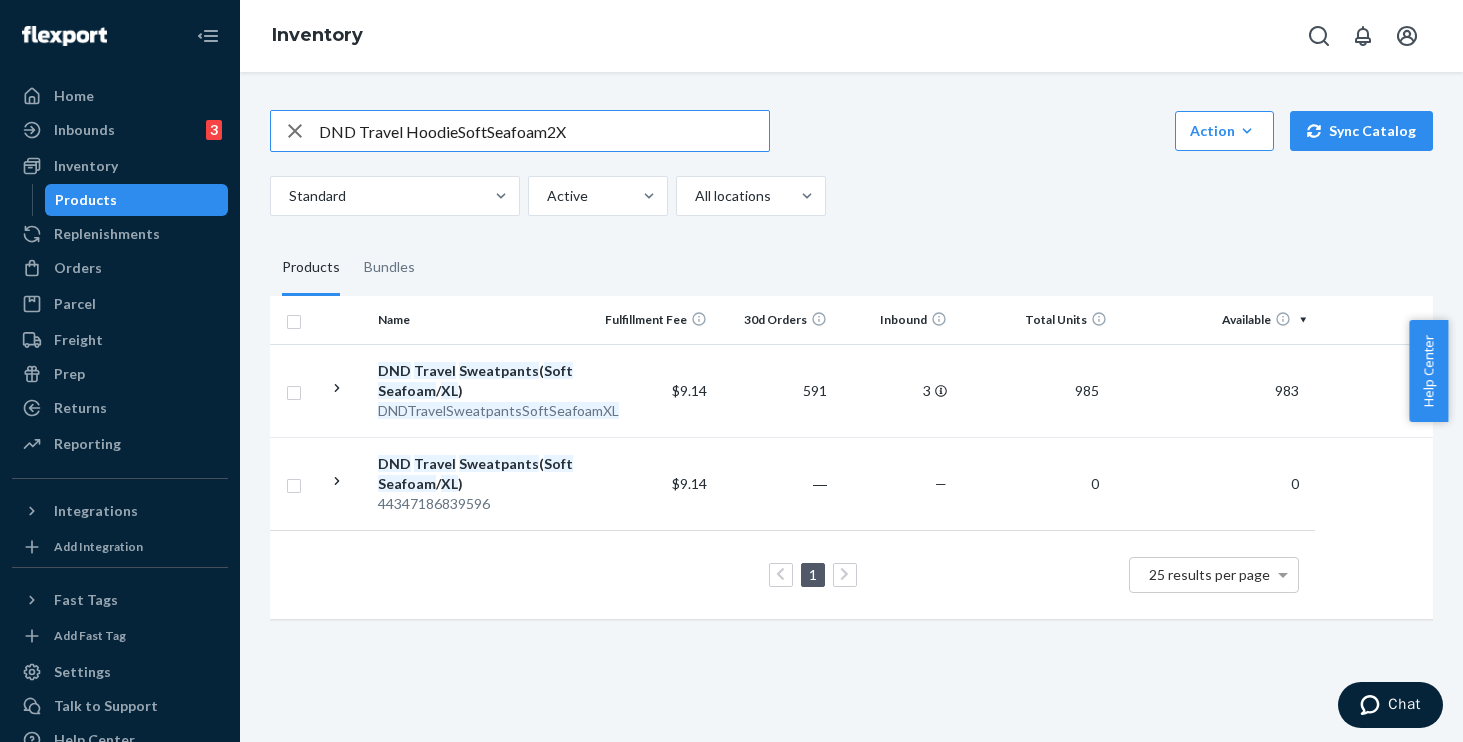 click on "DND Travel HoodieSoftSeafoam2X" at bounding box center [544, 131] 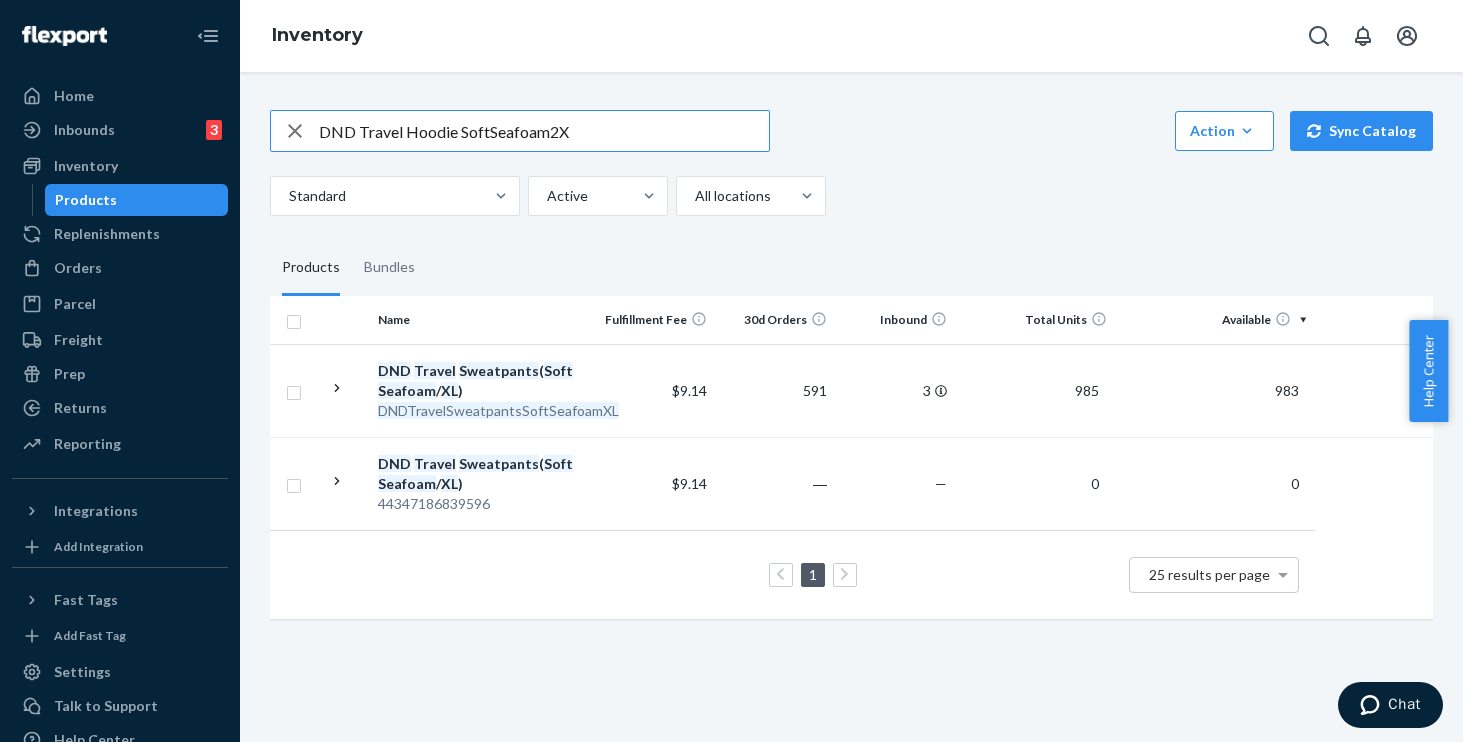 click on "DND Travel Hoodie SoftSeafoam2X" at bounding box center [544, 131] 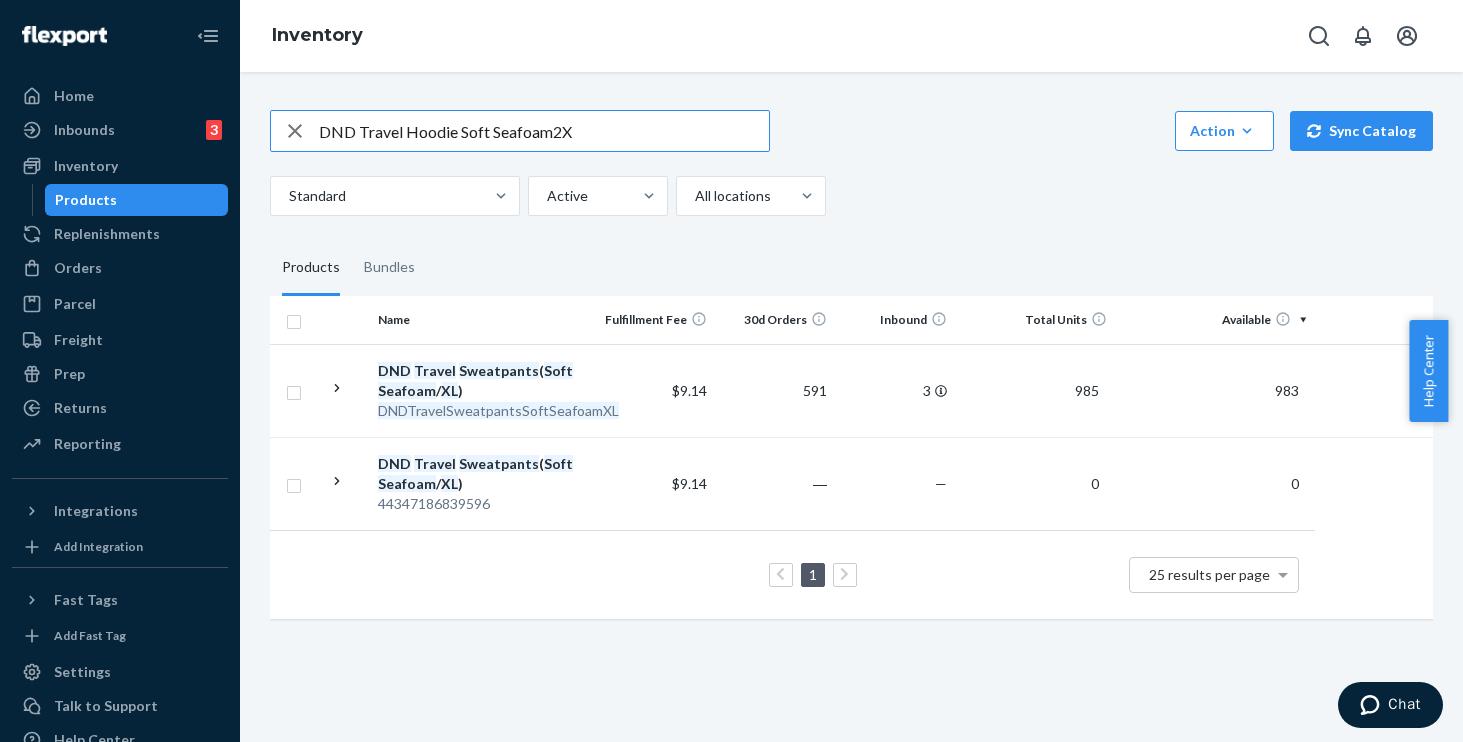 click on "DND Travel Hoodie Soft Seafoam2X" at bounding box center [544, 131] 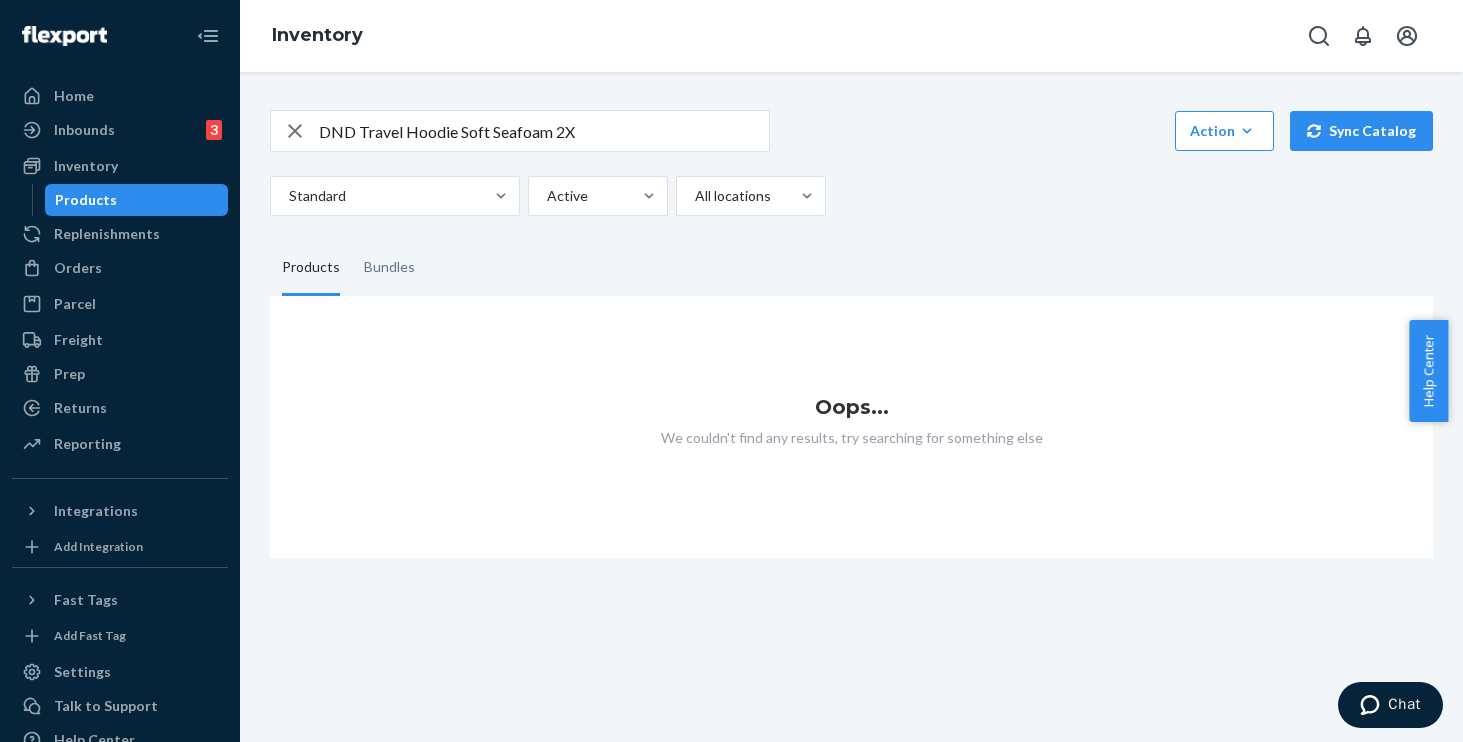 click on "DND Travel Hoodie Soft Seafoam 2X" at bounding box center [544, 131] 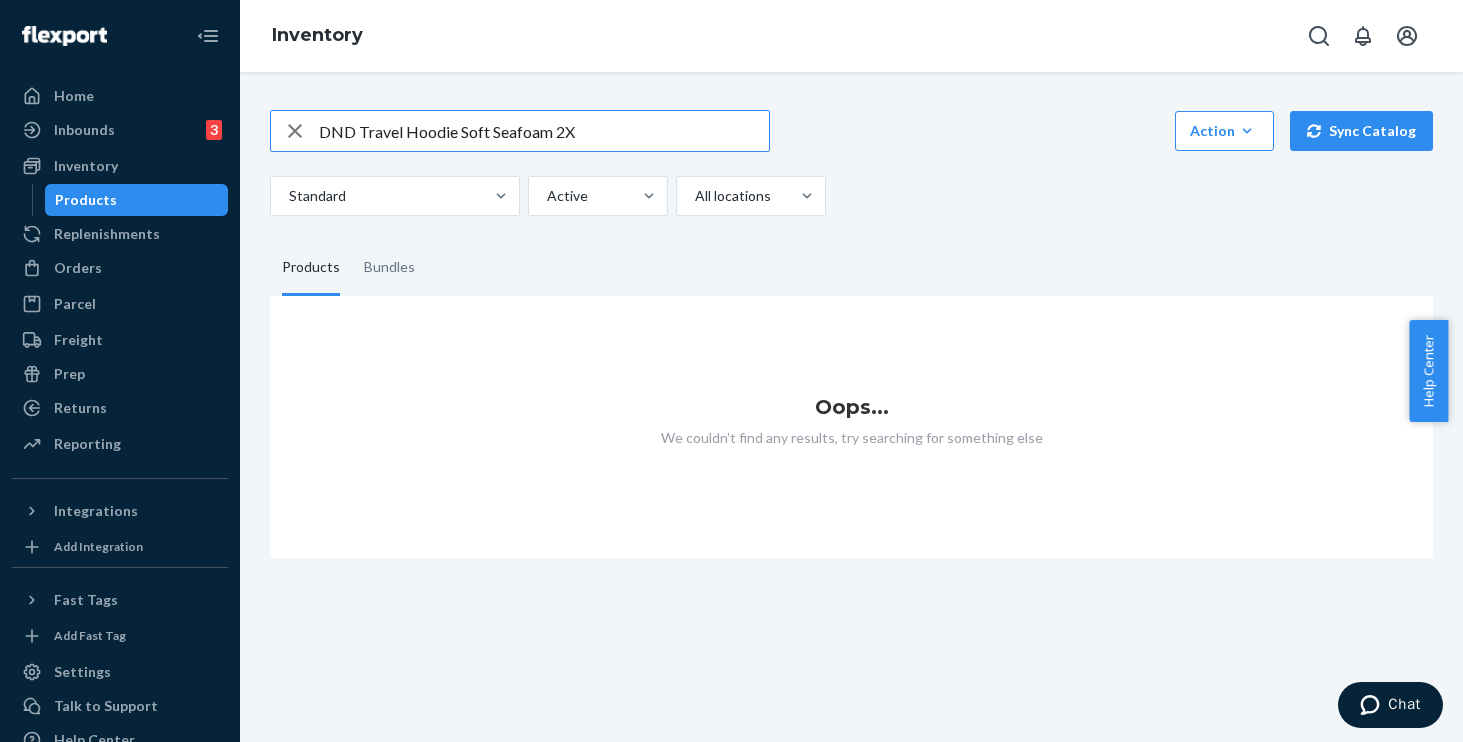 drag, startPoint x: 702, startPoint y: 147, endPoint x: 856, endPoint y: 178, distance: 157.08914 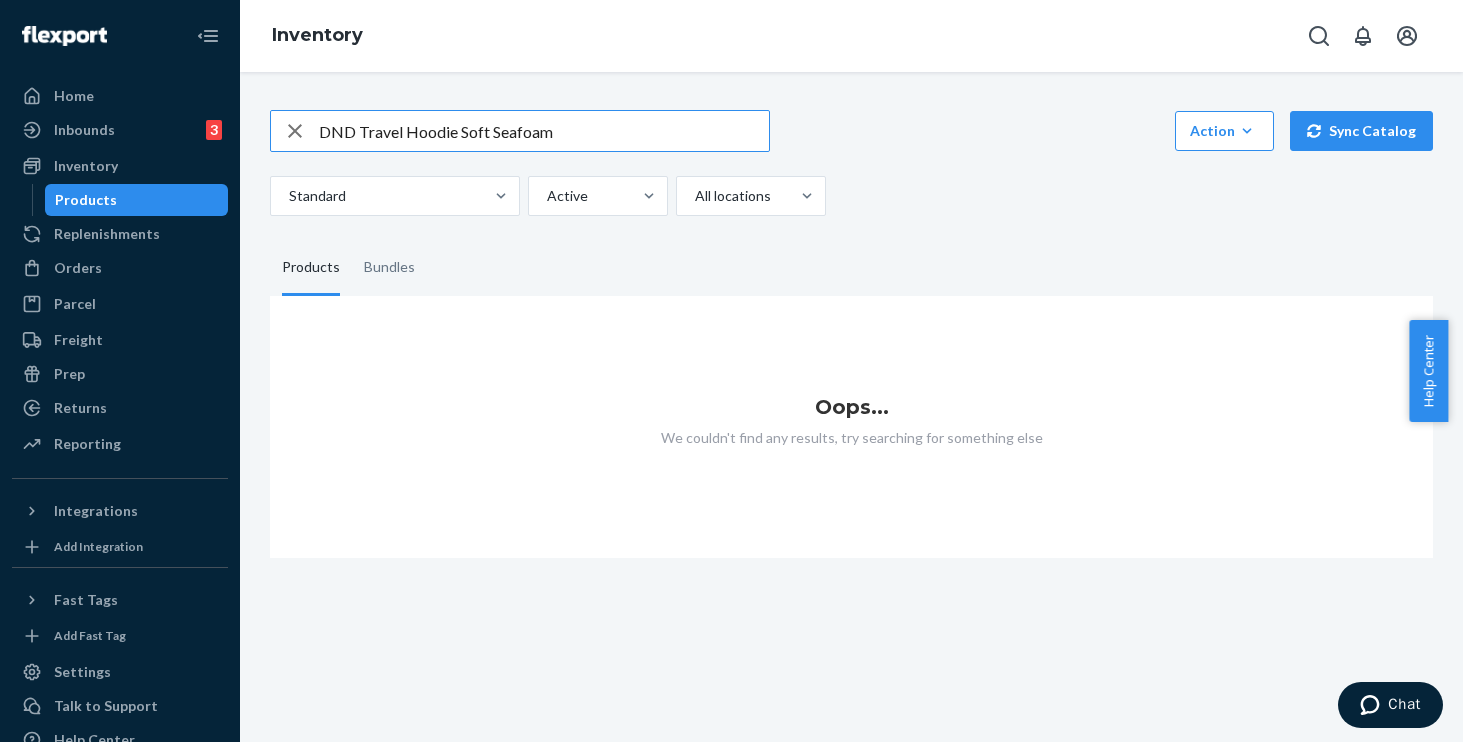 drag, startPoint x: 458, startPoint y: 132, endPoint x: 867, endPoint y: 166, distance: 410.41077 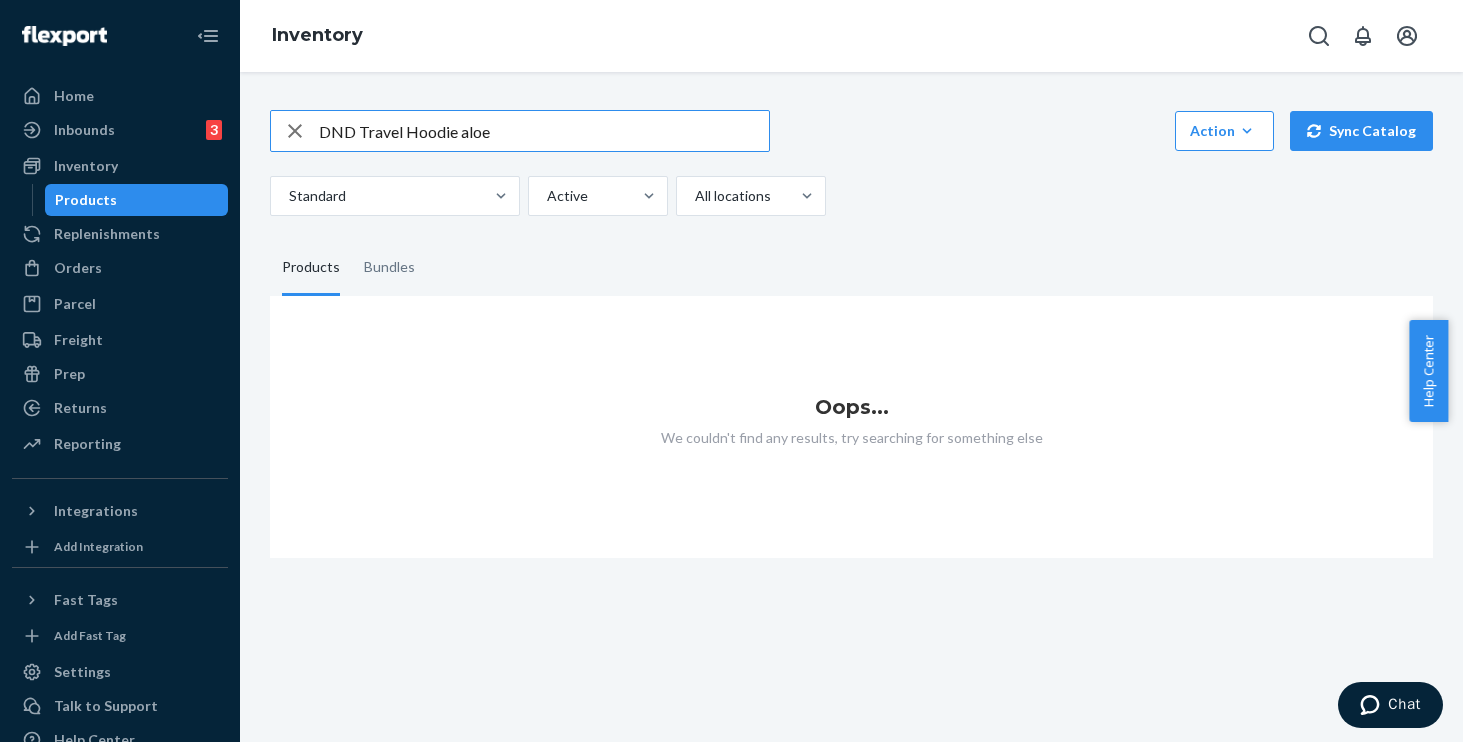 drag, startPoint x: 680, startPoint y: 138, endPoint x: 1136, endPoint y: 199, distance: 460.06195 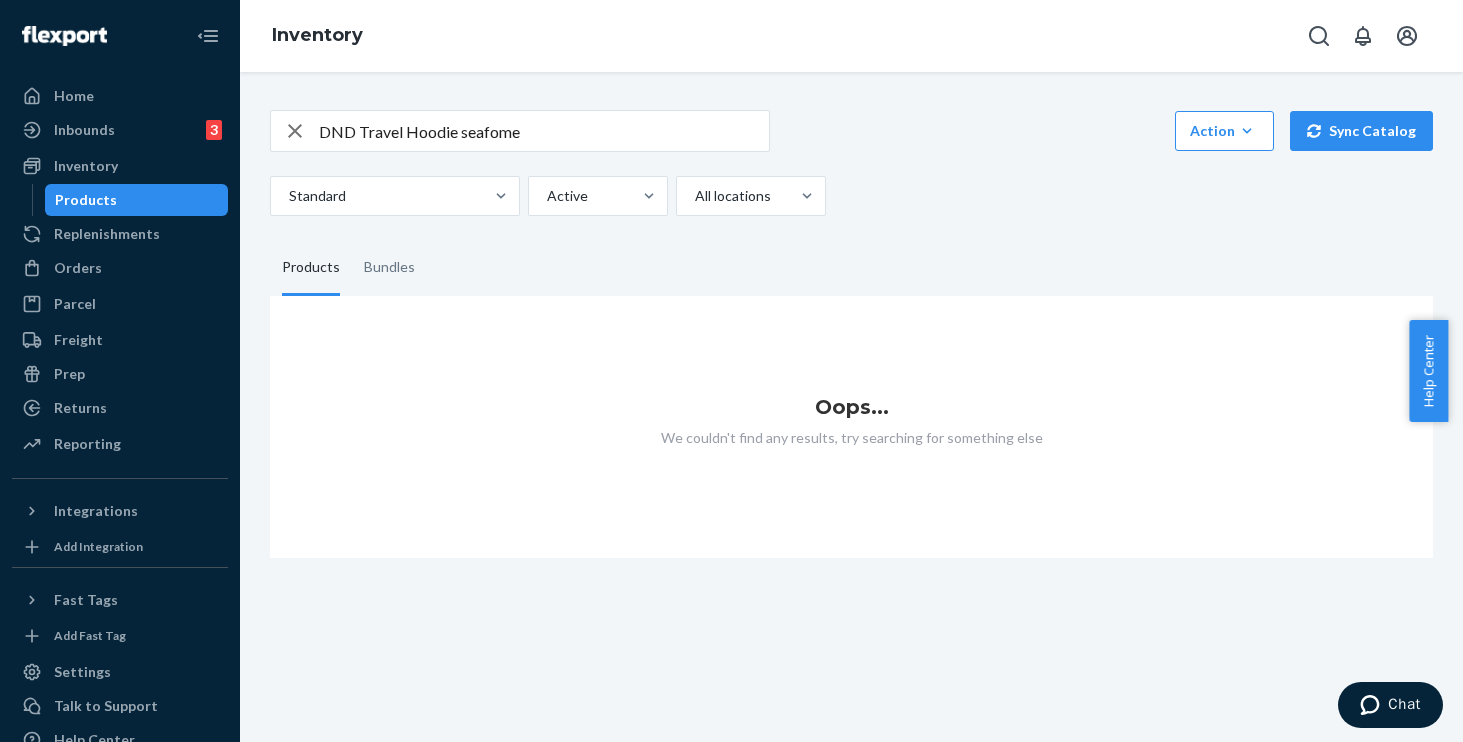 click on "DND Travel Hoodie seafome" at bounding box center (544, 131) 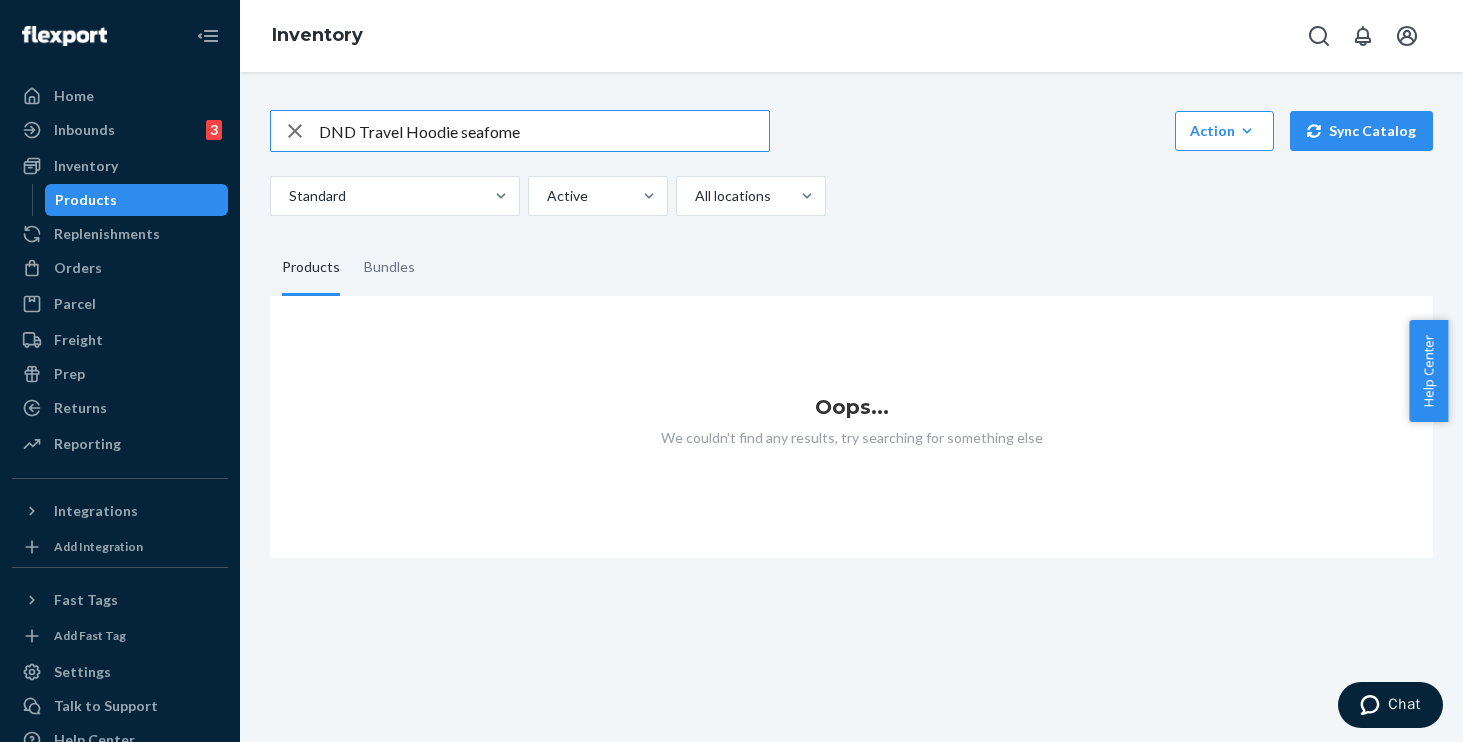 drag, startPoint x: 512, startPoint y: 134, endPoint x: 585, endPoint y: 140, distance: 73.24616 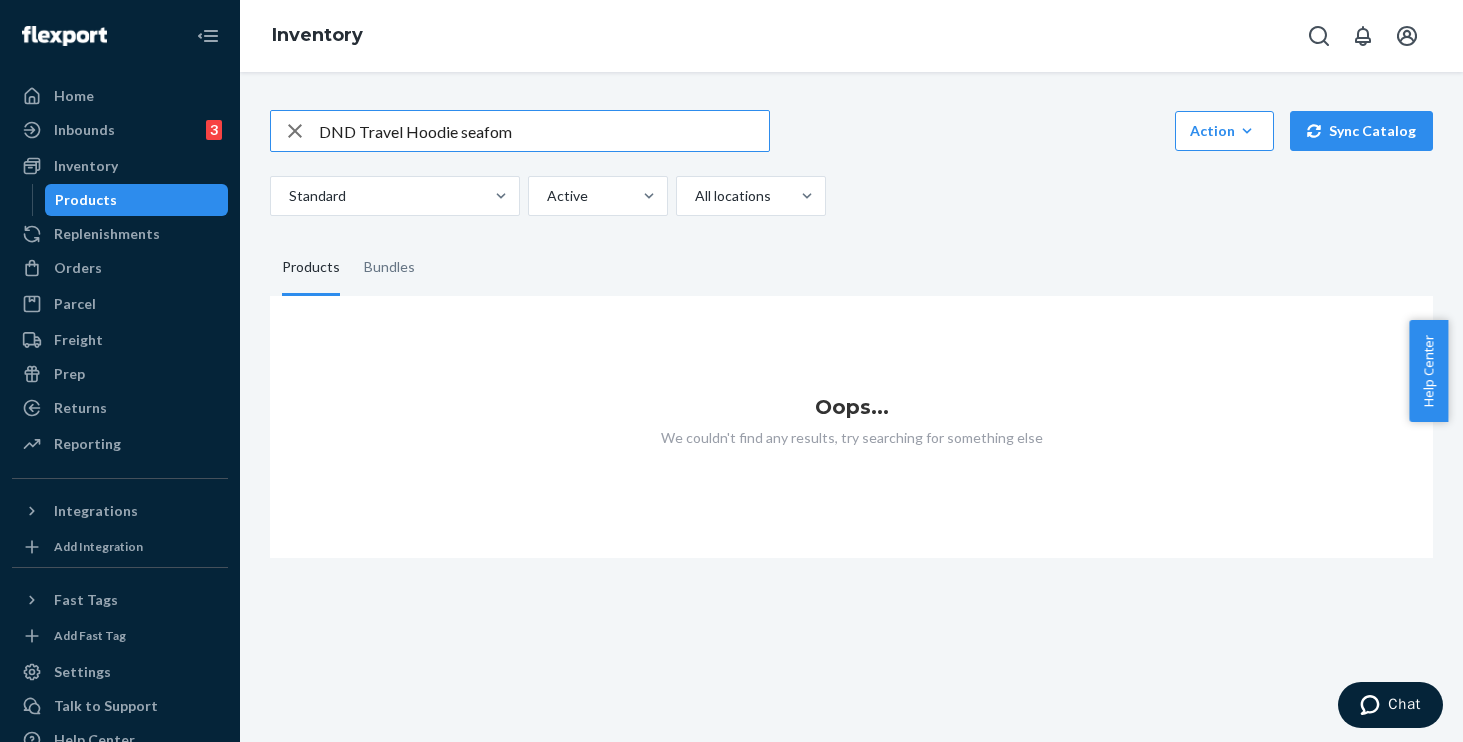 click on "DND Travel Hoodie seafom" at bounding box center (544, 131) 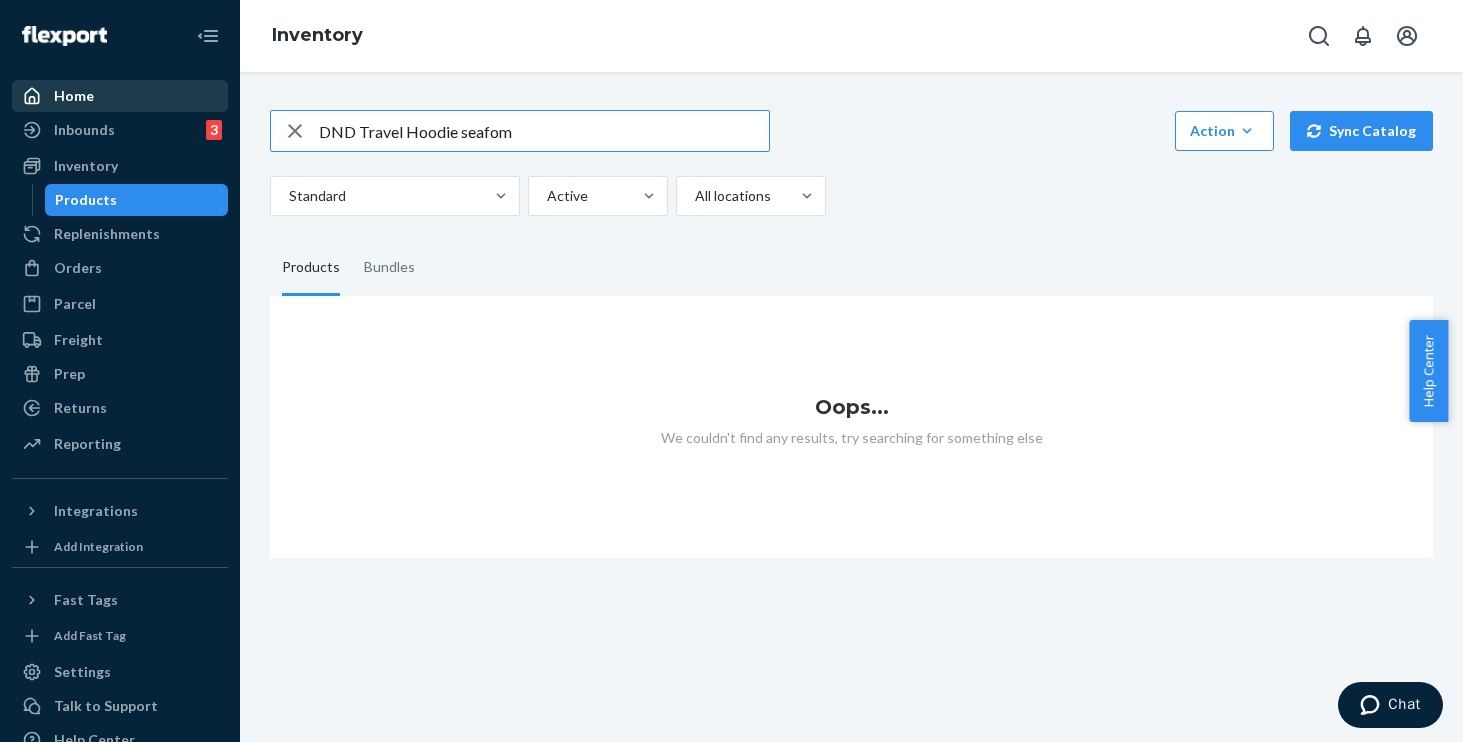 click on "Home Inbounds 3 Shipping Plans Problems 3 Inventory Products Replenishments Orders Ecommerce Orders Wholesale Orders Parcel Parcel orders Integrations Freight Prep Returns All Returns Settings Packages Reporting Reports Analytics Integrations Add Integration Fast Tags Add Fast Tag Settings Talk to Support Help Center Give Feedback Inventory DND Travel Hoodie seafom Action Create product Create bundle Bulk create products Bulk update products Bulk update bundles Bulk update product alias attribute Sync Catalog Standard Active All locations Products Bundles Oops... We couldn't find any results, try searching for something else" at bounding box center [731, 371] 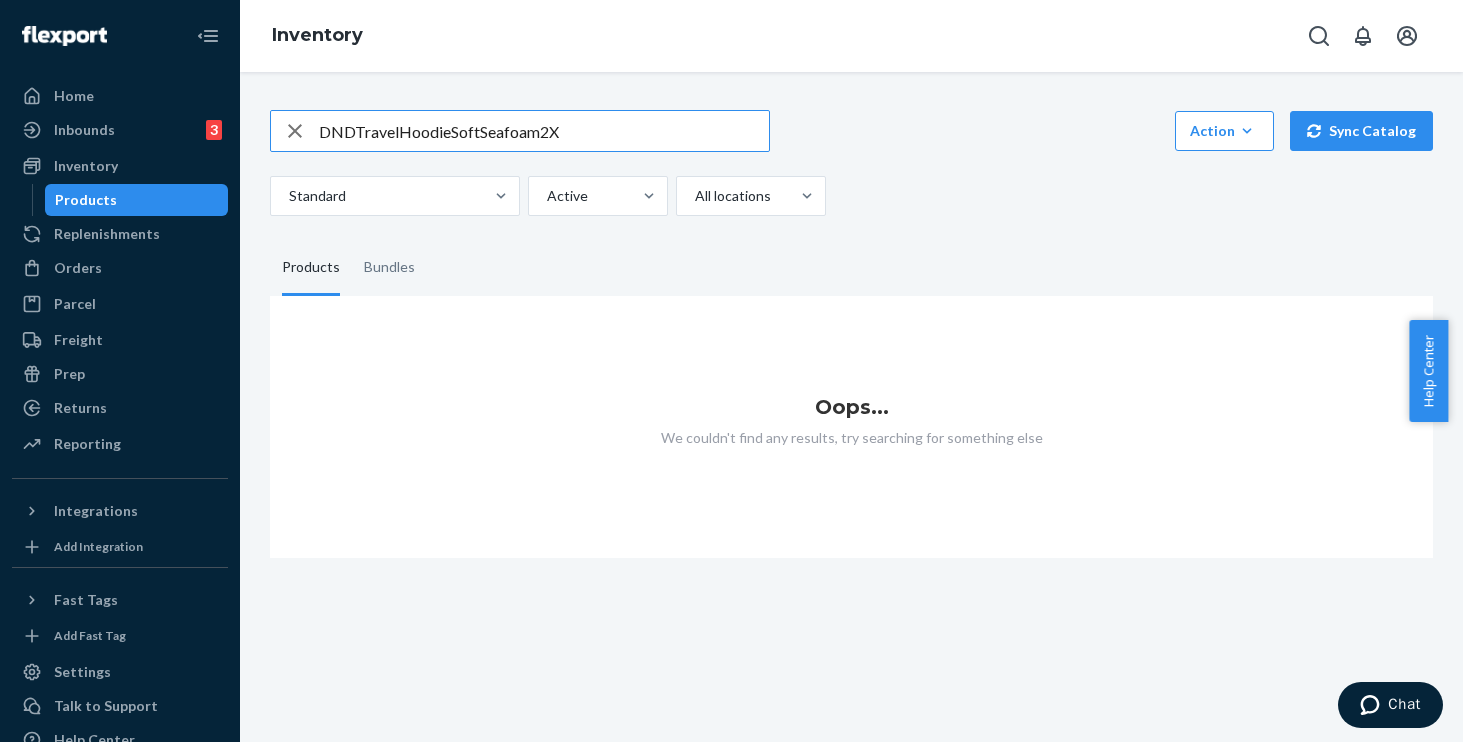 drag, startPoint x: 452, startPoint y: 130, endPoint x: 535, endPoint y: 128, distance: 83.02409 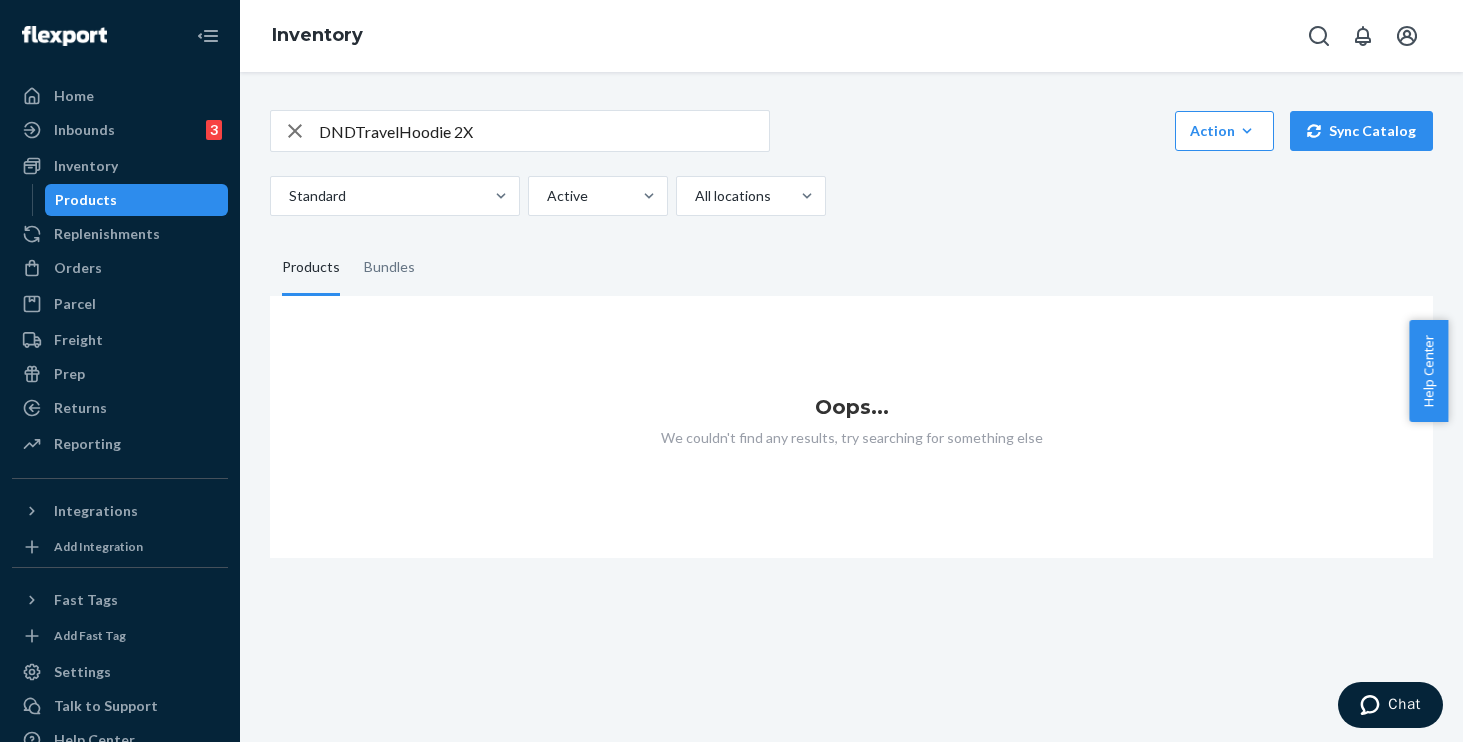 click on "DNDTravelHoodie 2X" at bounding box center [544, 131] 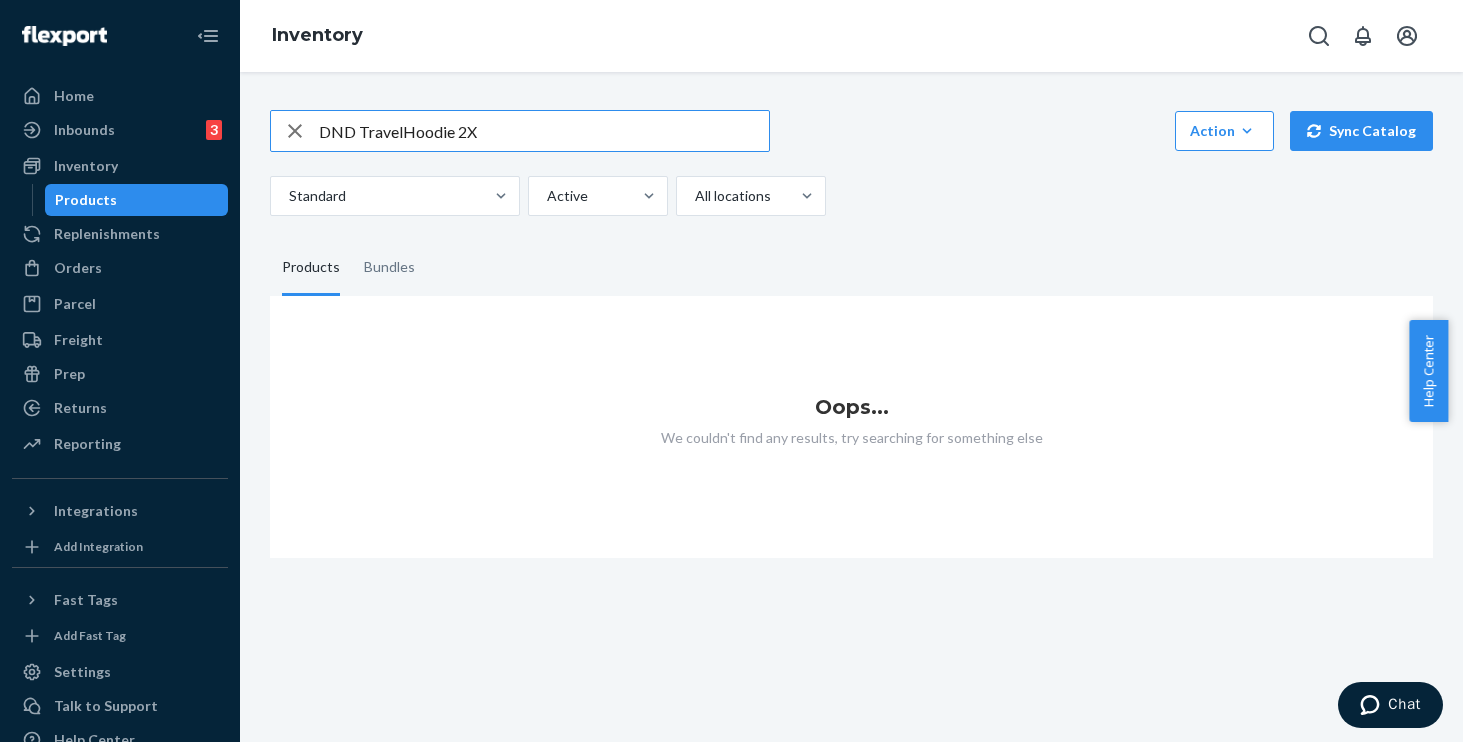 click on "DND TravelHoodie 2X" at bounding box center [544, 131] 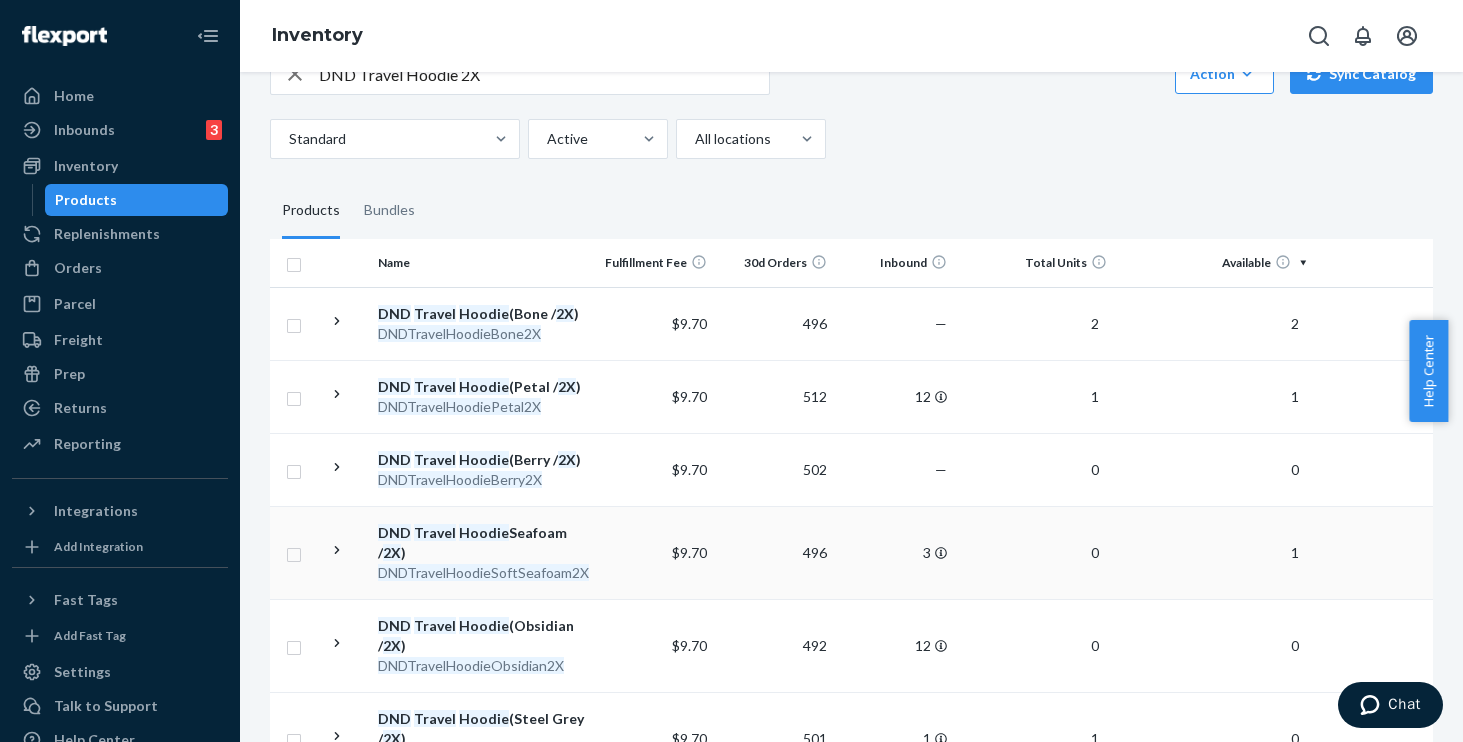 scroll, scrollTop: 83, scrollLeft: 0, axis: vertical 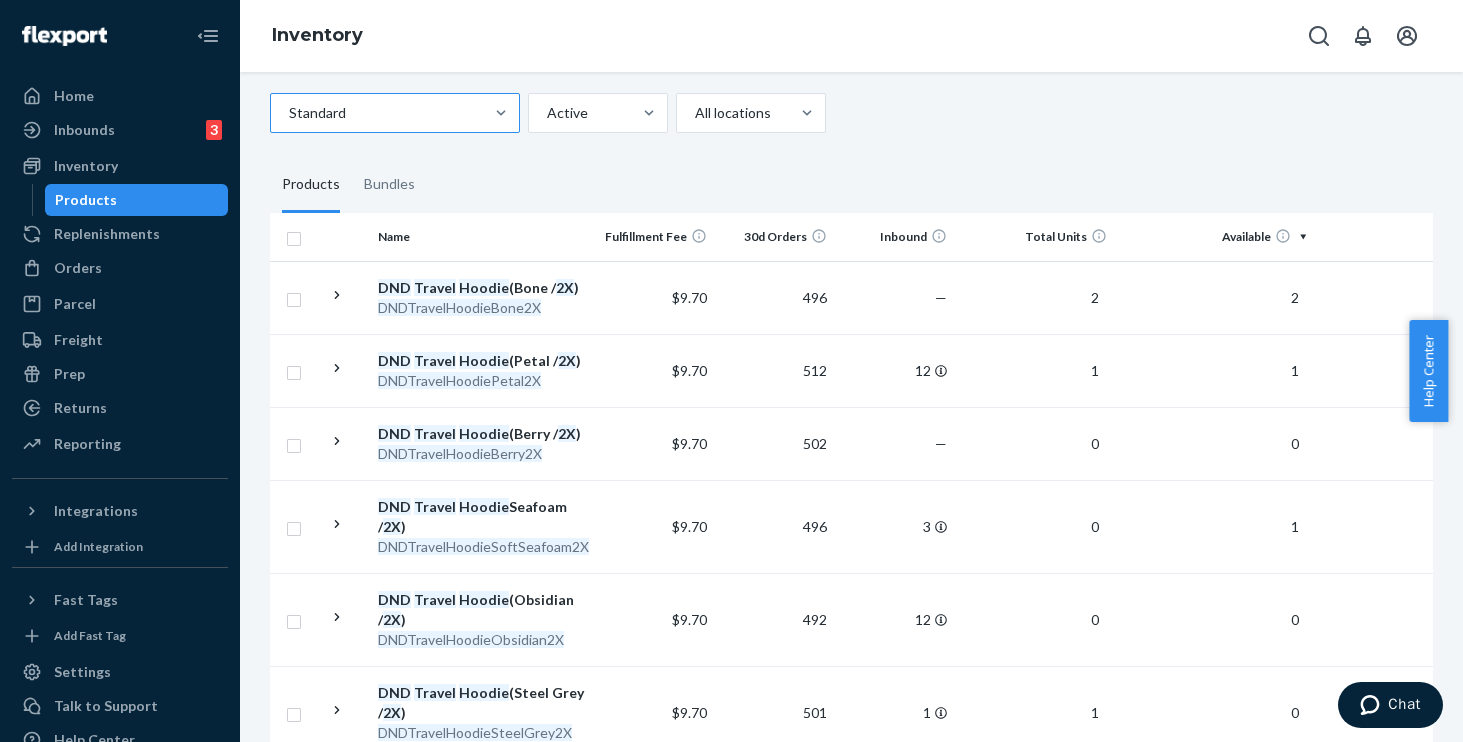 drag, startPoint x: 459, startPoint y: 81, endPoint x: 441, endPoint y: 115, distance: 38.470768 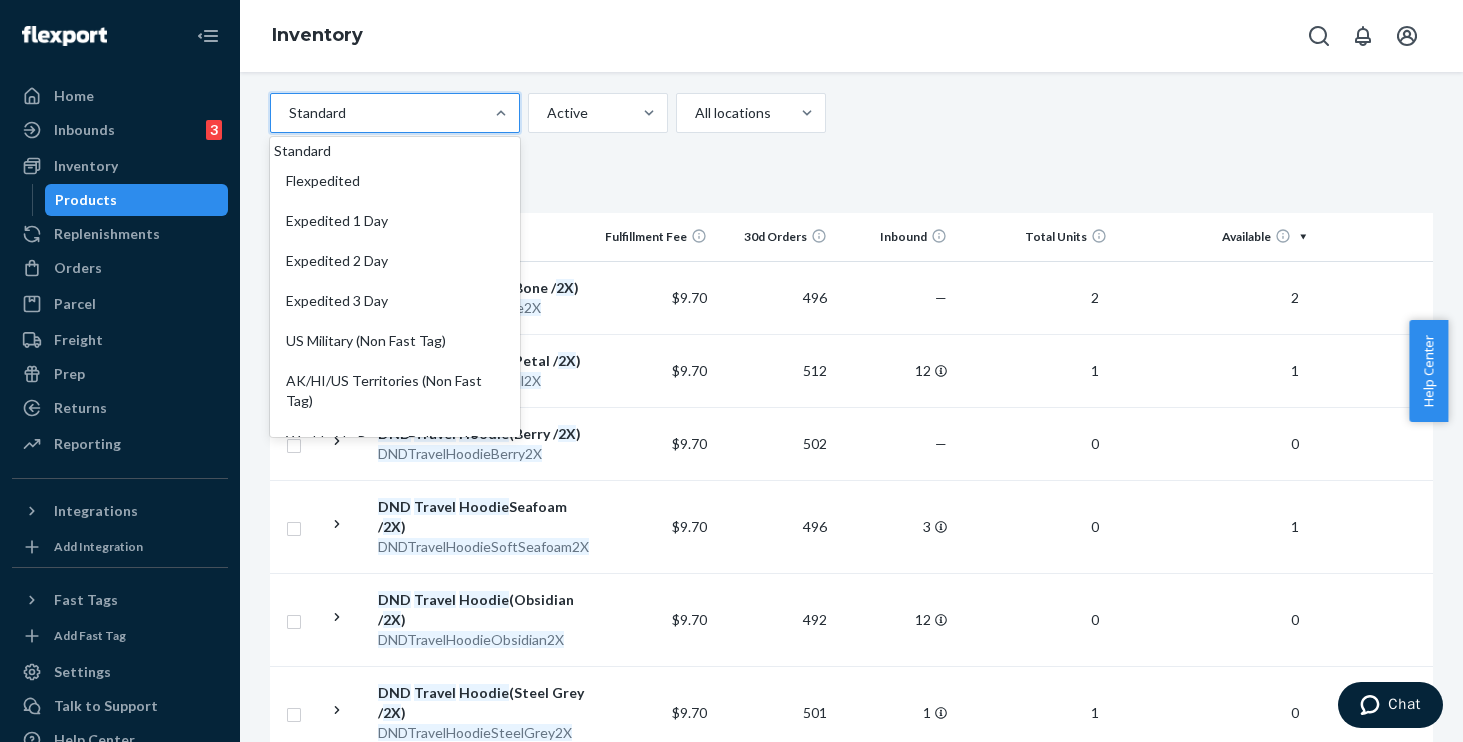 click at bounding box center (393, 113) 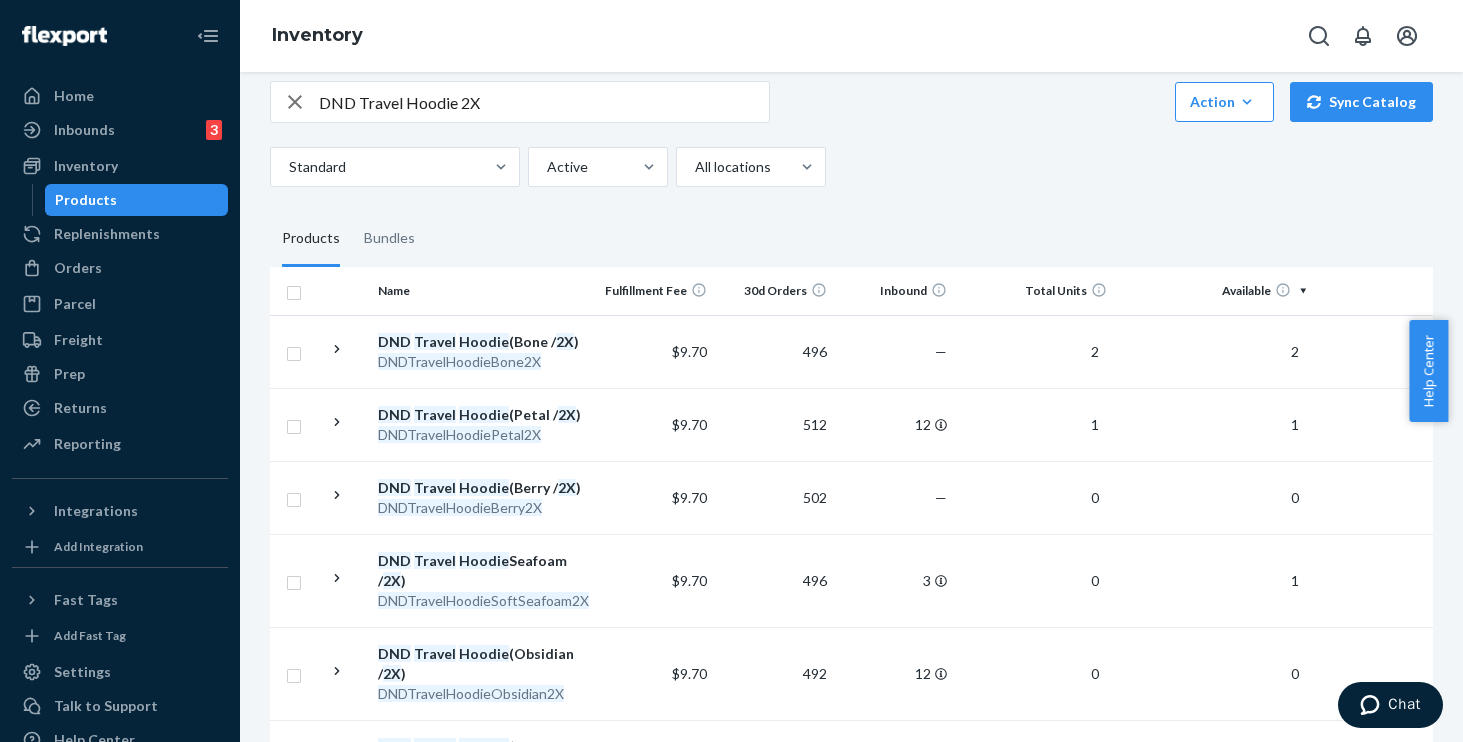 scroll, scrollTop: 0, scrollLeft: 0, axis: both 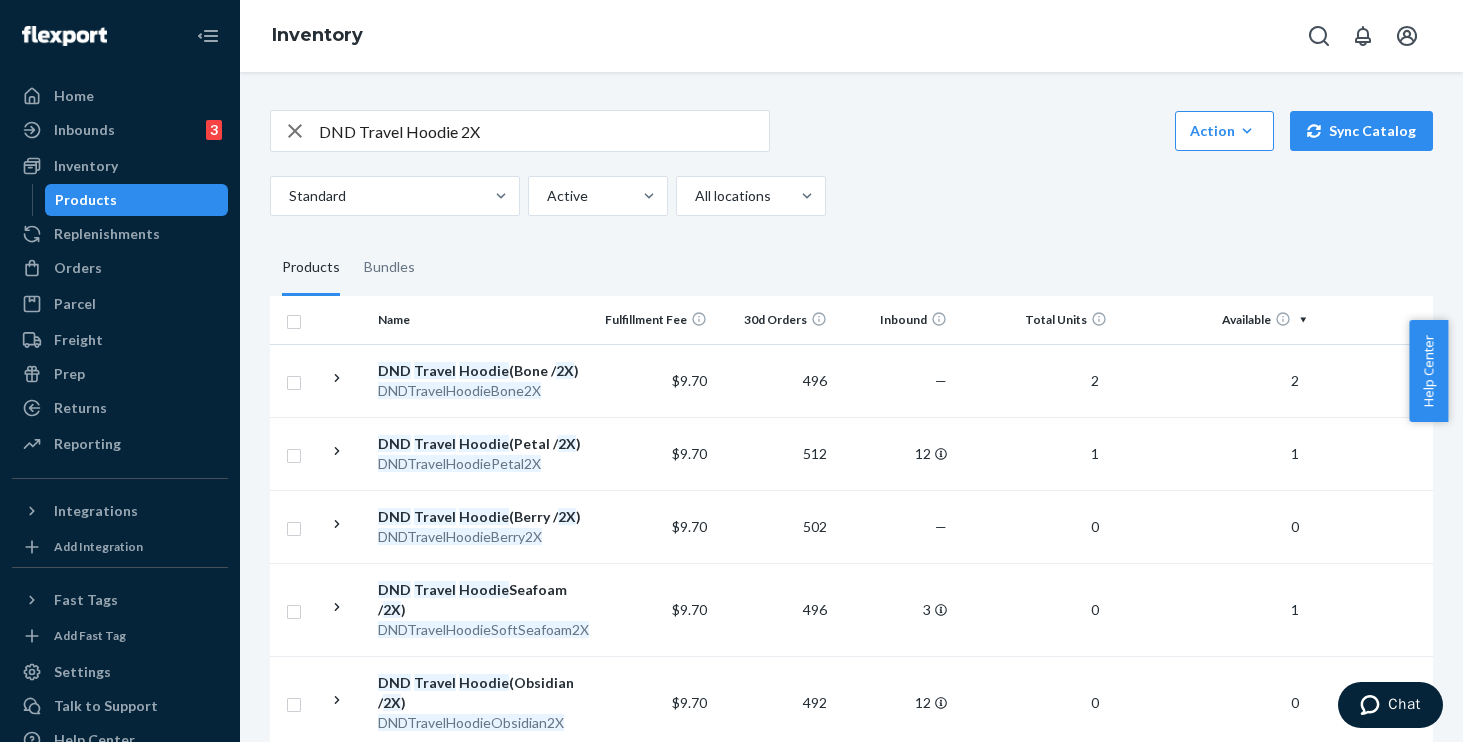 click on "DND Travel Hoodie 2X" at bounding box center (544, 131) 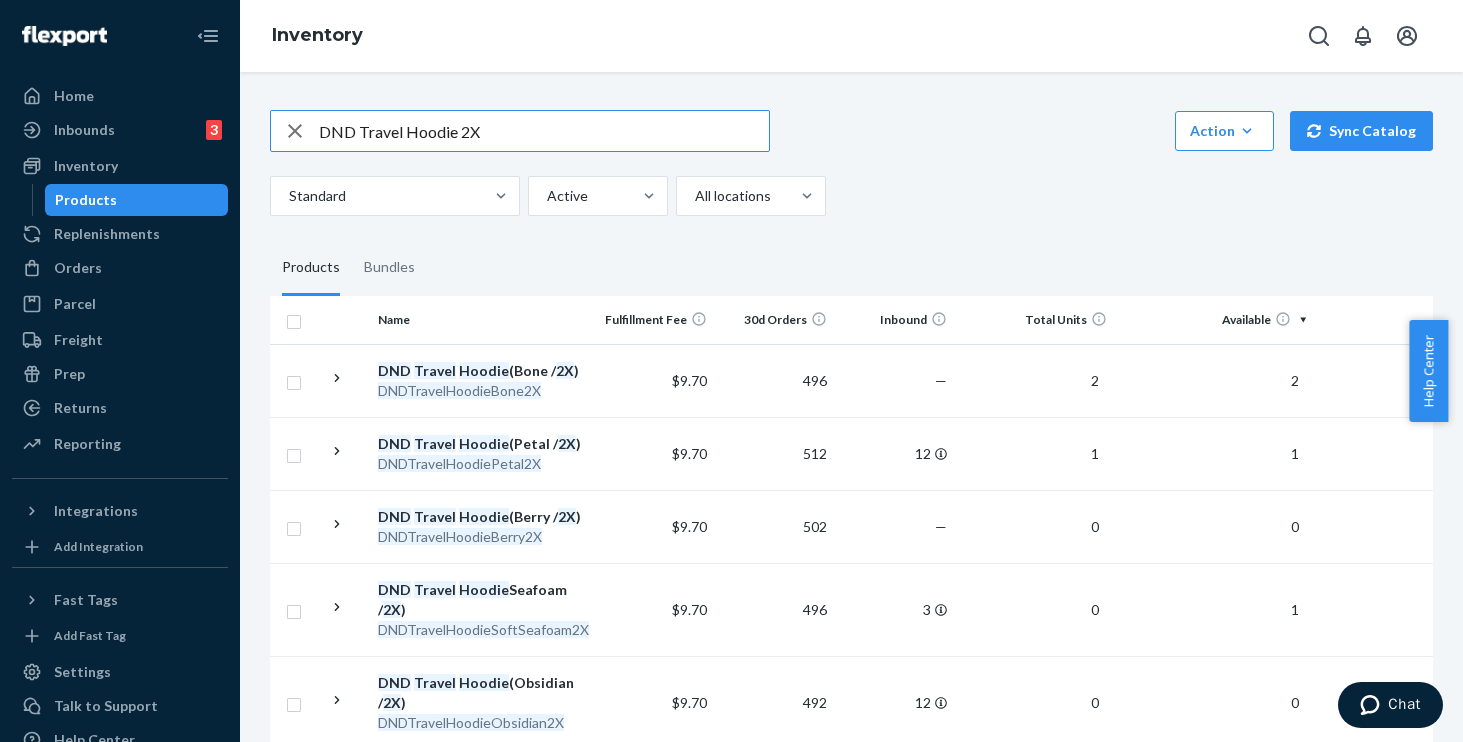 drag, startPoint x: 312, startPoint y: 98, endPoint x: 193, endPoint y: 76, distance: 121.016525 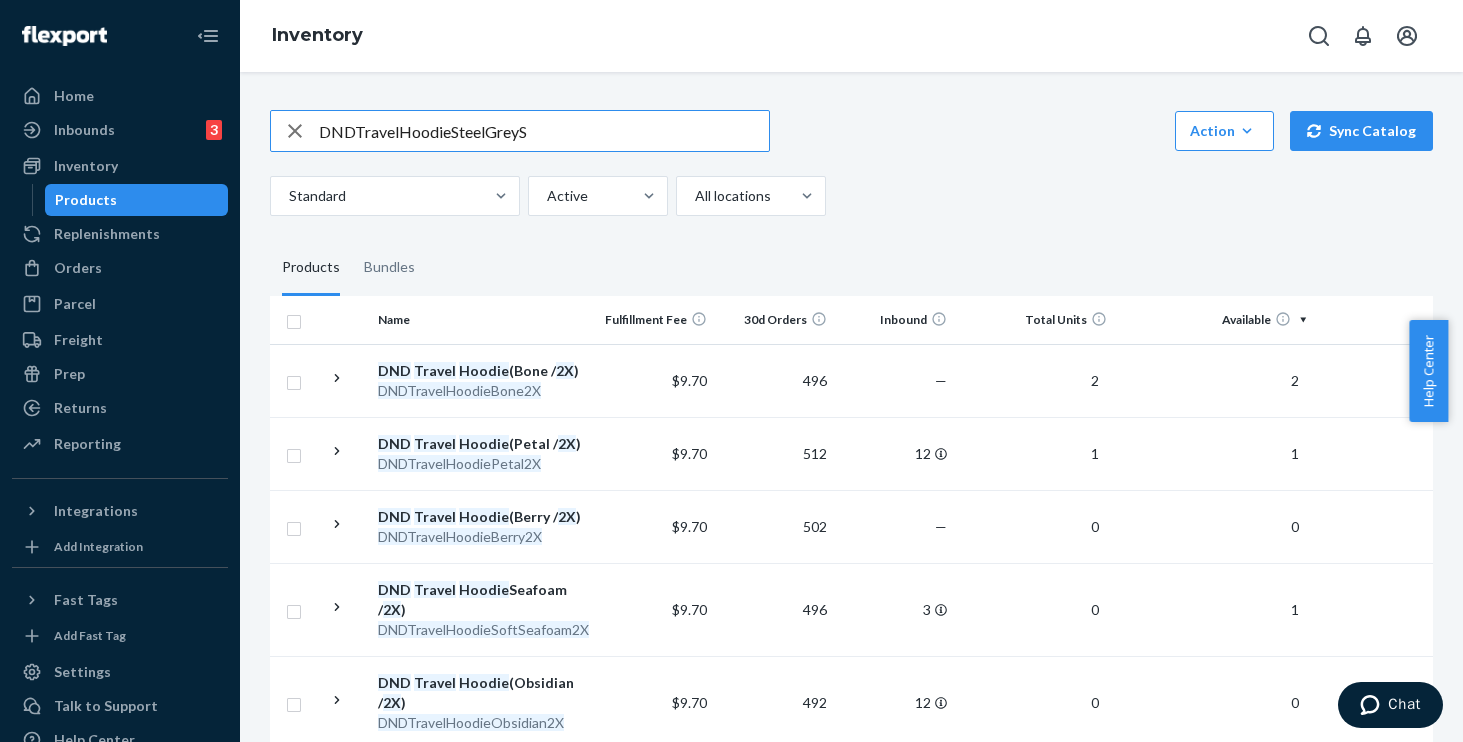 click on "DNDTravelHoodieSteelGreyS" at bounding box center (544, 131) 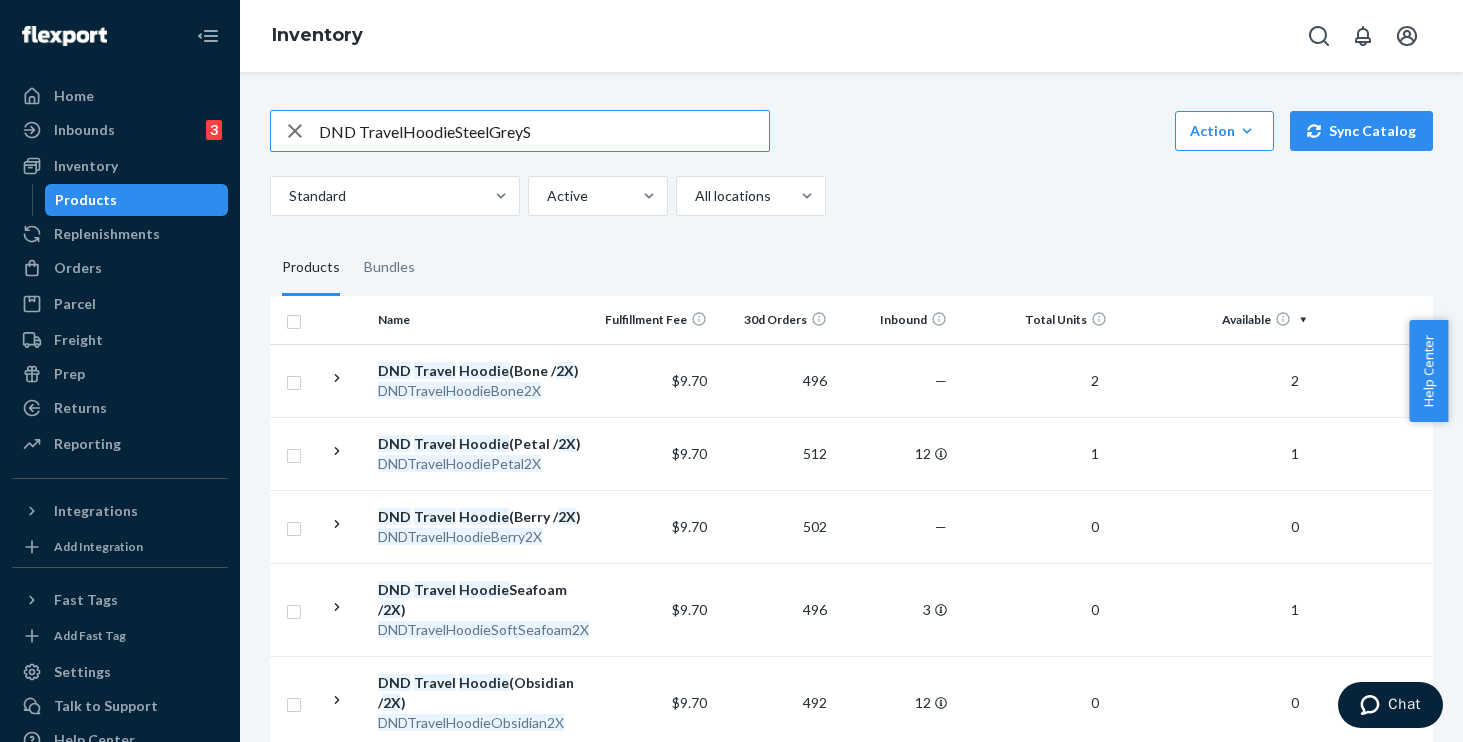 click on "DND TravelHoodieSteelGreyS" at bounding box center (544, 131) 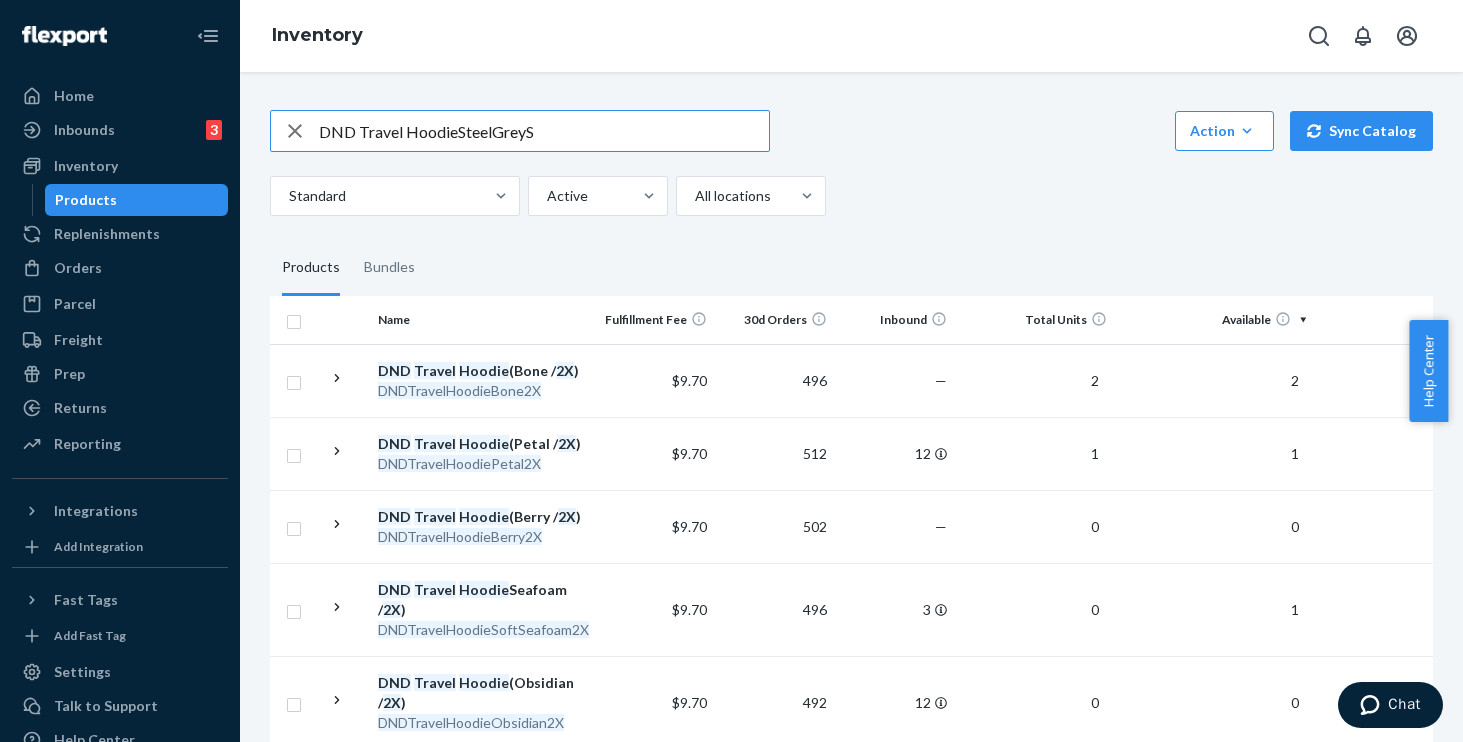 click on "DND Travel HoodieSteelGreyS" at bounding box center (544, 131) 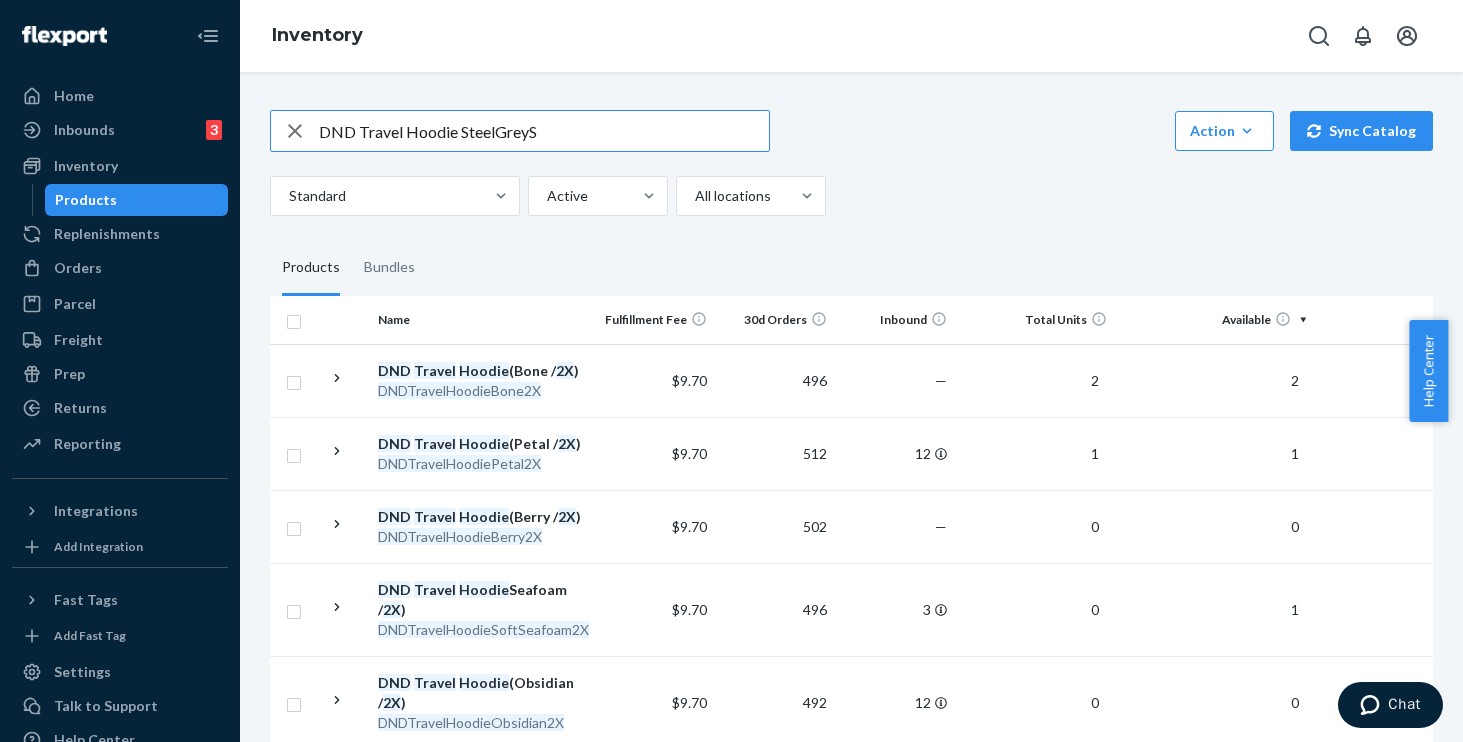 click on "DND Travel Hoodie SteelGreyS" at bounding box center (544, 131) 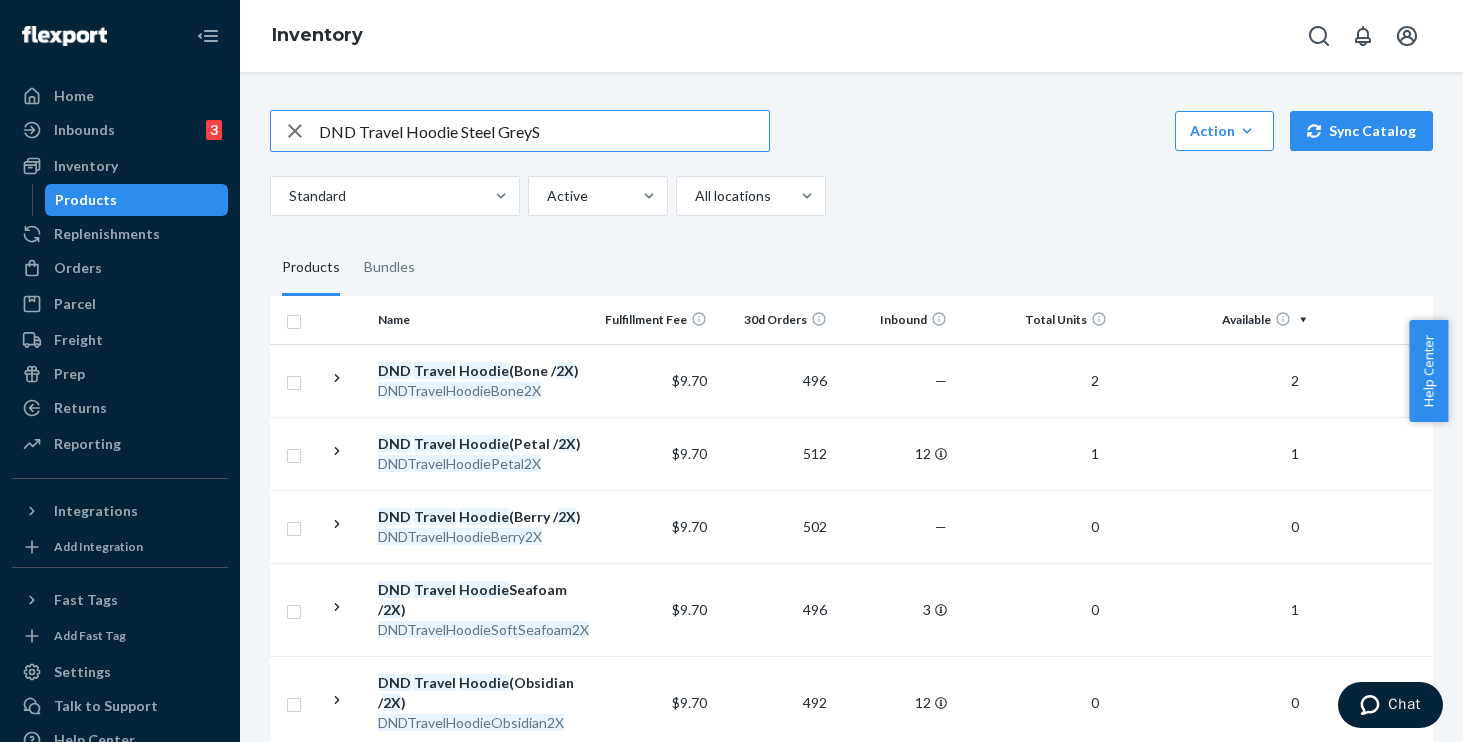 drag, startPoint x: 530, startPoint y: 130, endPoint x: 533, endPoint y: 167, distance: 37.12142 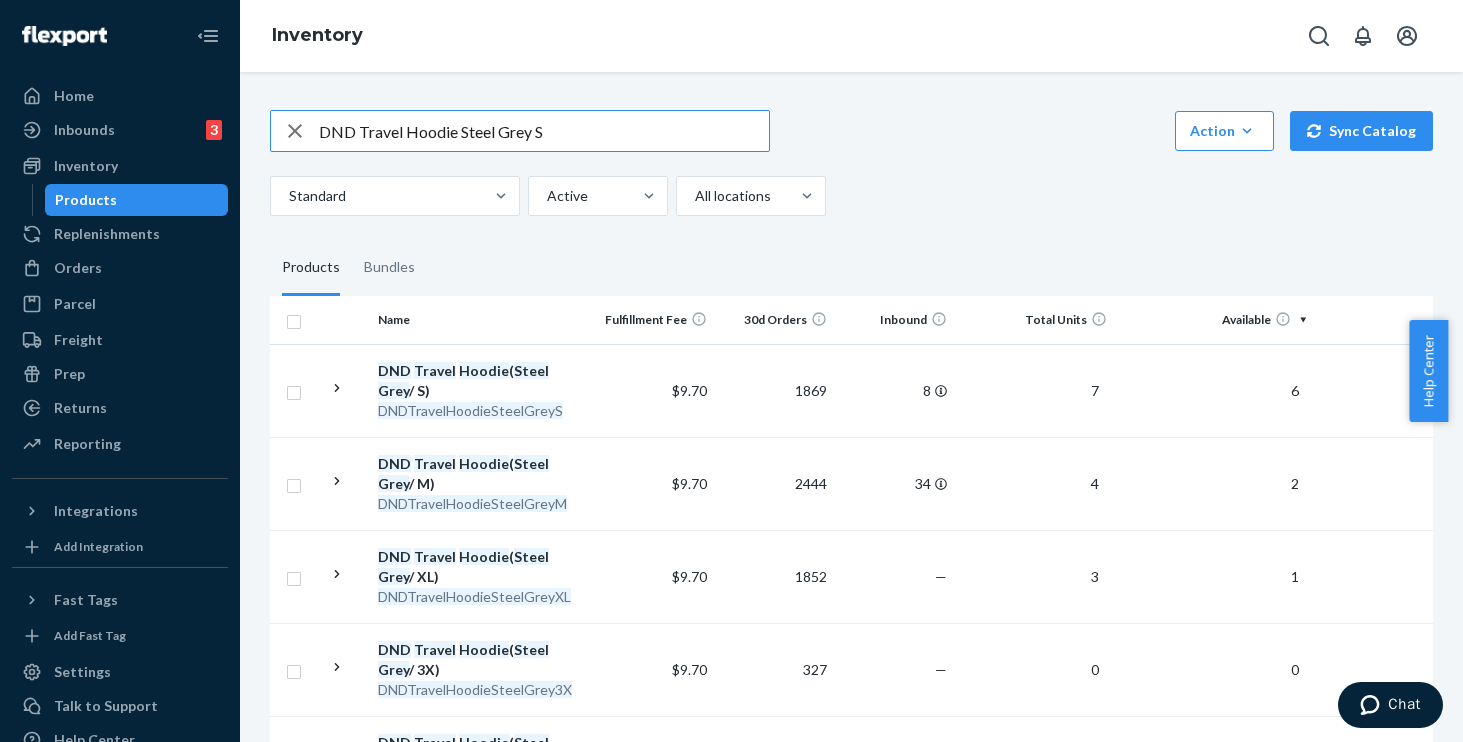 click on "DND Travel Hoodie Steel Grey S" at bounding box center (544, 131) 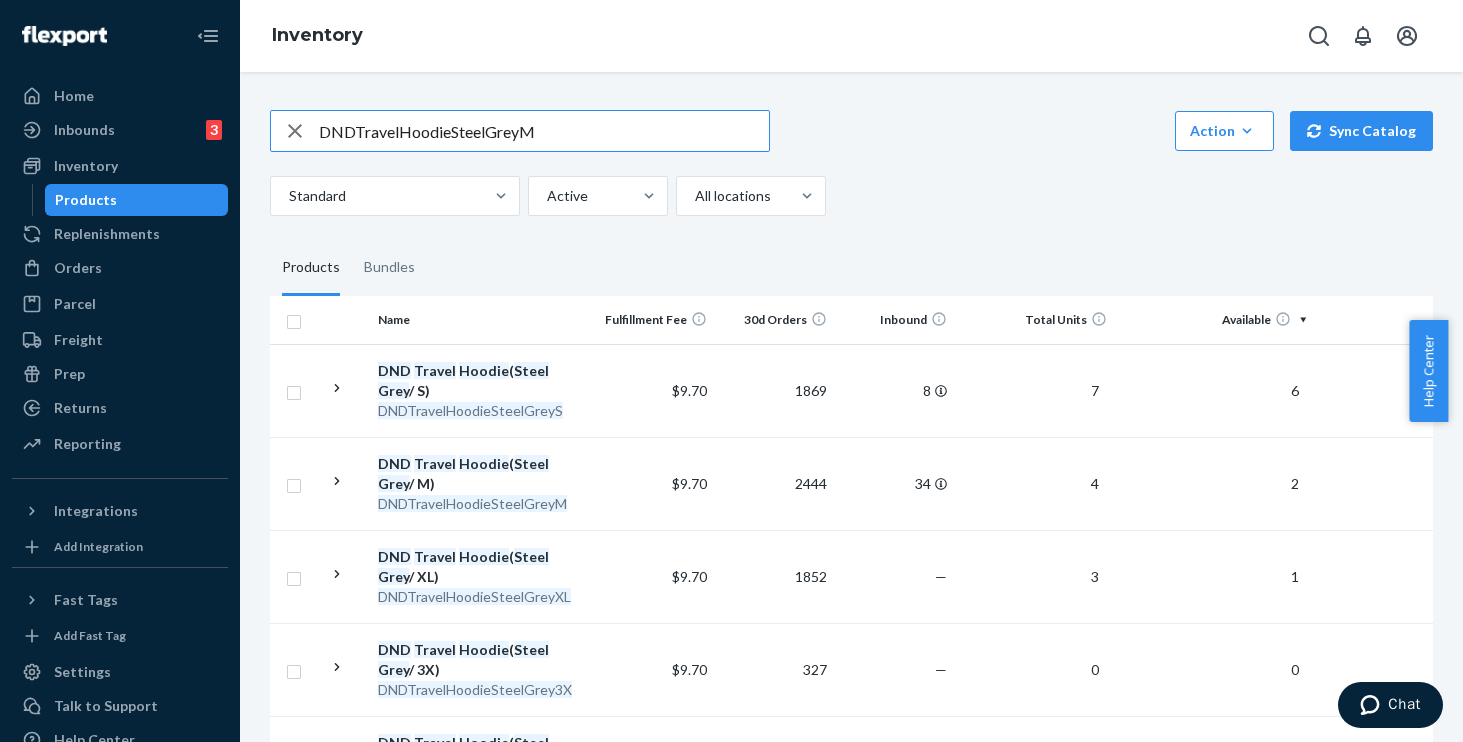 click on "DNDTravelHoodieSteelGreyM" at bounding box center [544, 131] 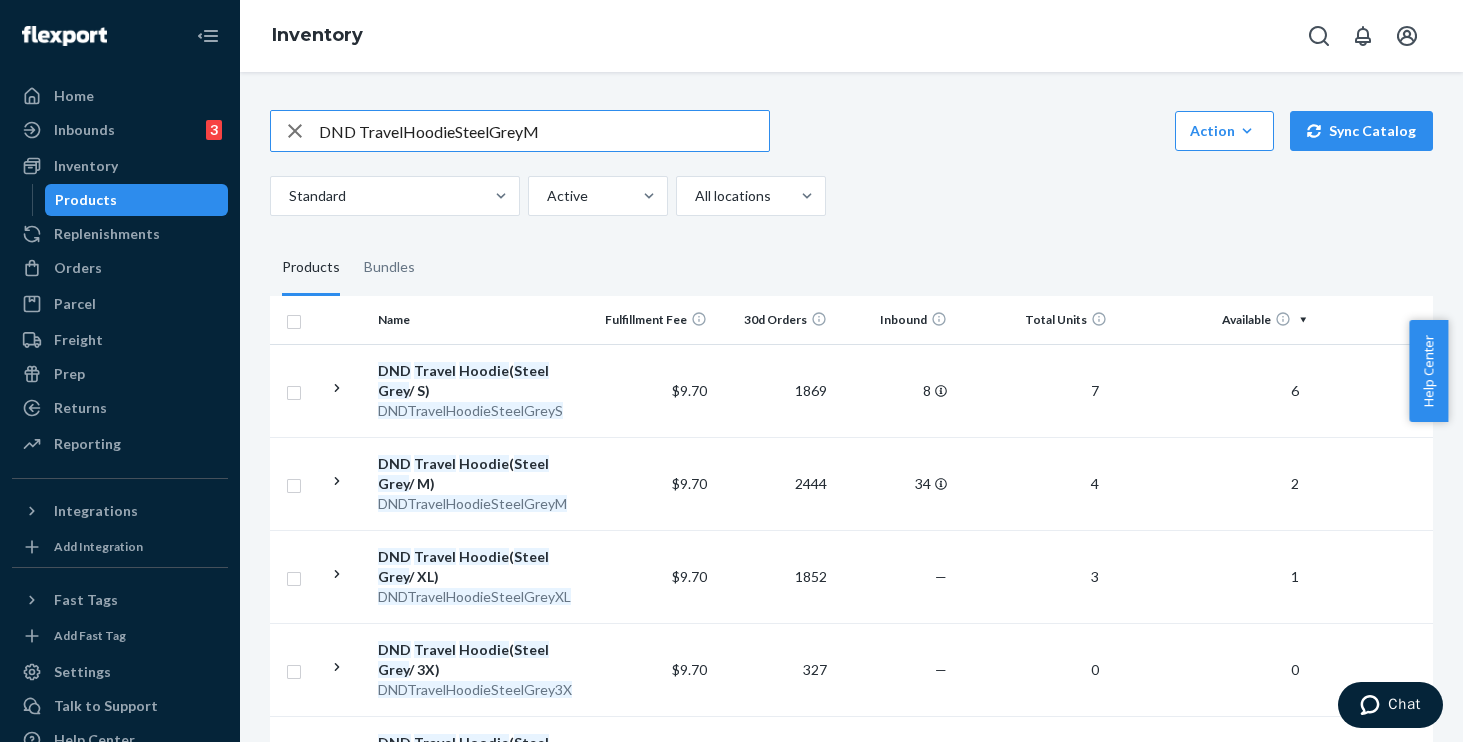 click on "DND TravelHoodieSteelGreyM" at bounding box center (544, 131) 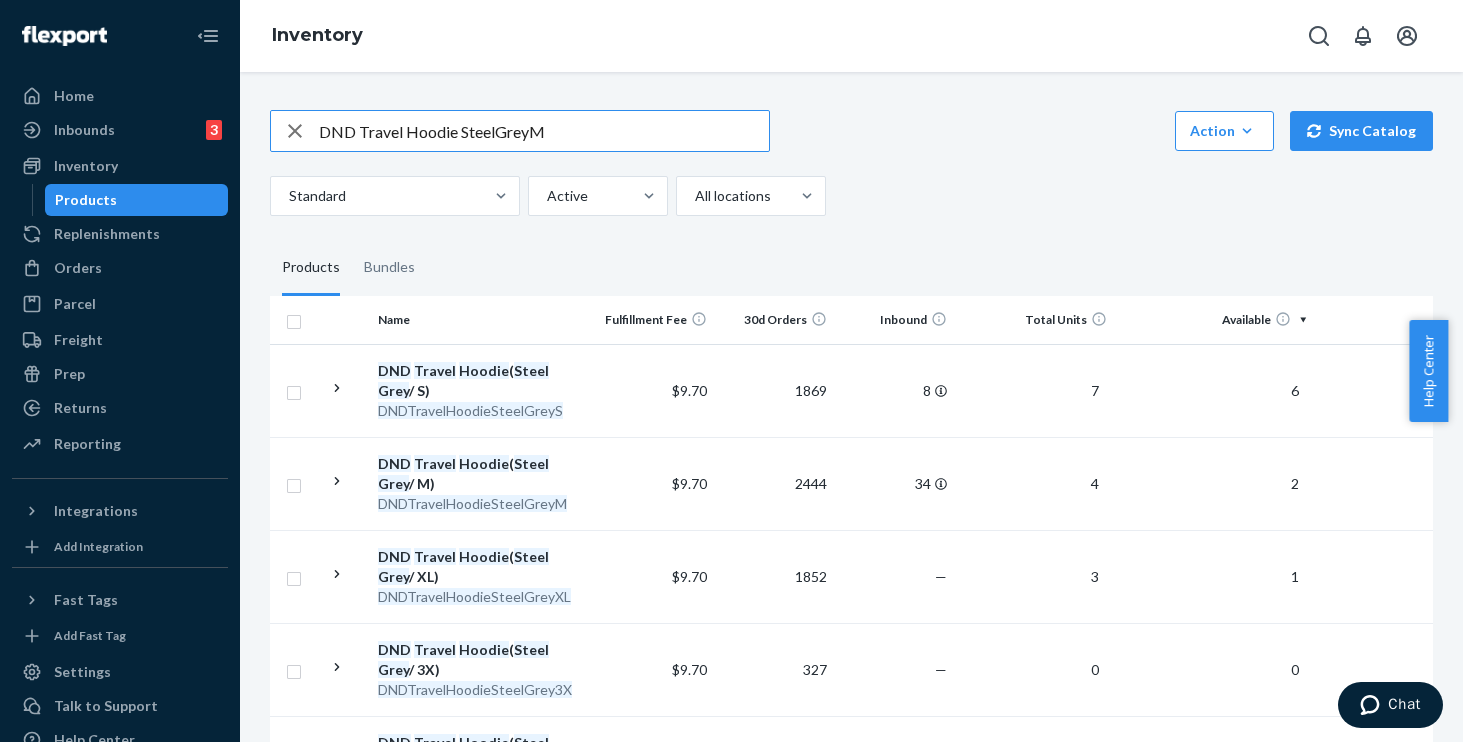 click on "DND Travel Hoodie SteelGreyM" at bounding box center [544, 131] 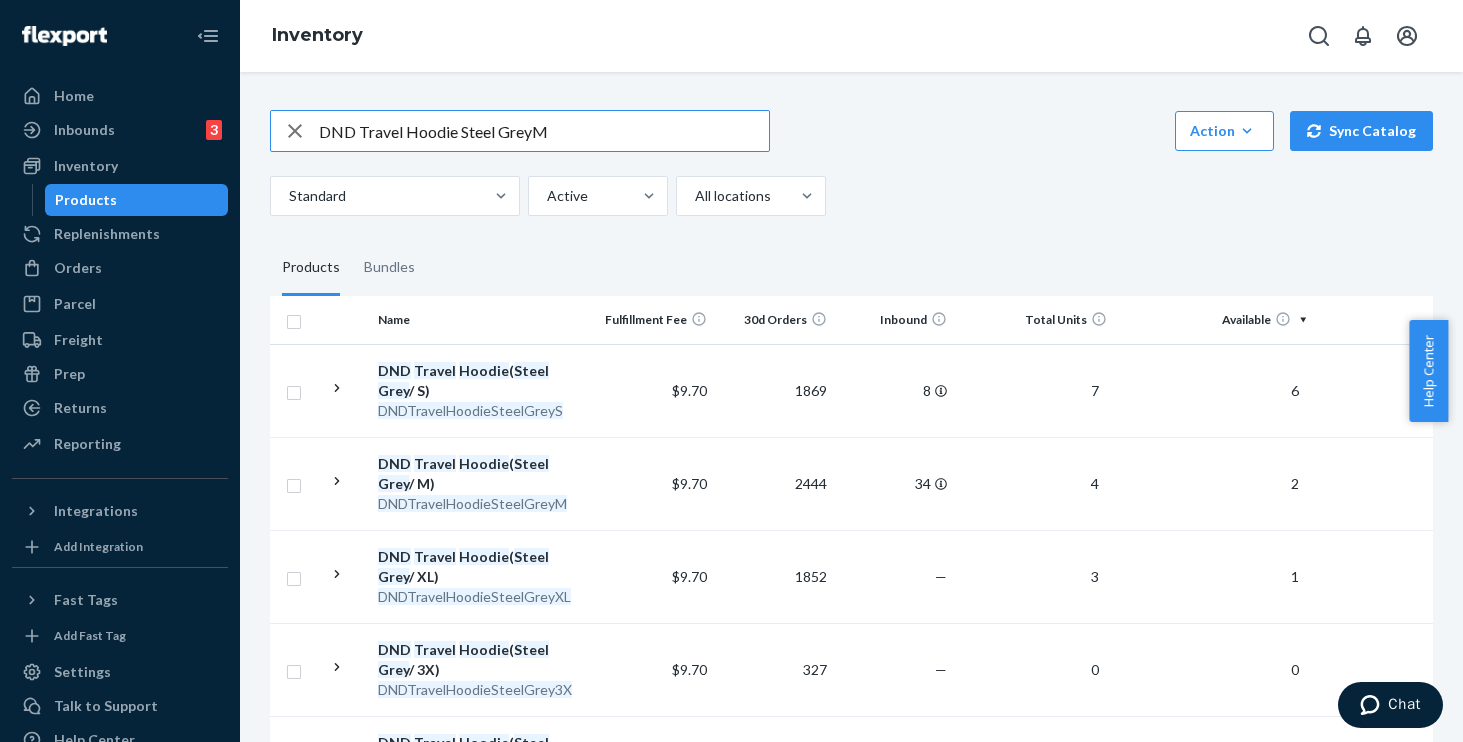 drag, startPoint x: 528, startPoint y: 129, endPoint x: 521, endPoint y: 154, distance: 25.96151 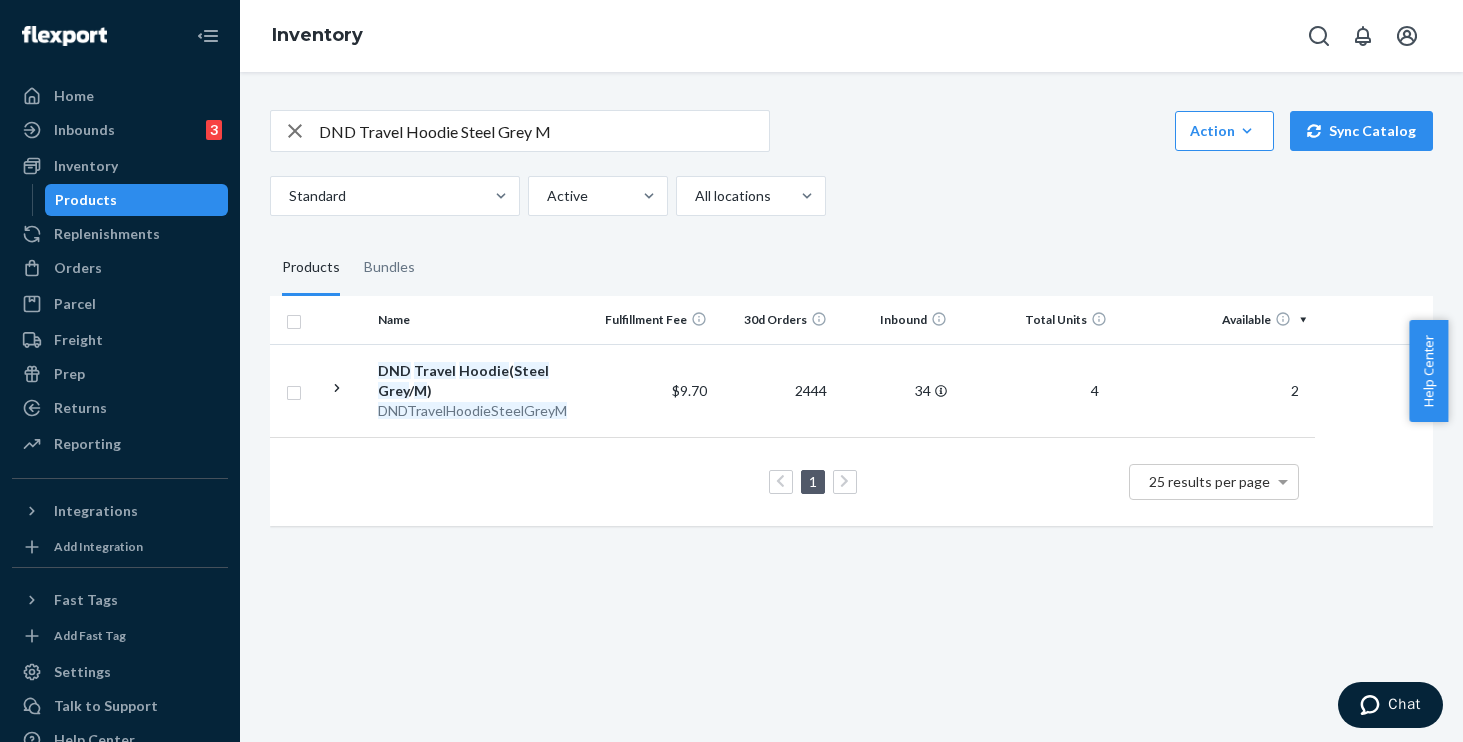 click on "DND Travel Hoodie Steel Grey M" at bounding box center (544, 131) 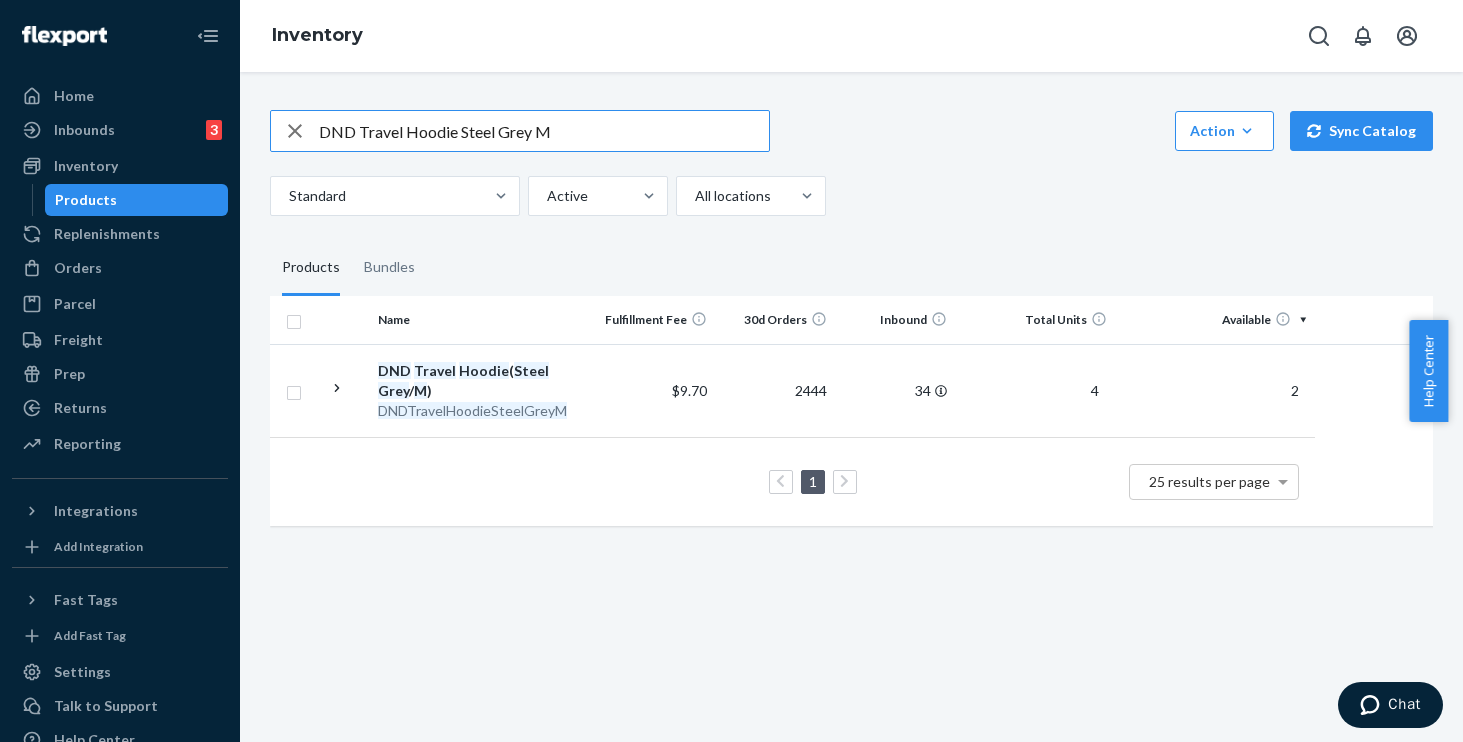 drag, startPoint x: 609, startPoint y: 126, endPoint x: 283, endPoint y: 108, distance: 326.49655 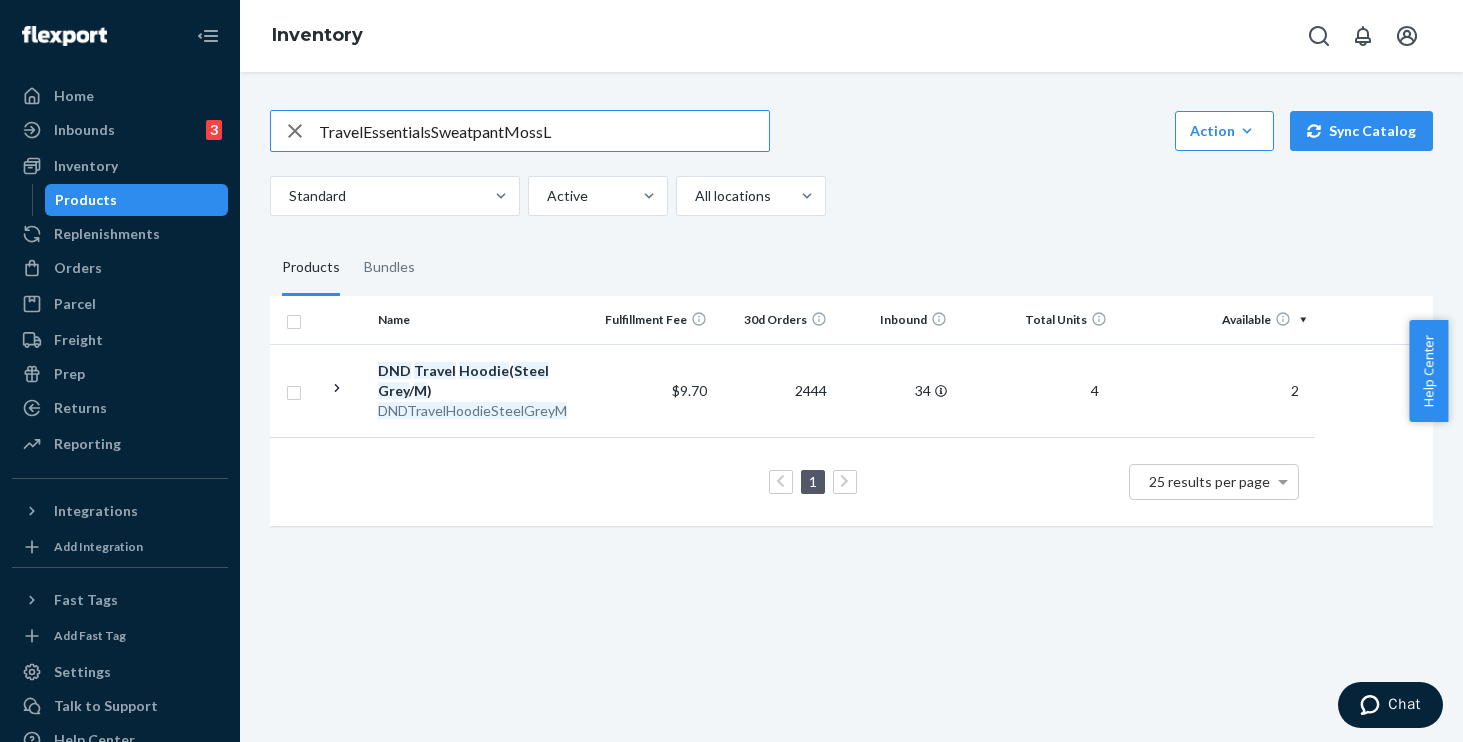 click on "TravelEssentialsSweatpantMossL" at bounding box center [544, 131] 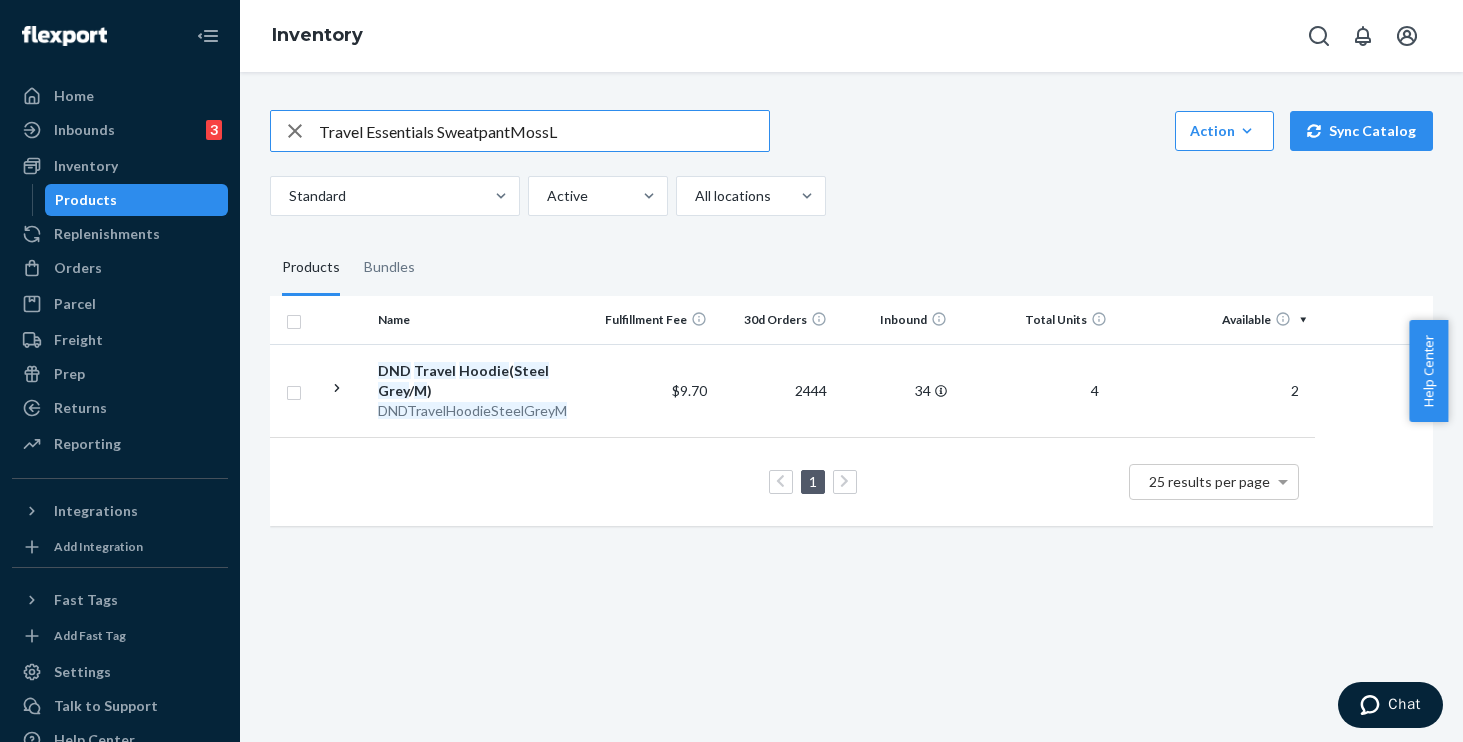 click on "Travel Essentials SweatpantMossL" at bounding box center (544, 131) 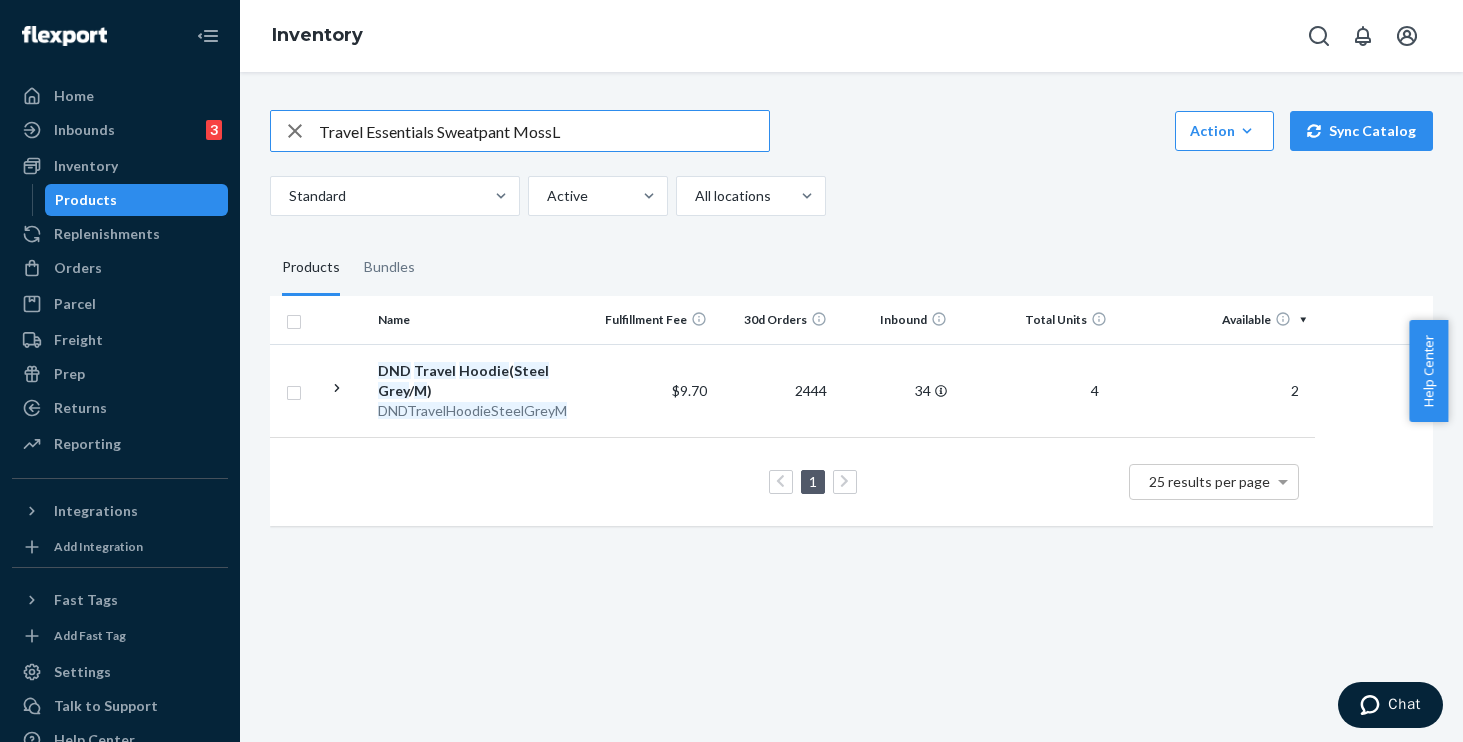 click on "Travel Essentials Sweatpant MossL" at bounding box center [544, 131] 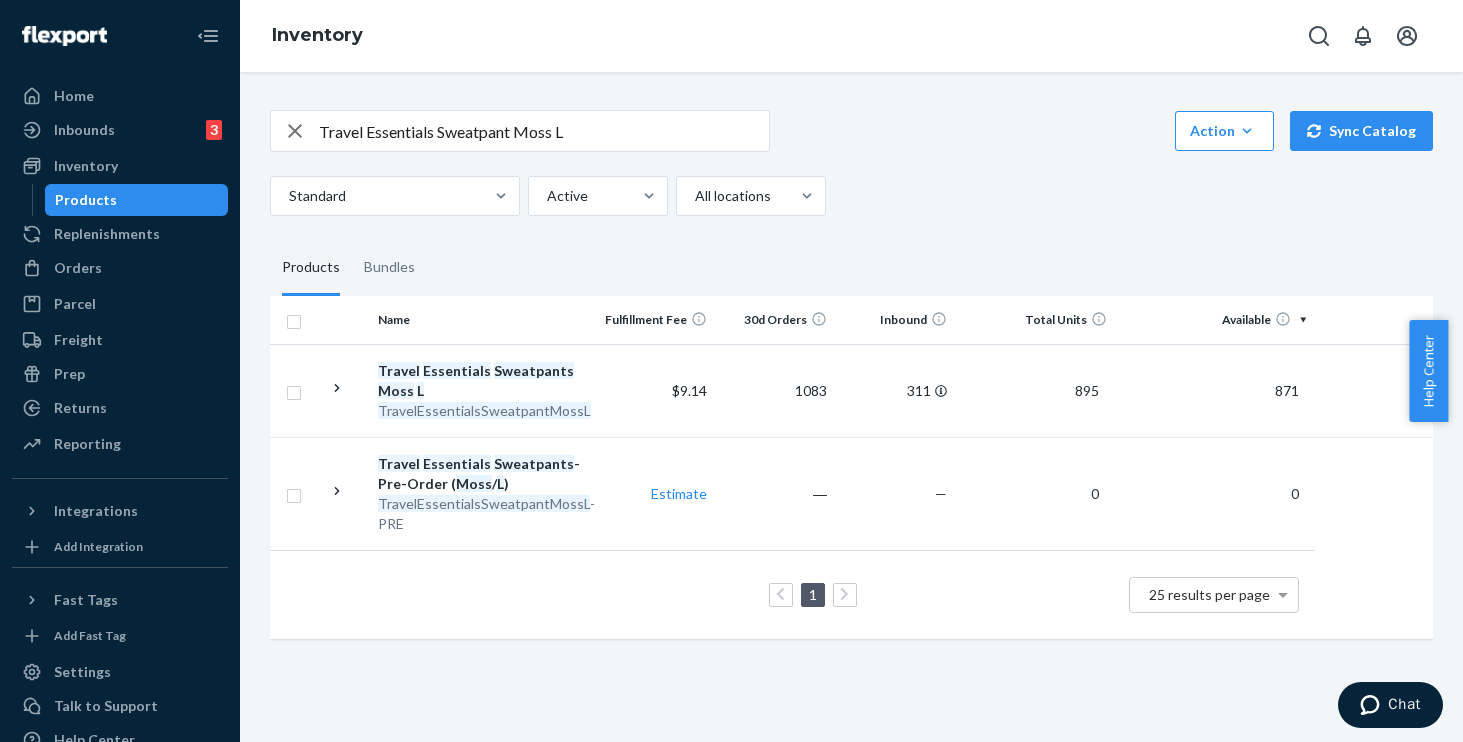 click on "Travel Essentials Sweatpant Moss L" at bounding box center [544, 131] 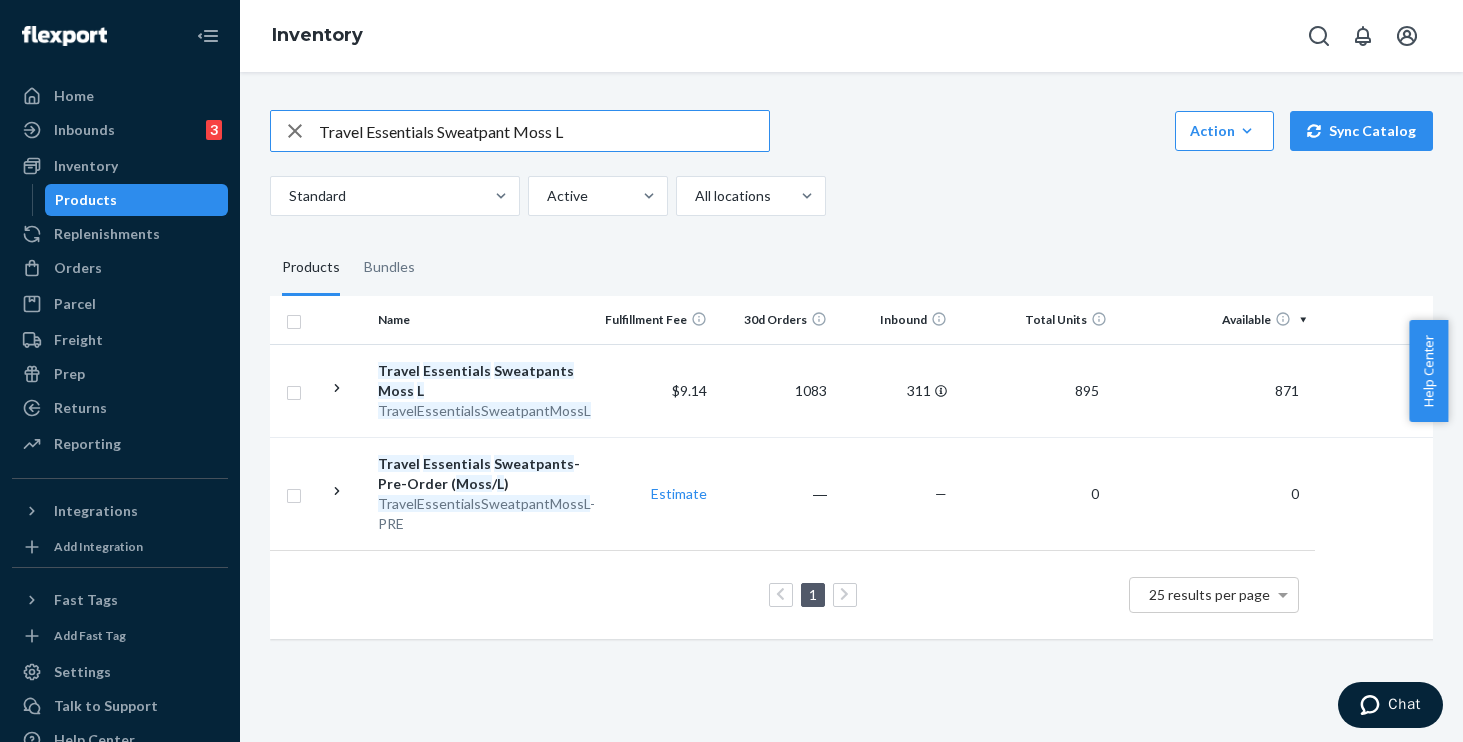 drag, startPoint x: 219, startPoint y: 63, endPoint x: 164, endPoint y: 47, distance: 57.280014 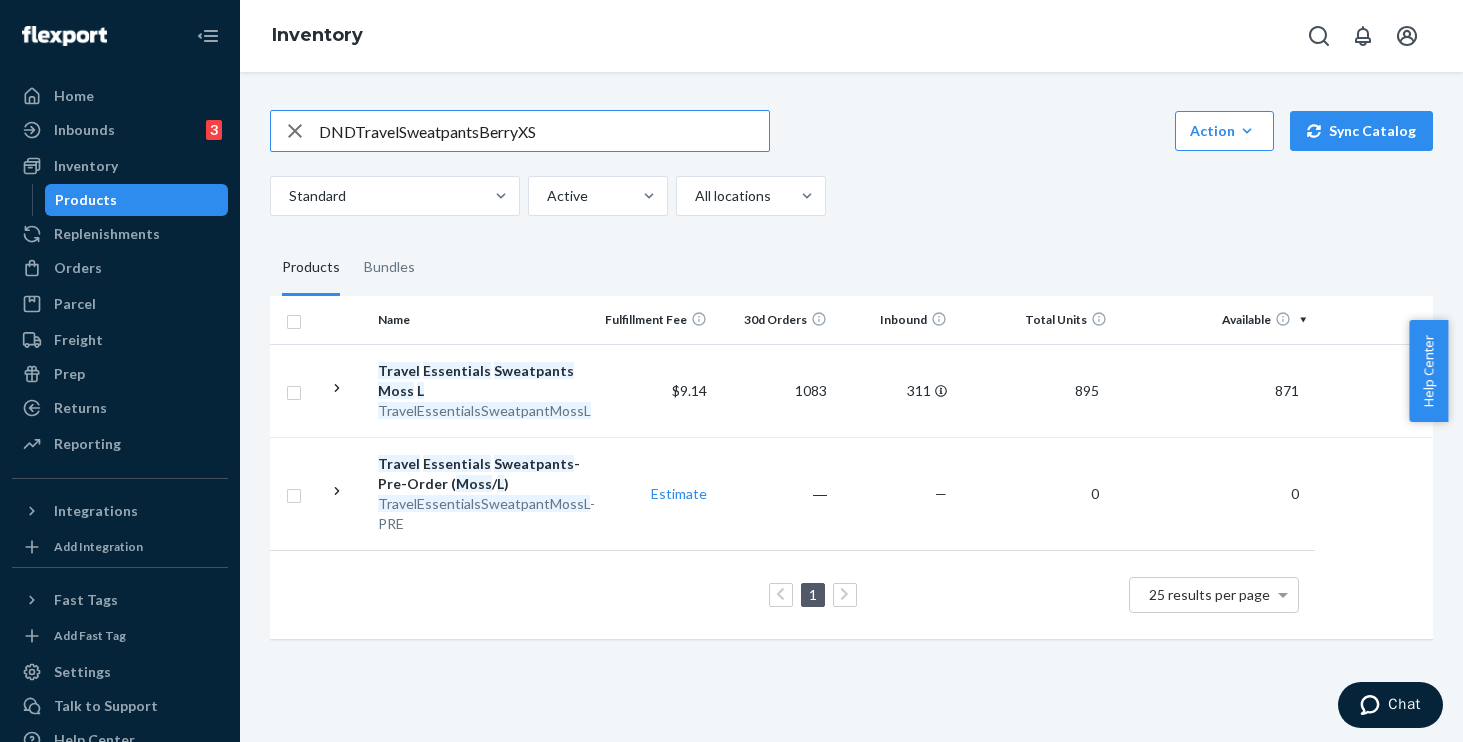 click on "DNDTravelSweatpantsBerryXS" at bounding box center (544, 131) 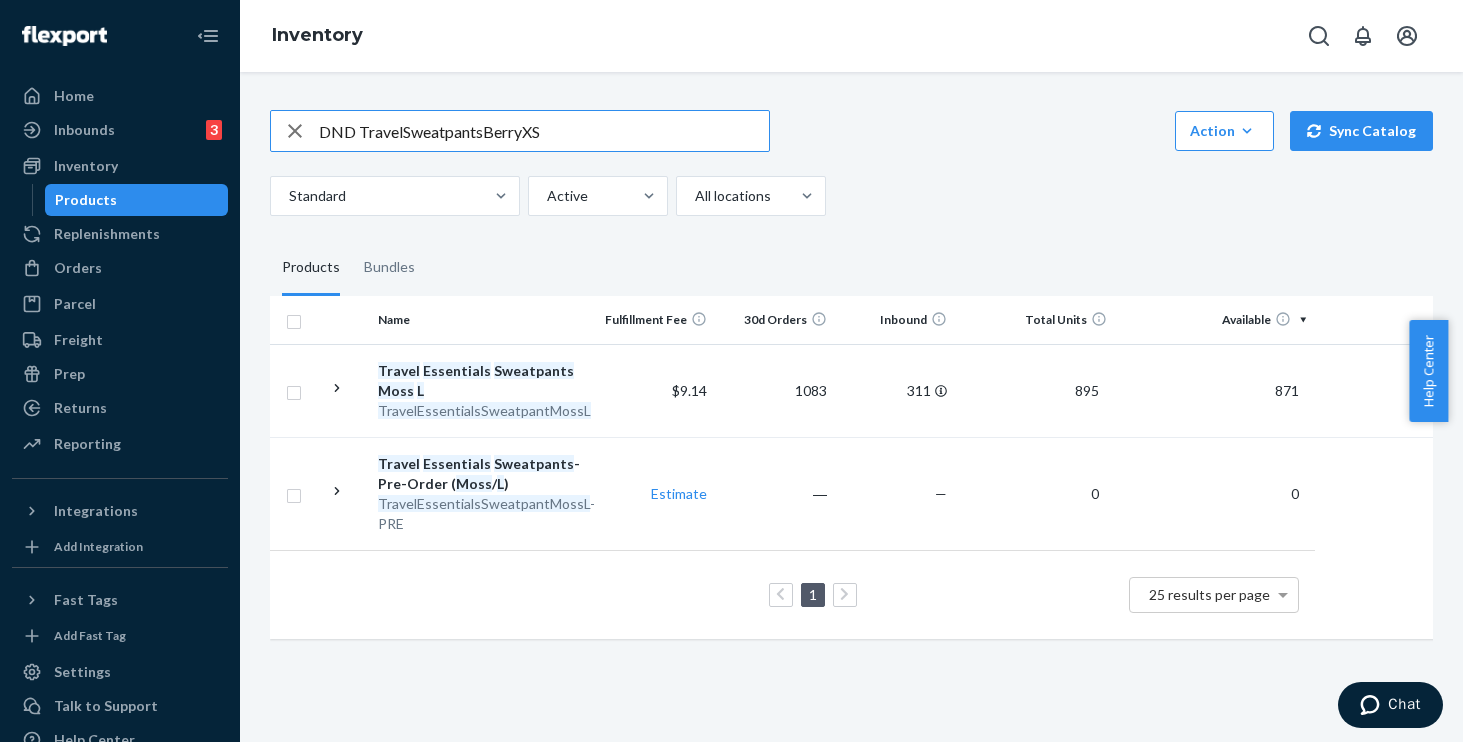 click on "DND TravelSweatpantsBerryXS" at bounding box center (544, 131) 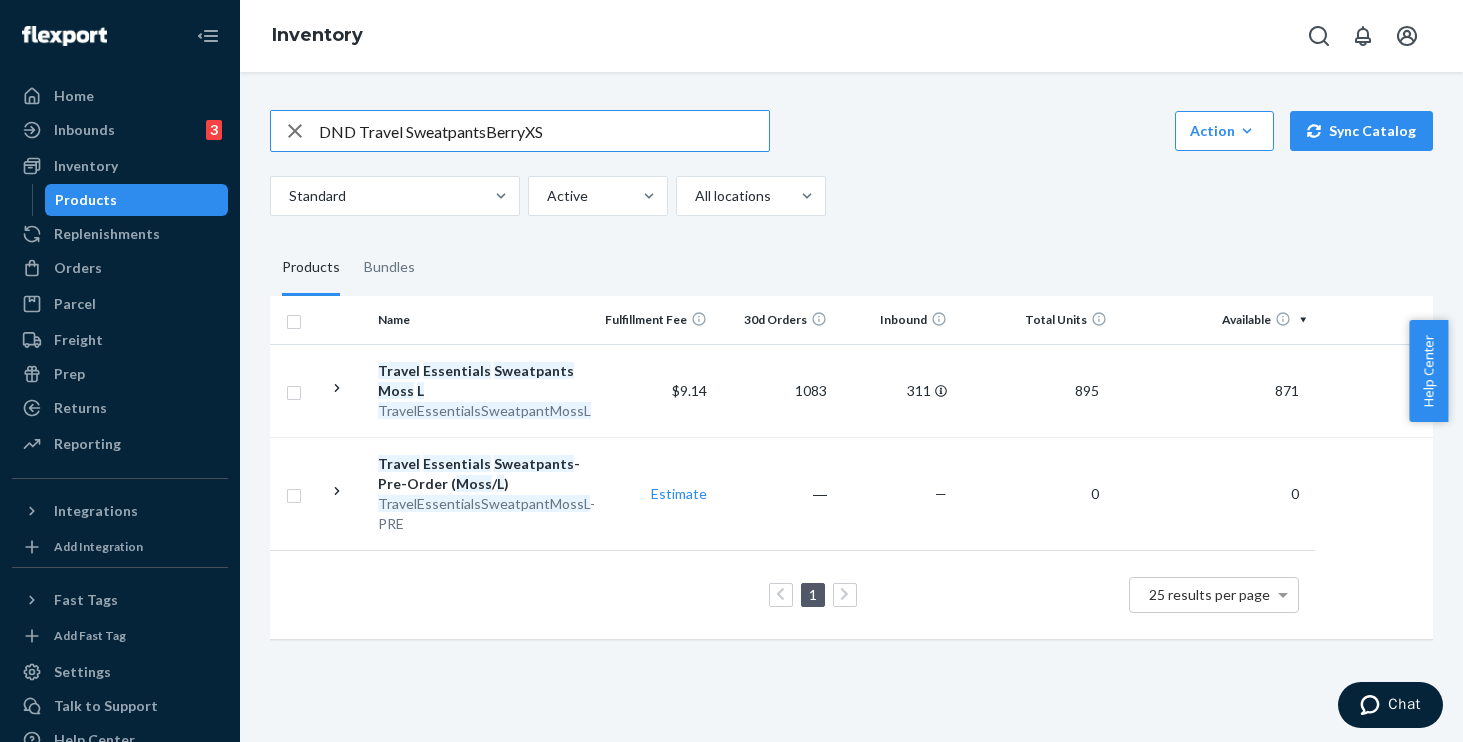 click on "DND Travel SweatpantsBerryXS" at bounding box center (544, 131) 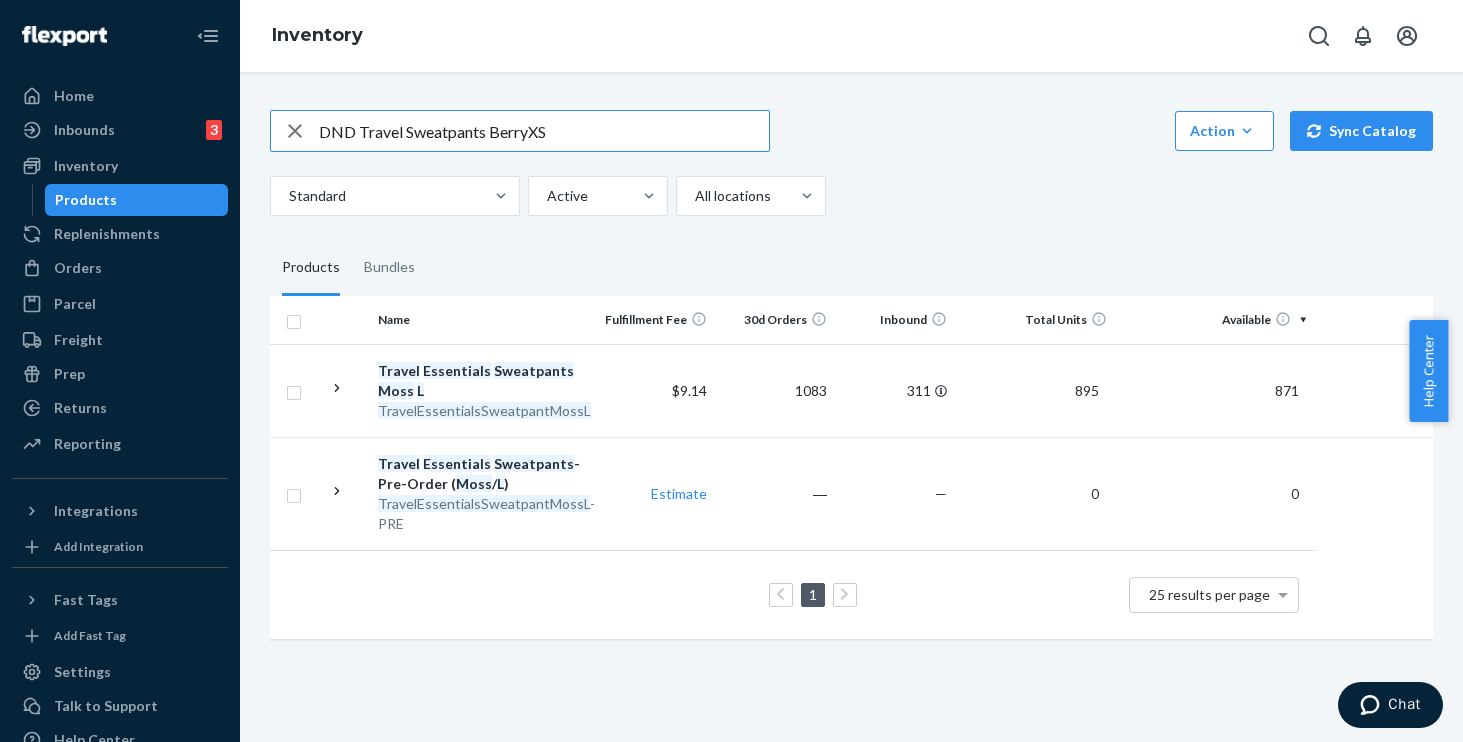 click on "DND Travel Sweatpants BerryXS" at bounding box center [544, 131] 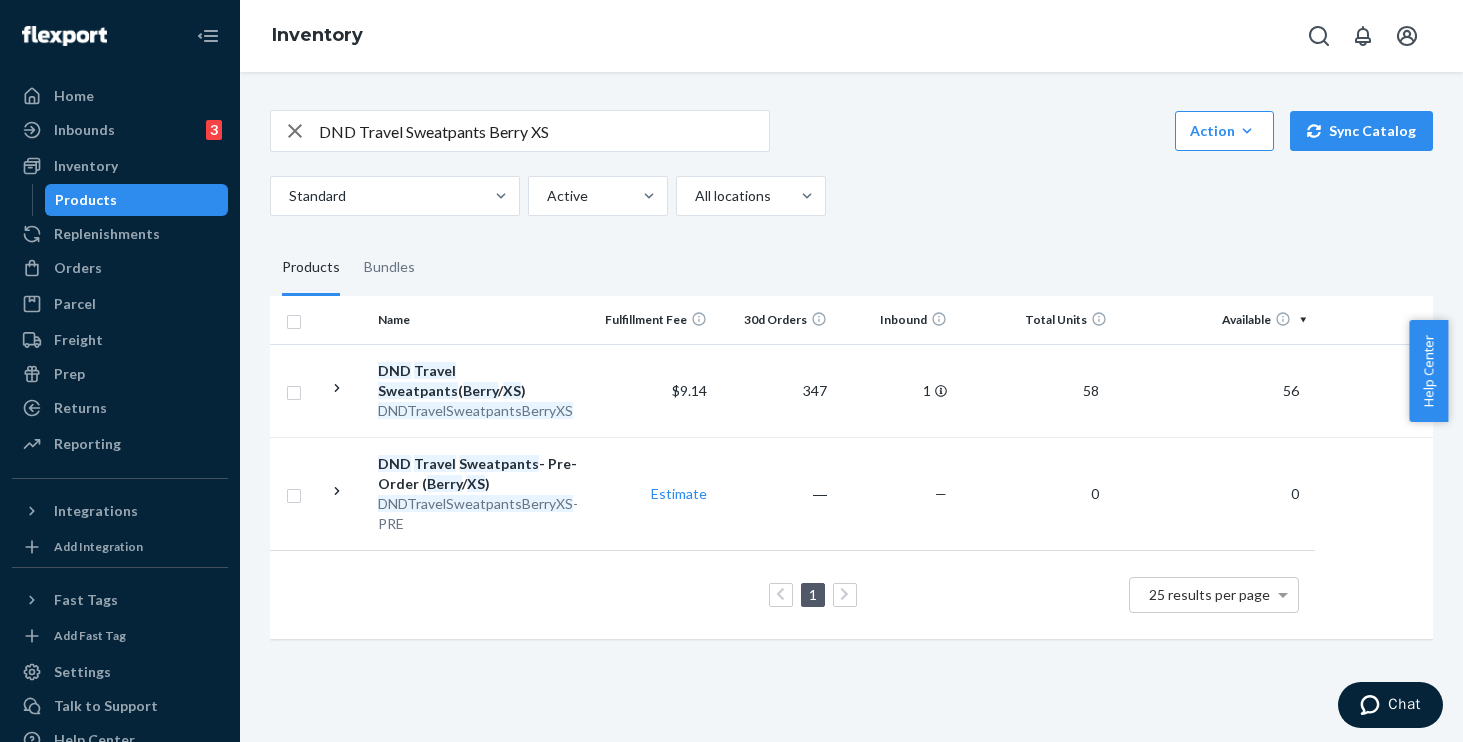 click on "DND Travel Sweatpants Berry XS" at bounding box center (544, 131) 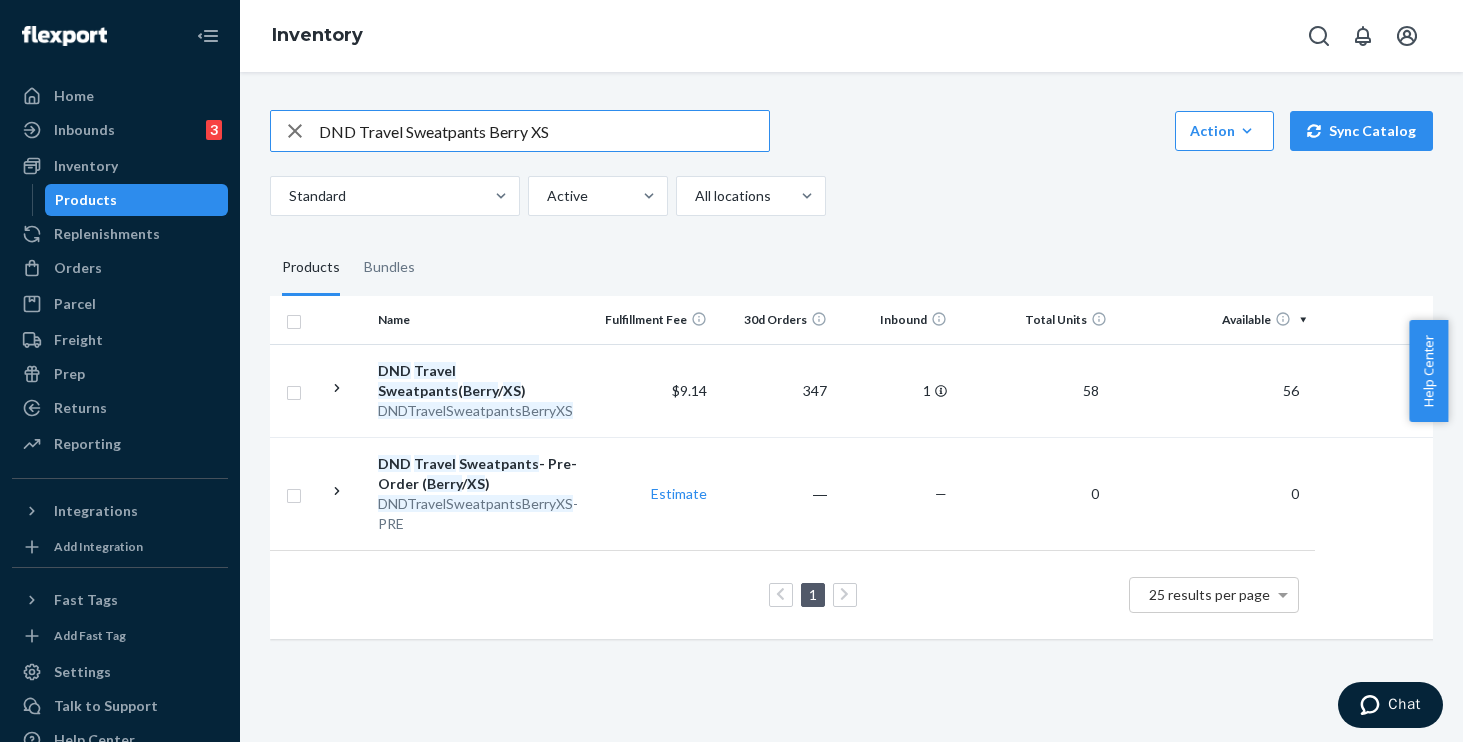 drag, startPoint x: 341, startPoint y: 103, endPoint x: 244, endPoint y: 102, distance: 97.00516 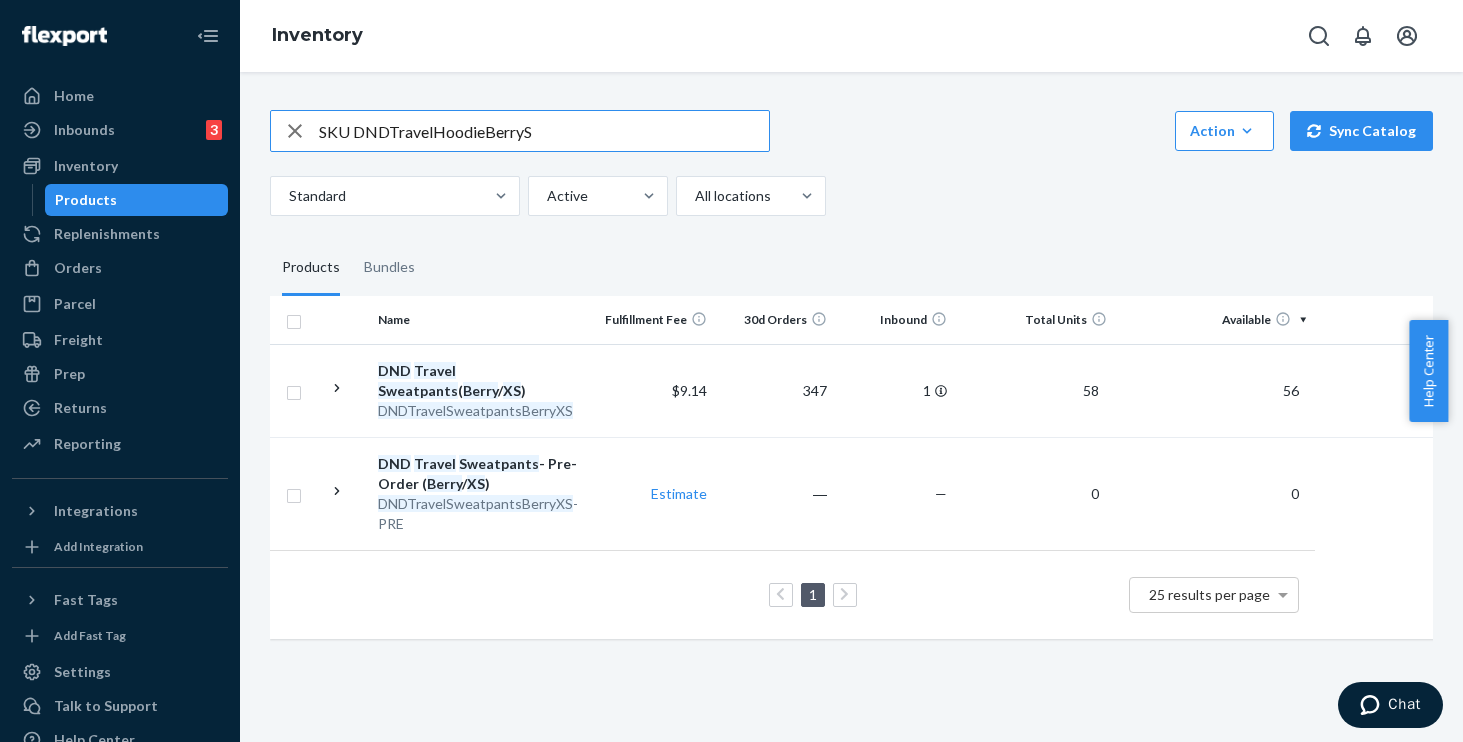 drag, startPoint x: 356, startPoint y: 130, endPoint x: 274, endPoint y: 129, distance: 82.006096 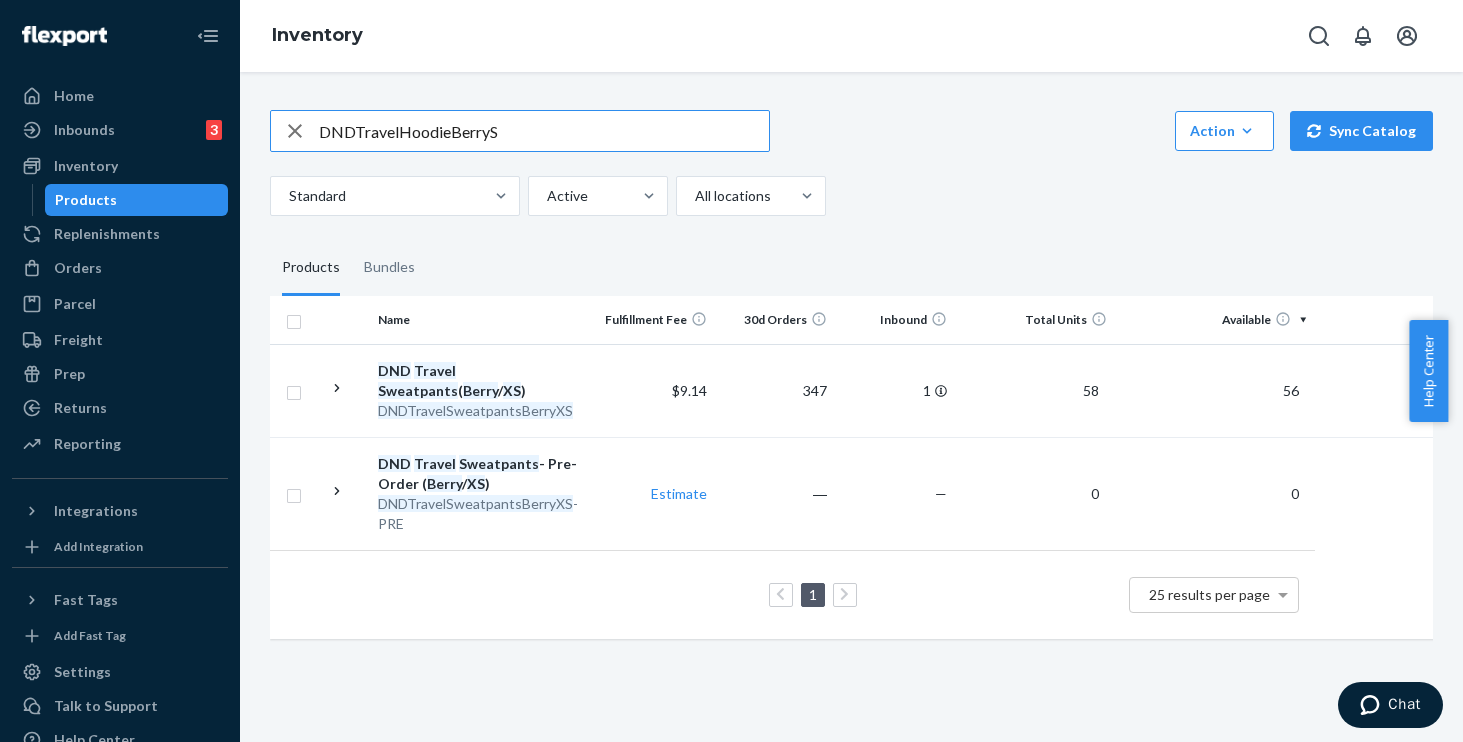 click on "DNDTravelHoodieBerryS" at bounding box center [544, 131] 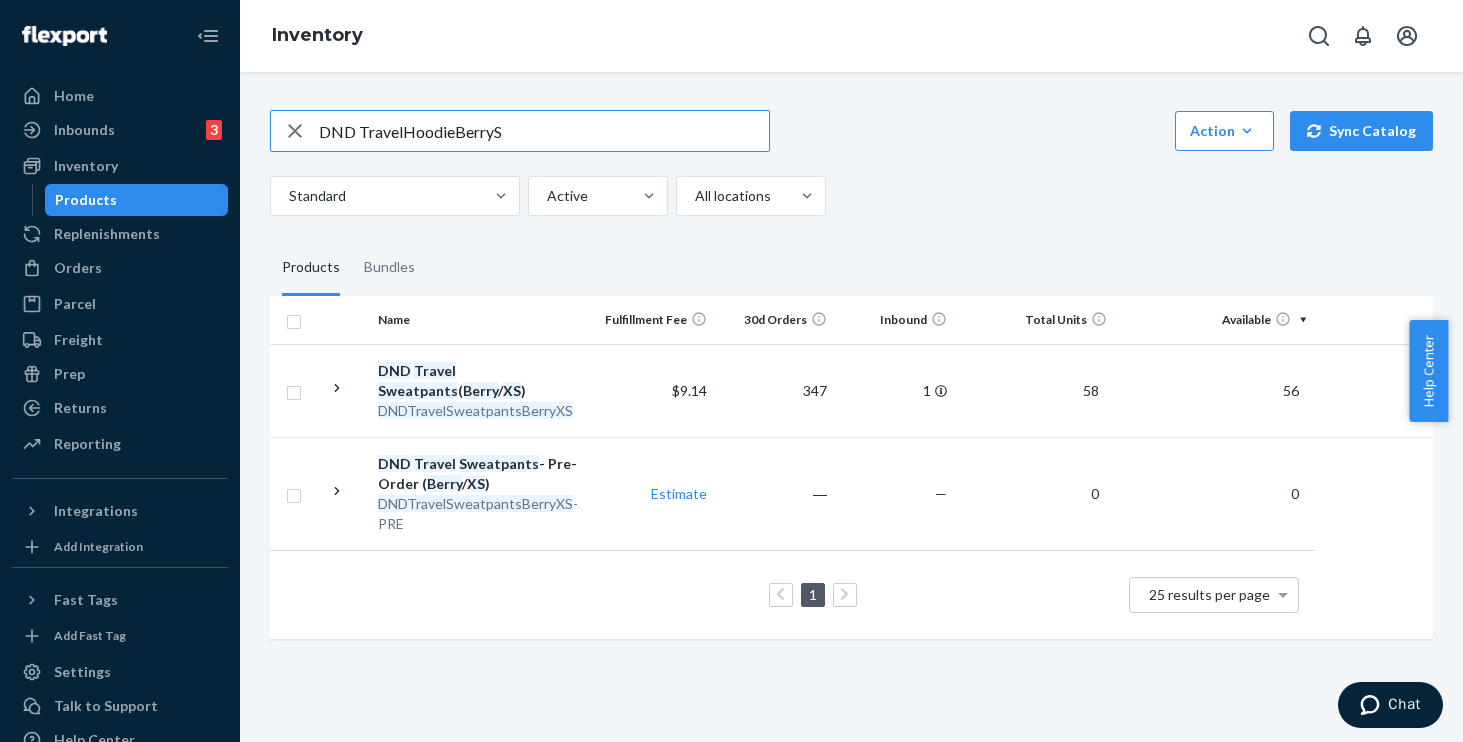 click on "DND TravelHoodieBerryS" at bounding box center [544, 131] 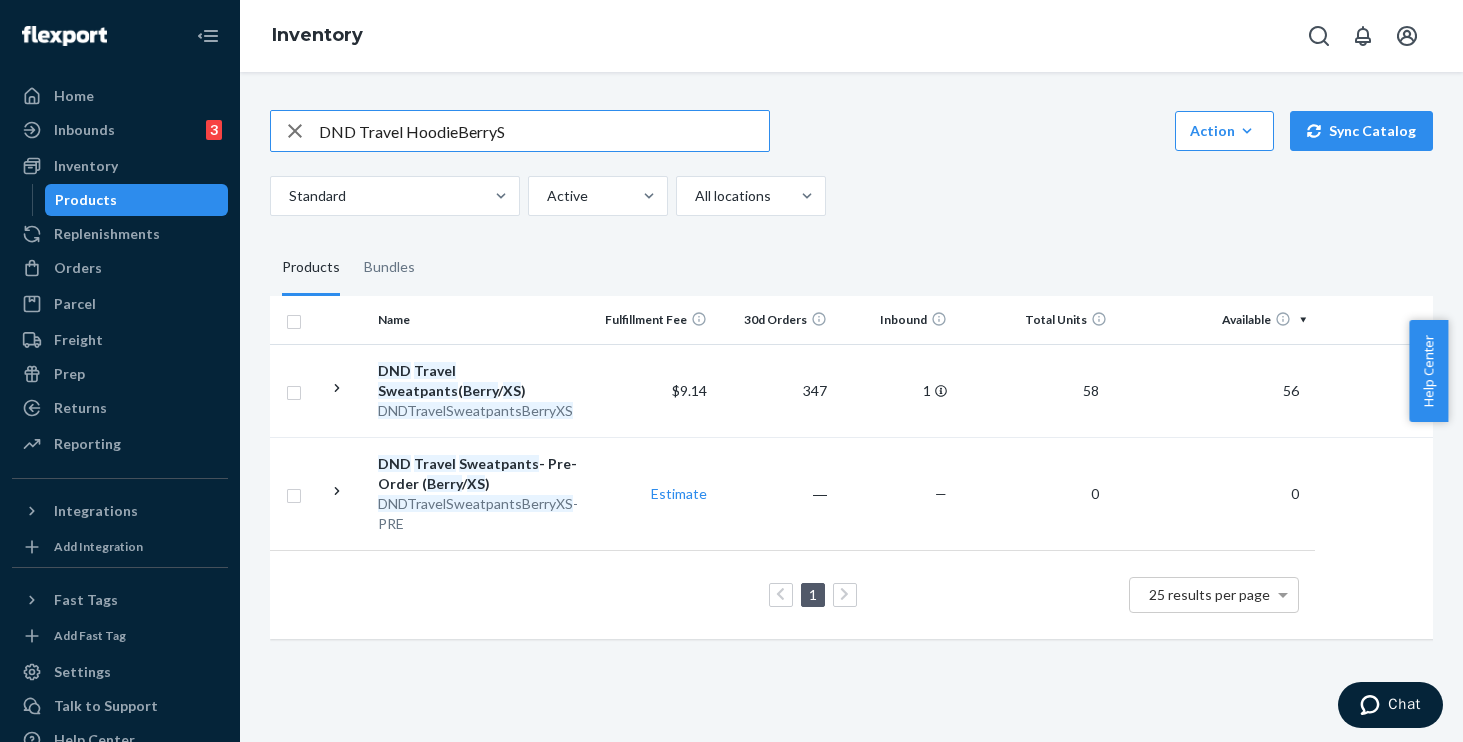 click on "DND Travel HoodieBerryS" at bounding box center [544, 131] 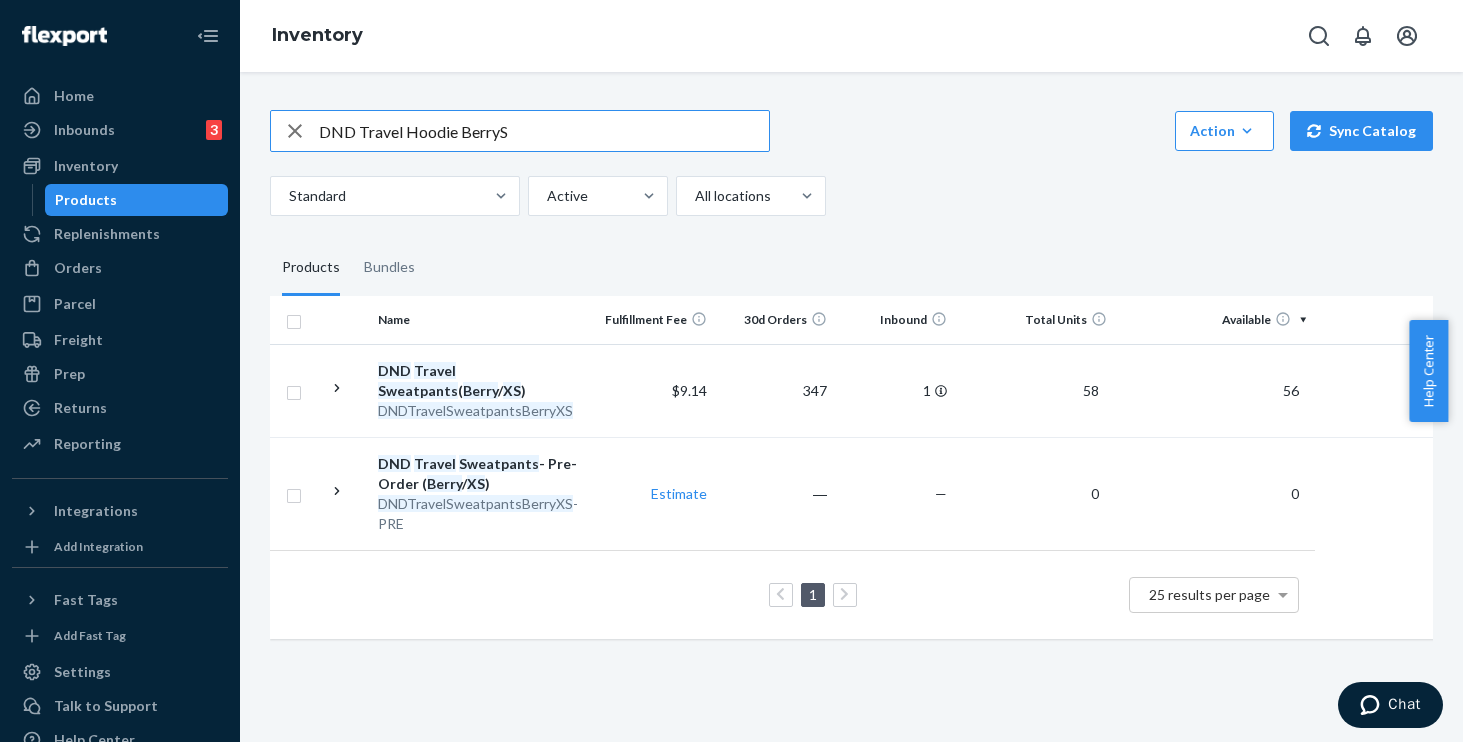click on "DND Travel Hoodie BerryS" at bounding box center [544, 131] 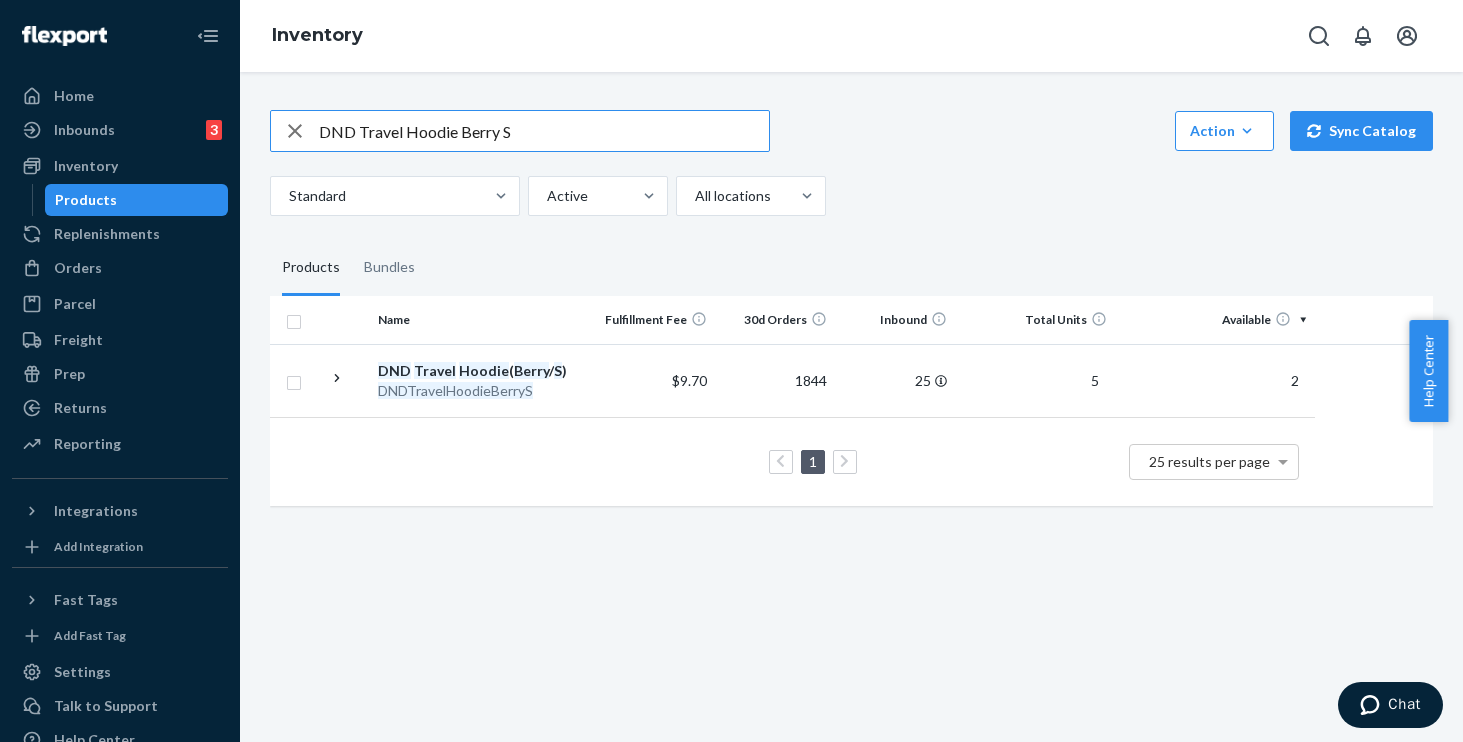 click on "DND Travel Hoodie Berry S" at bounding box center (544, 131) 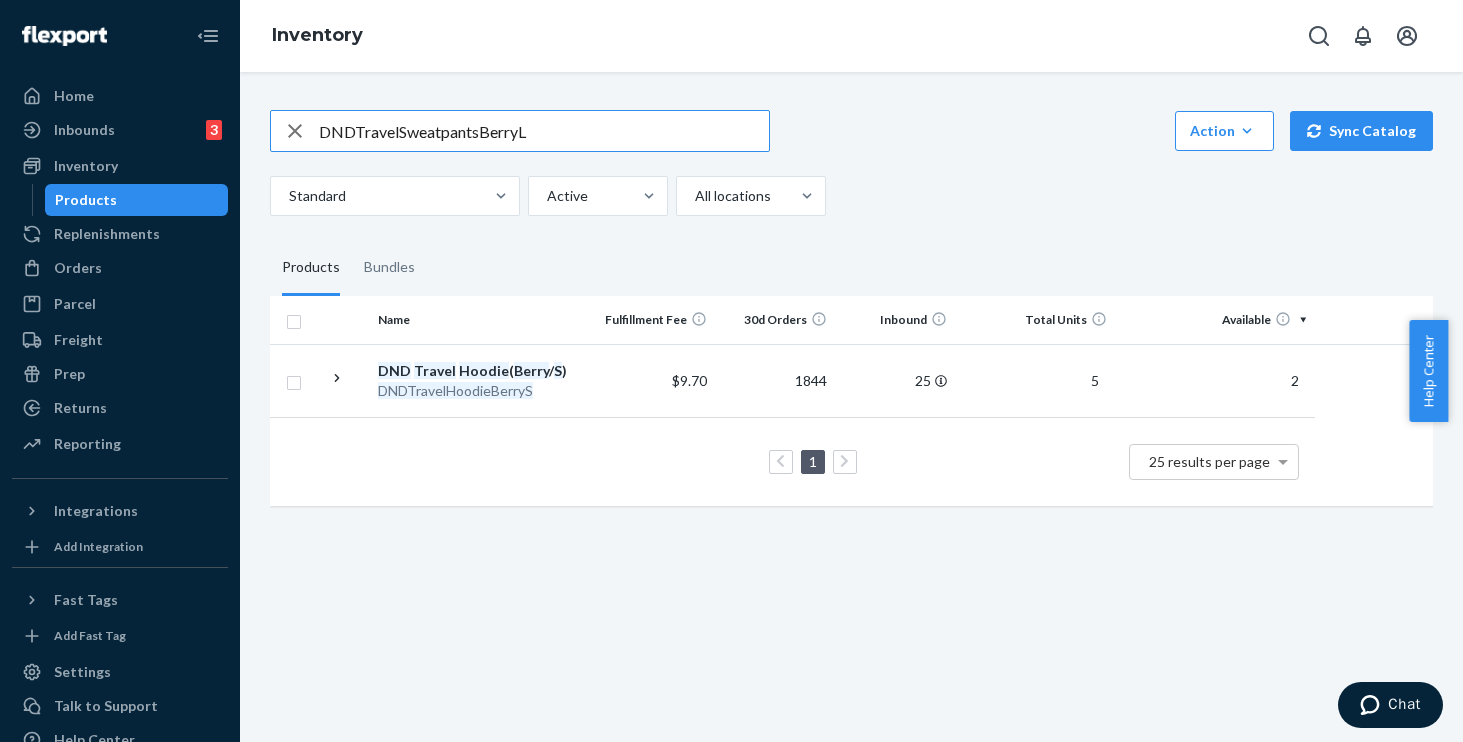 click on "DNDTravelSweatpantsBerryL" at bounding box center (544, 131) 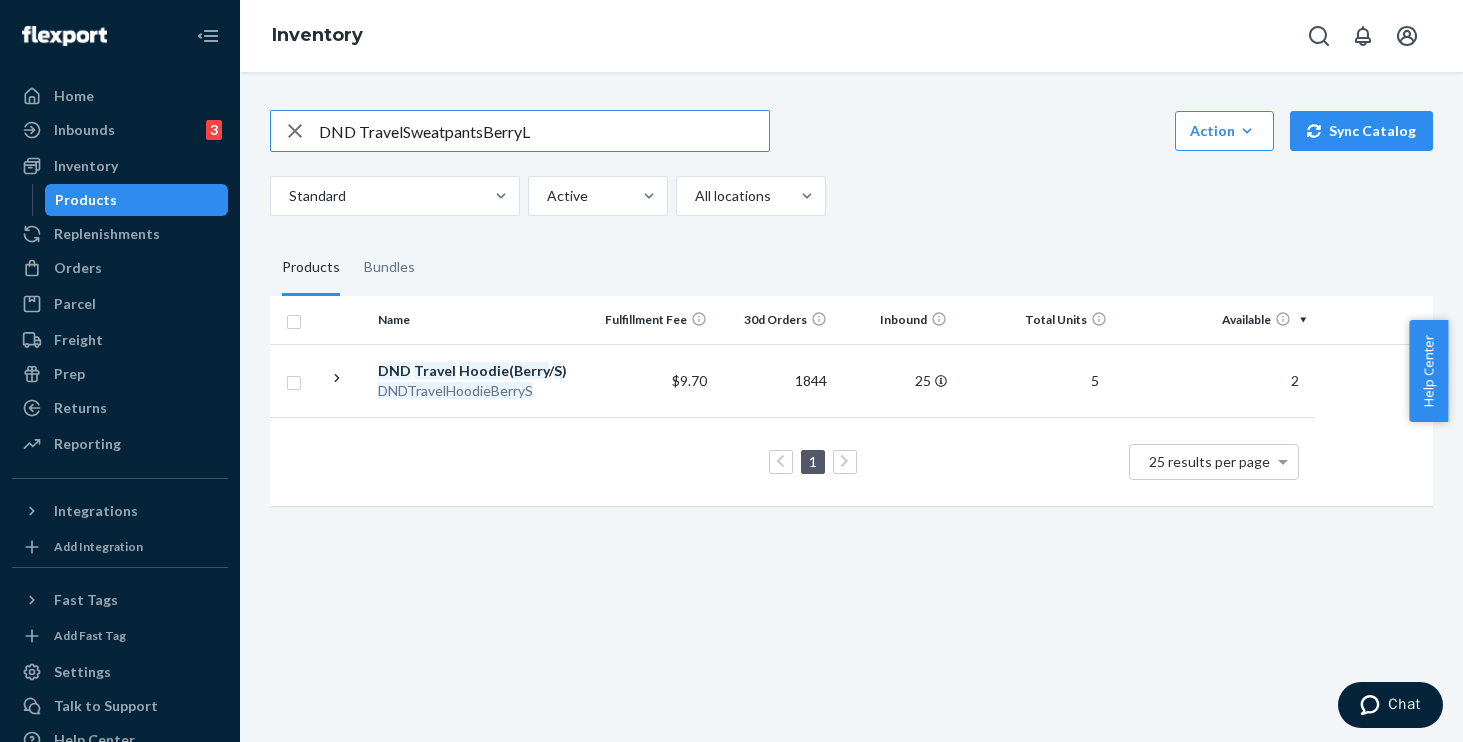 click on "DND TravelSweatpantsBerryL" at bounding box center [544, 131] 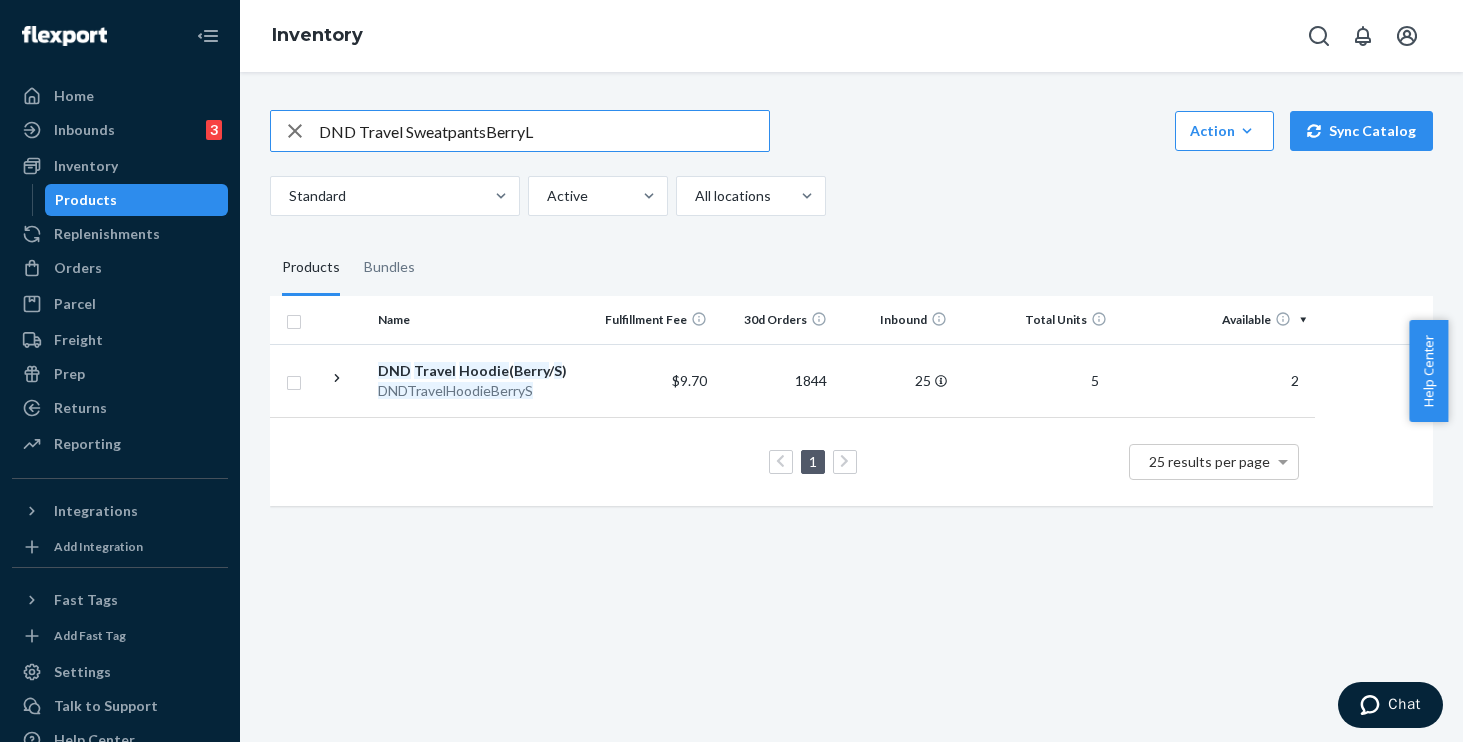 click on "DND Travel SweatpantsBerryL" at bounding box center [544, 131] 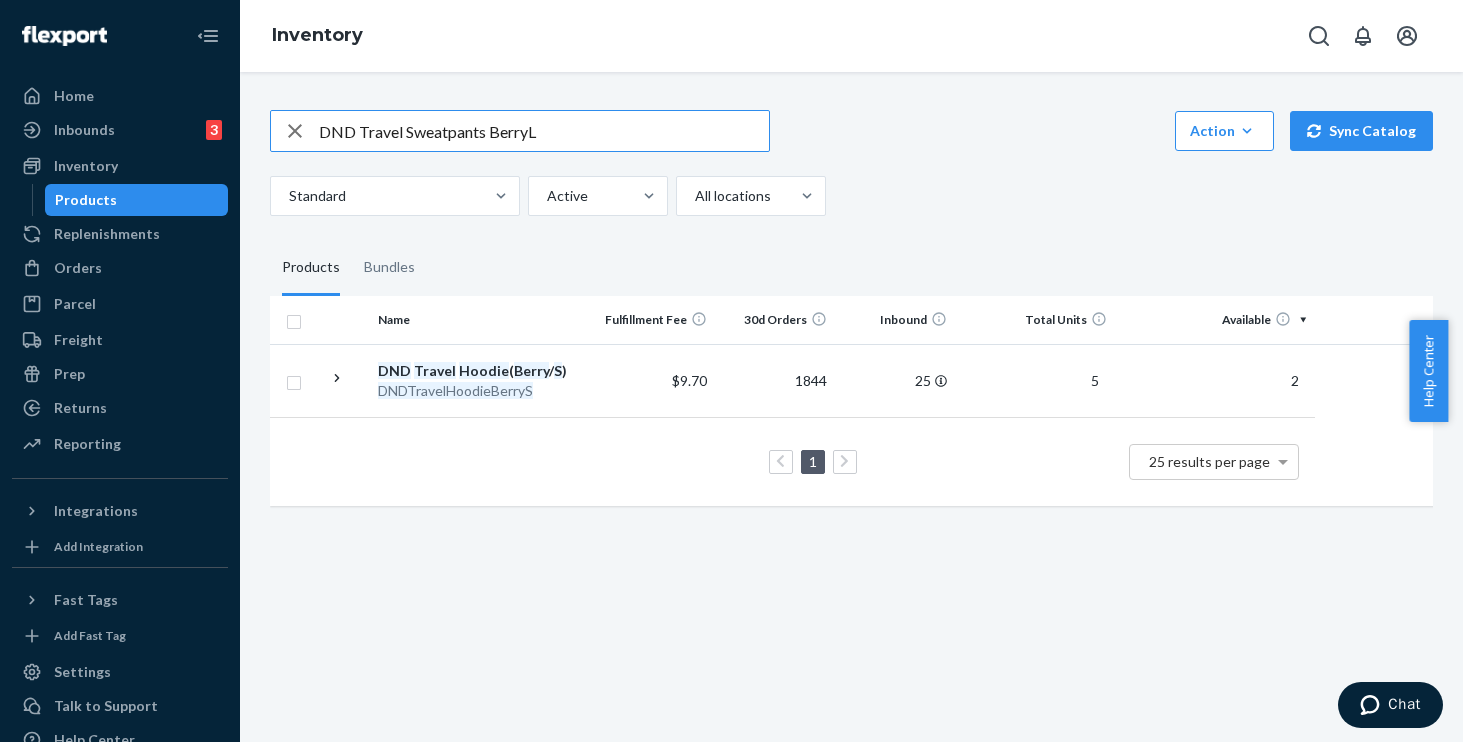 click on "DND Travel Sweatpants BerryL" at bounding box center (544, 131) 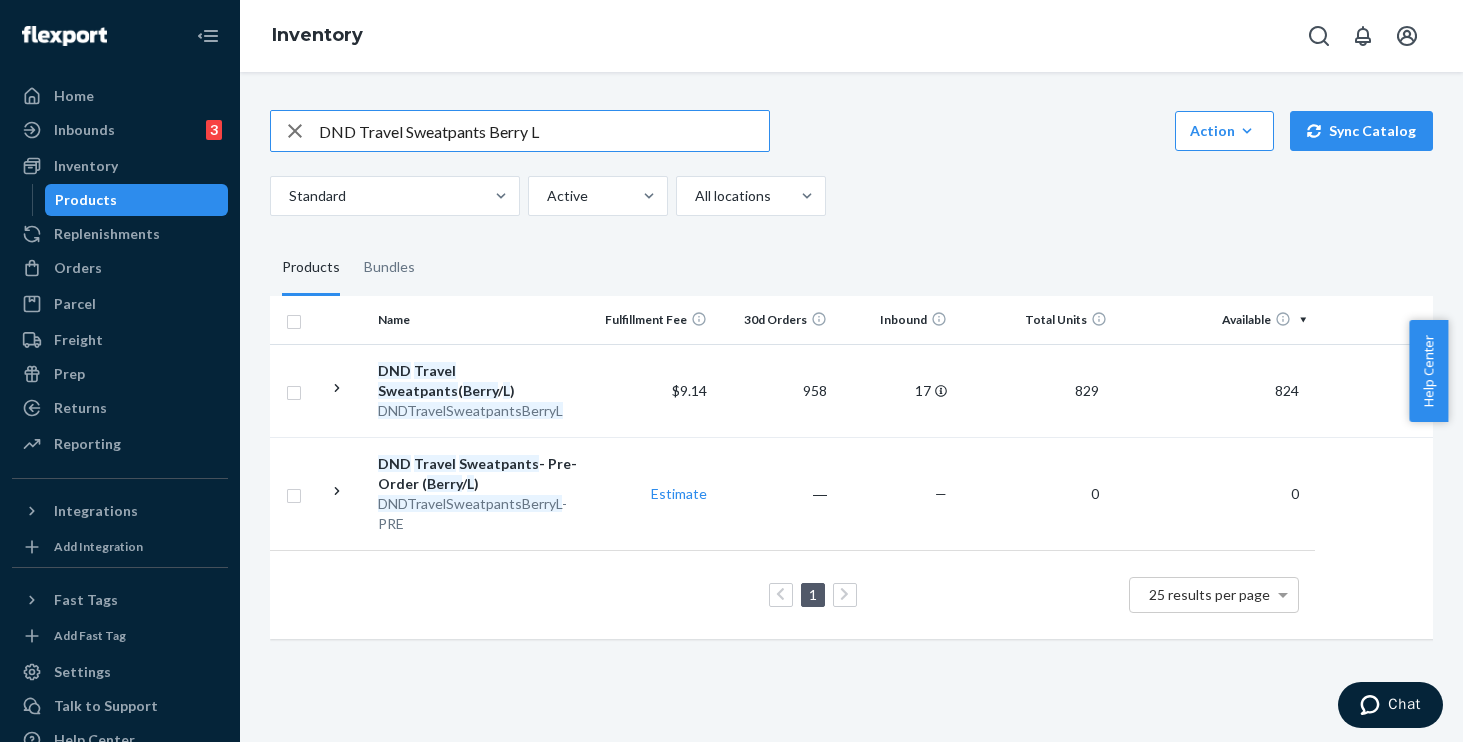 click on "DND Travel Sweatpants Berry L" at bounding box center (544, 131) 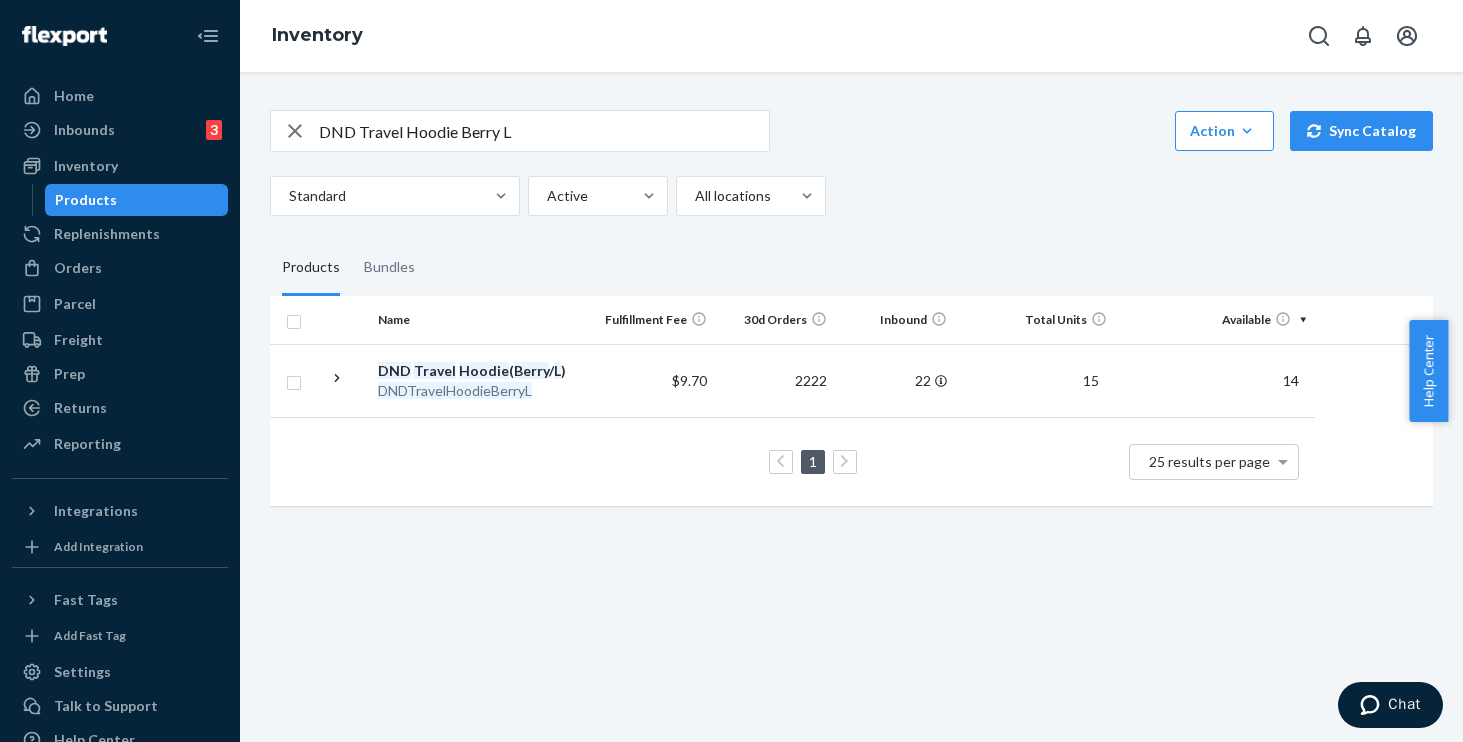 click on "DND Travel Hoodie Berry L" at bounding box center (544, 131) 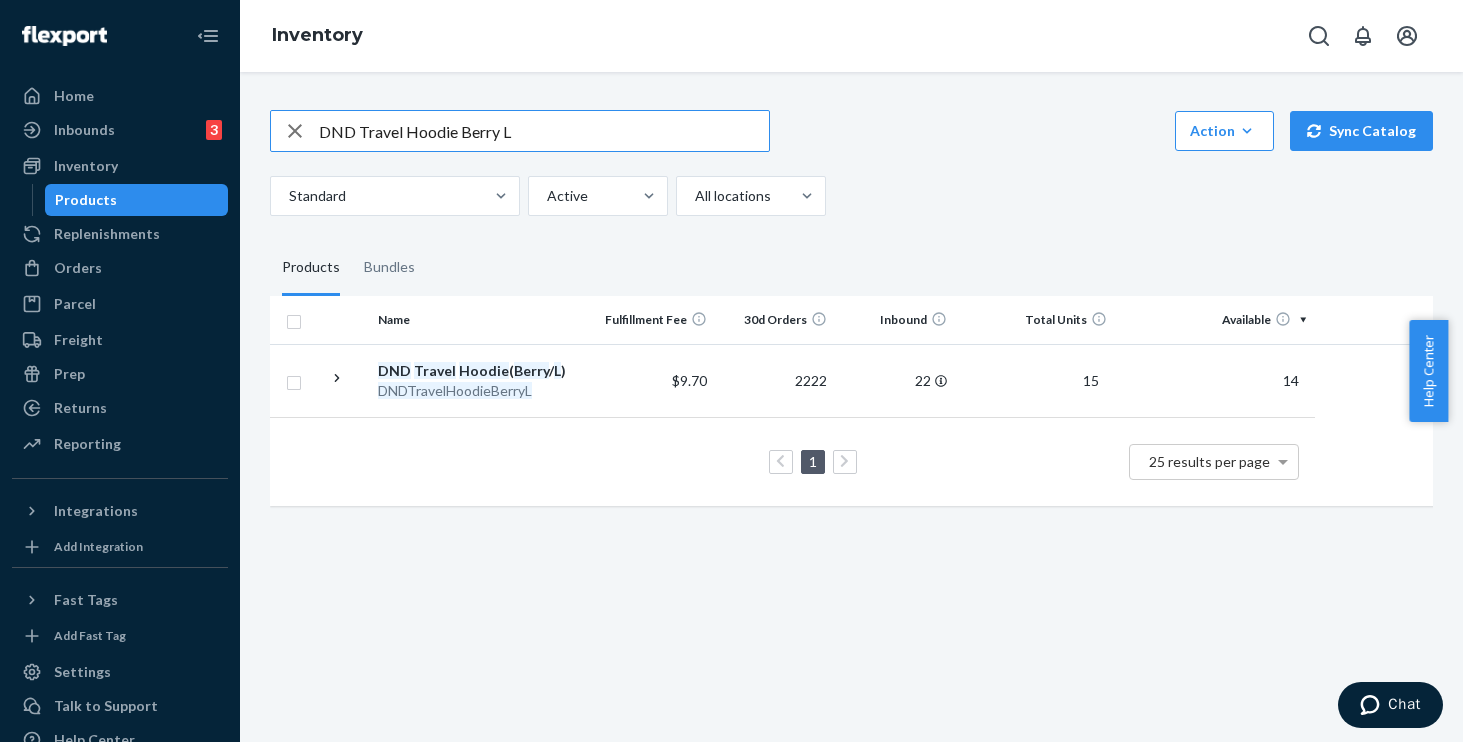 drag, startPoint x: 420, startPoint y: 116, endPoint x: 155, endPoint y: 77, distance: 267.85443 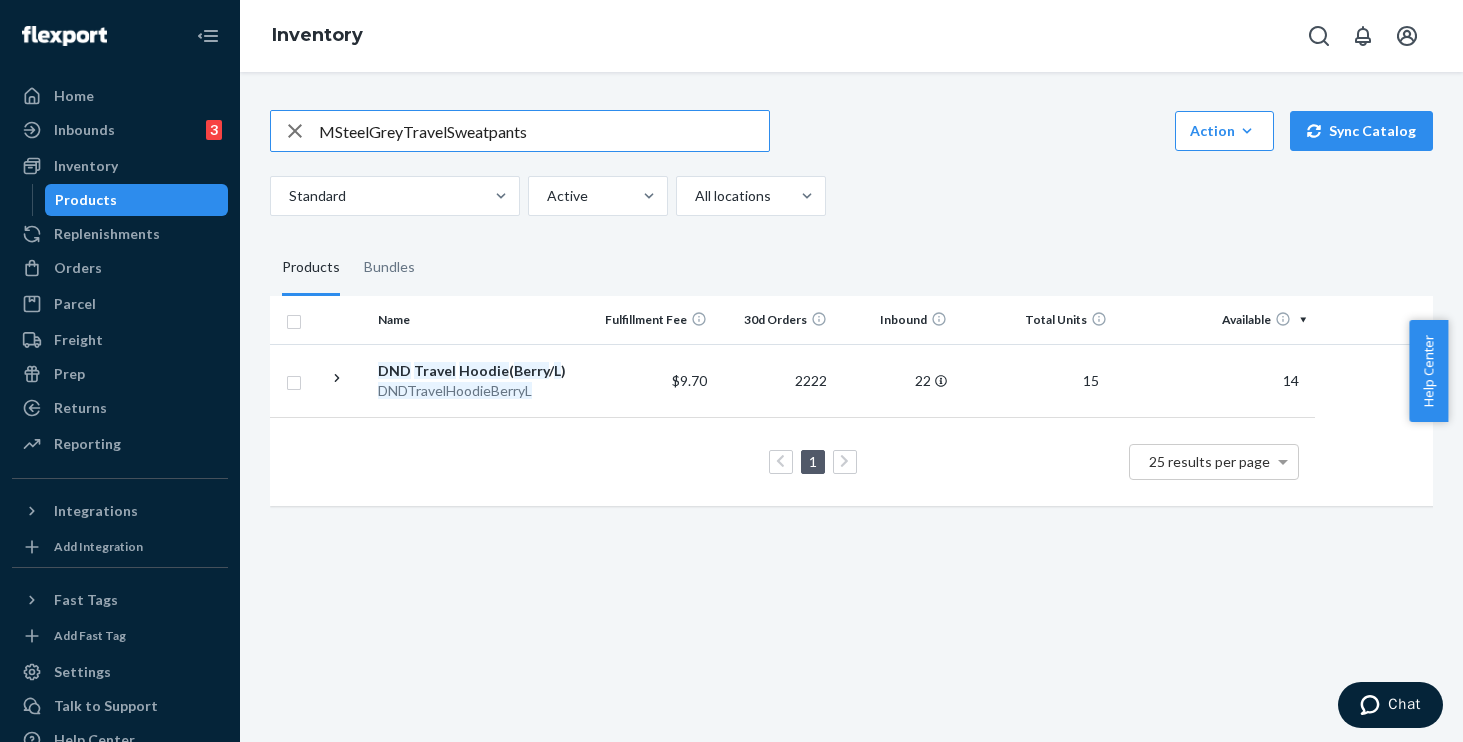 click on "MSteelGreyTravelSweatpants" at bounding box center (544, 131) 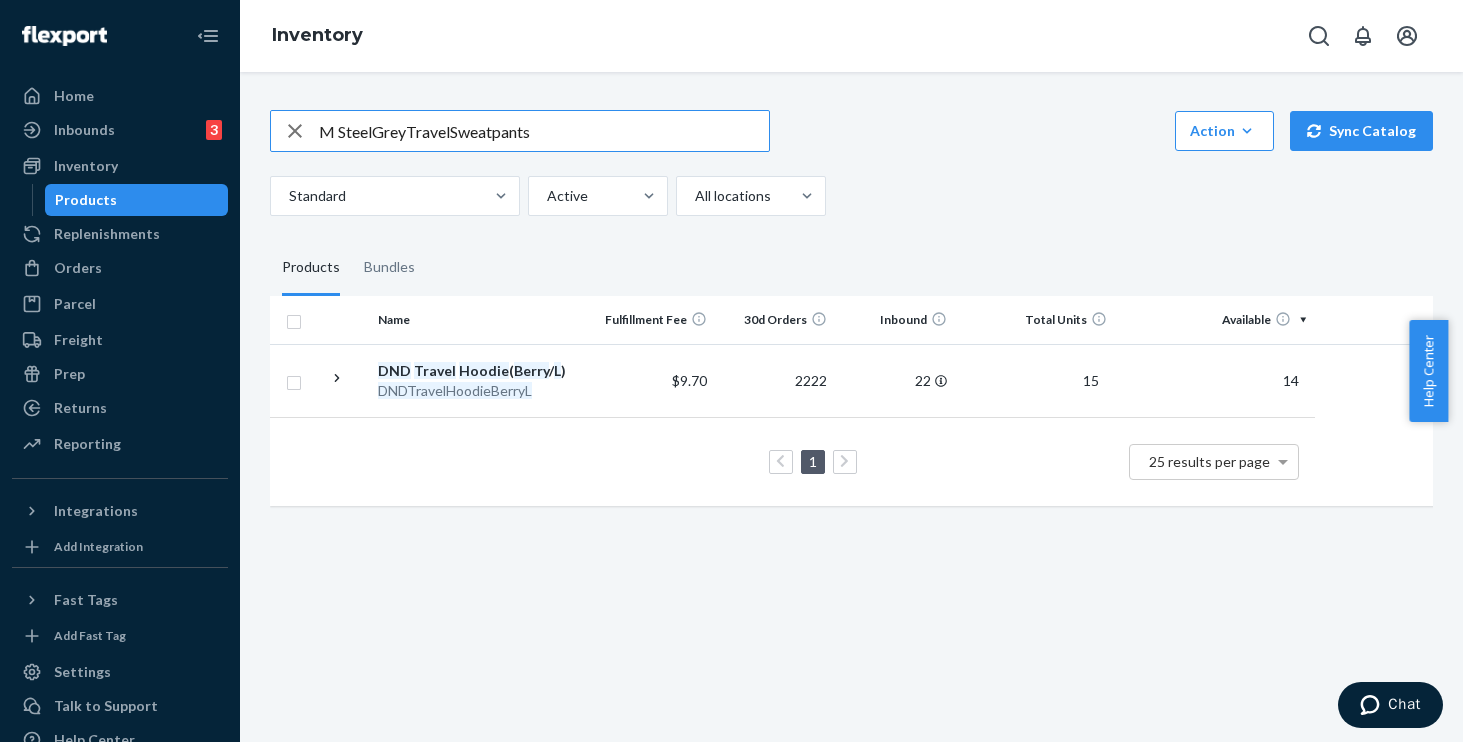click on "M SteelGreyTravelSweatpants" at bounding box center (544, 131) 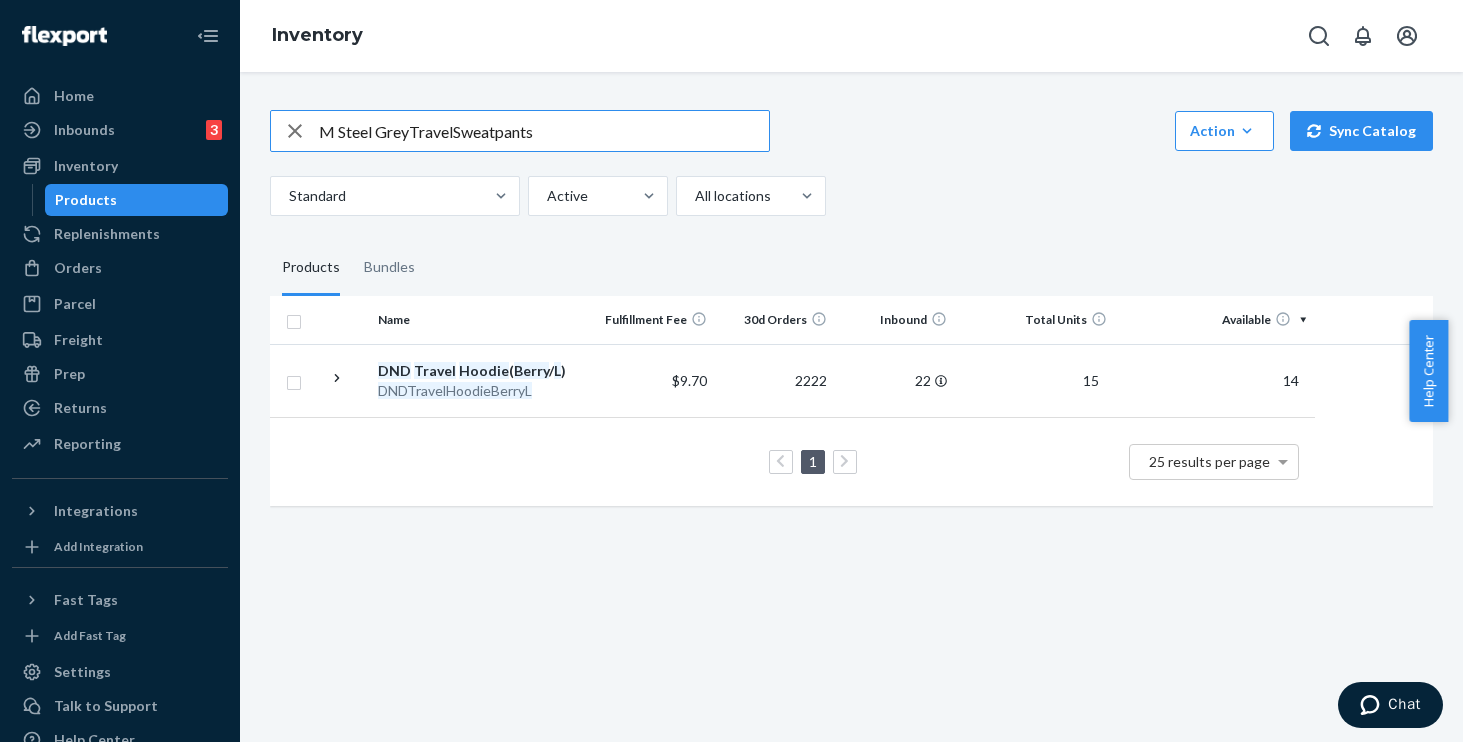click on "M Steel GreyTravelSweatpants" at bounding box center (544, 131) 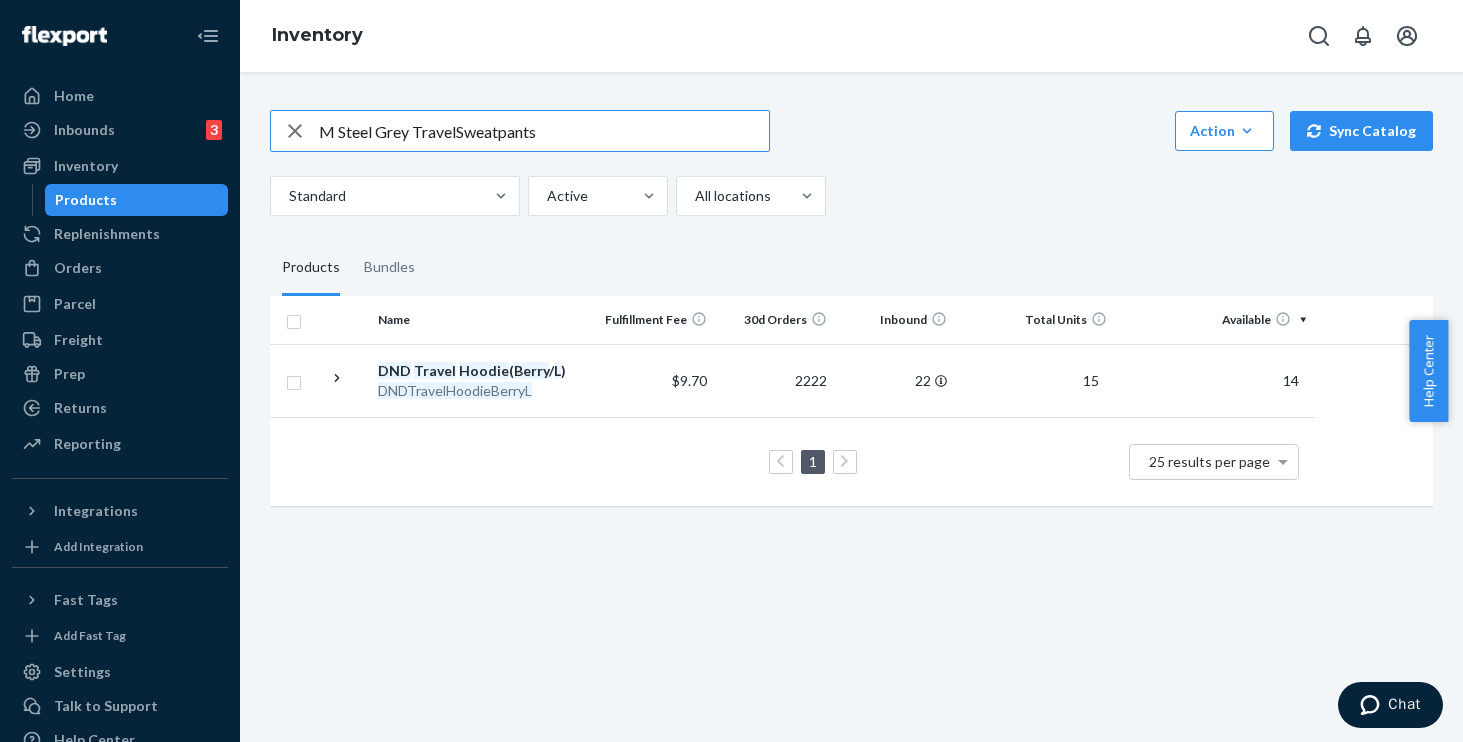 click on "M Steel Grey TravelSweatpants" at bounding box center (544, 131) 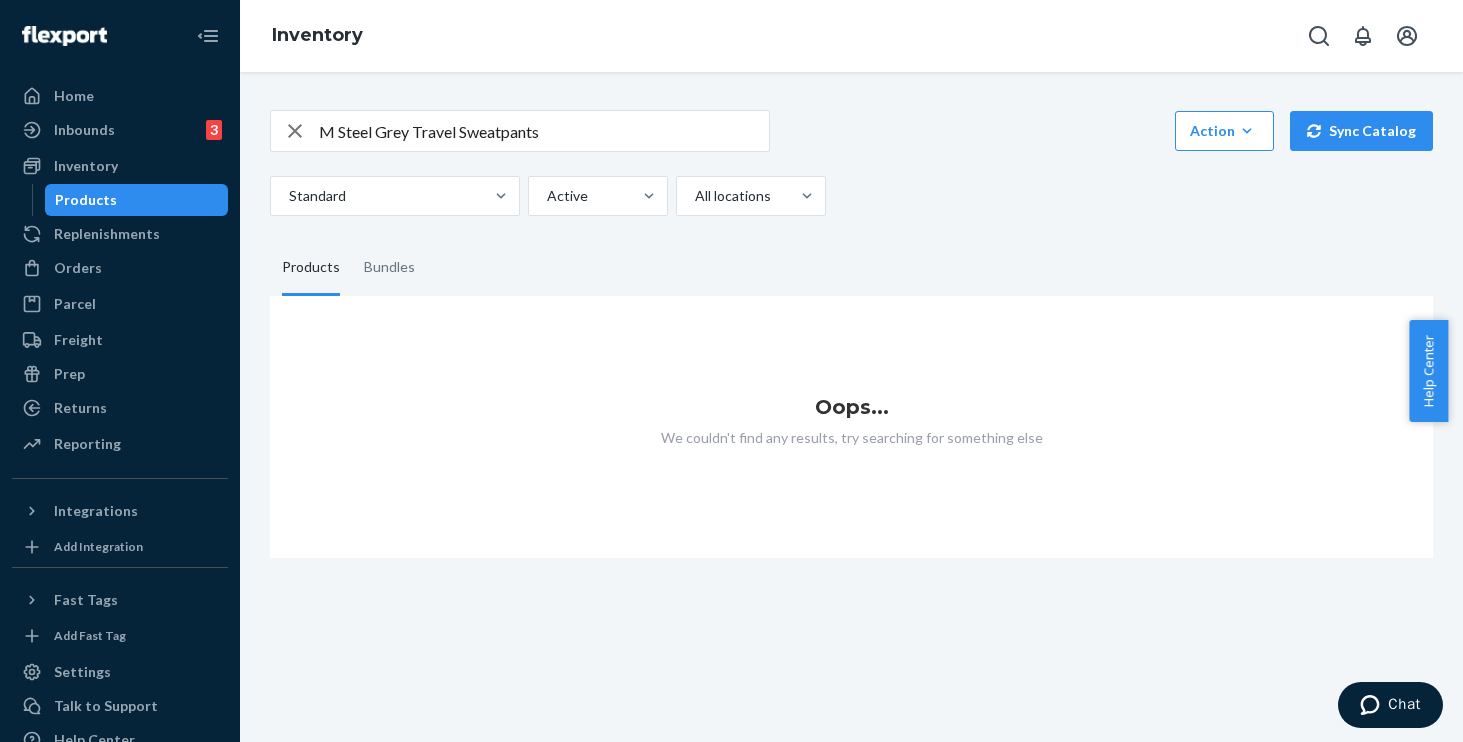 drag, startPoint x: 381, startPoint y: 141, endPoint x: 405, endPoint y: 133, distance: 25.298222 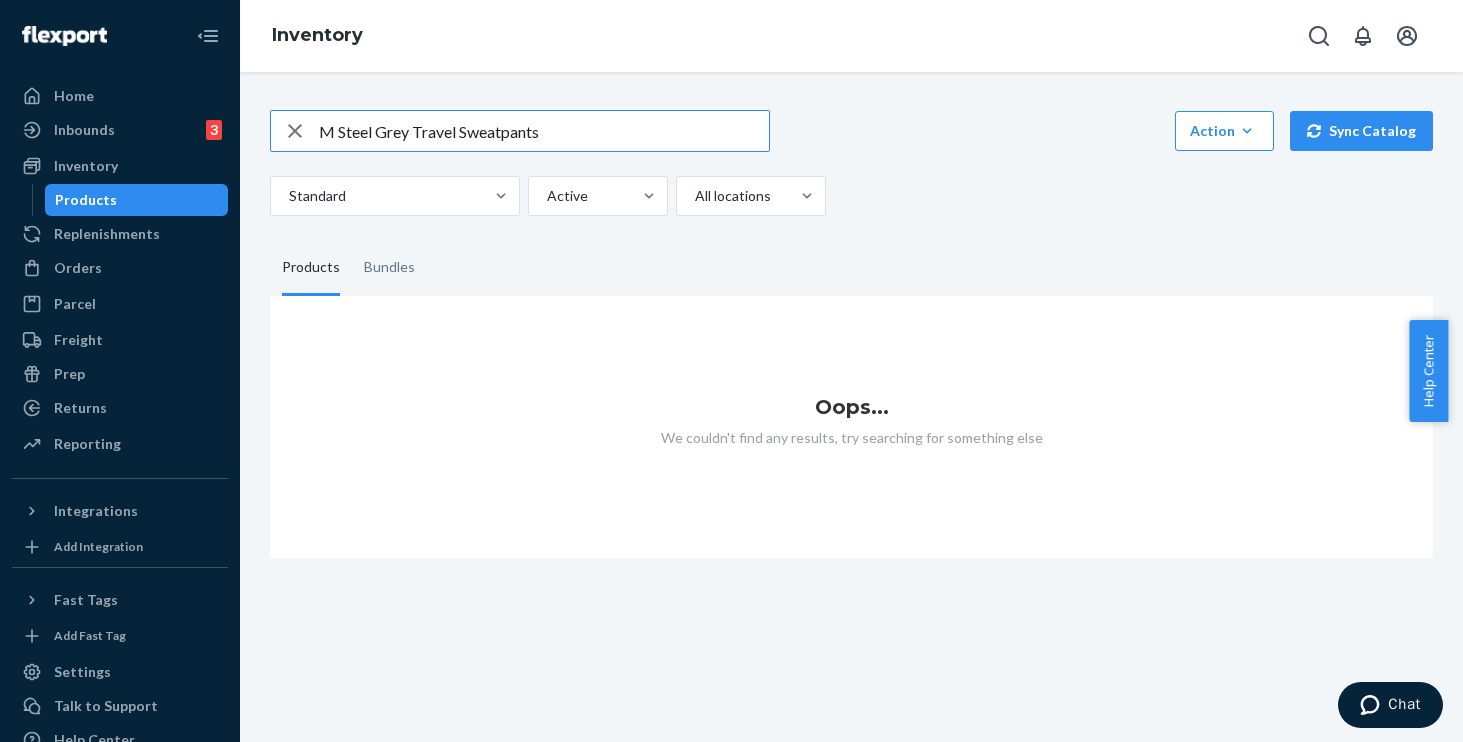 drag, startPoint x: 407, startPoint y: 130, endPoint x: 301, endPoint y: 127, distance: 106.04244 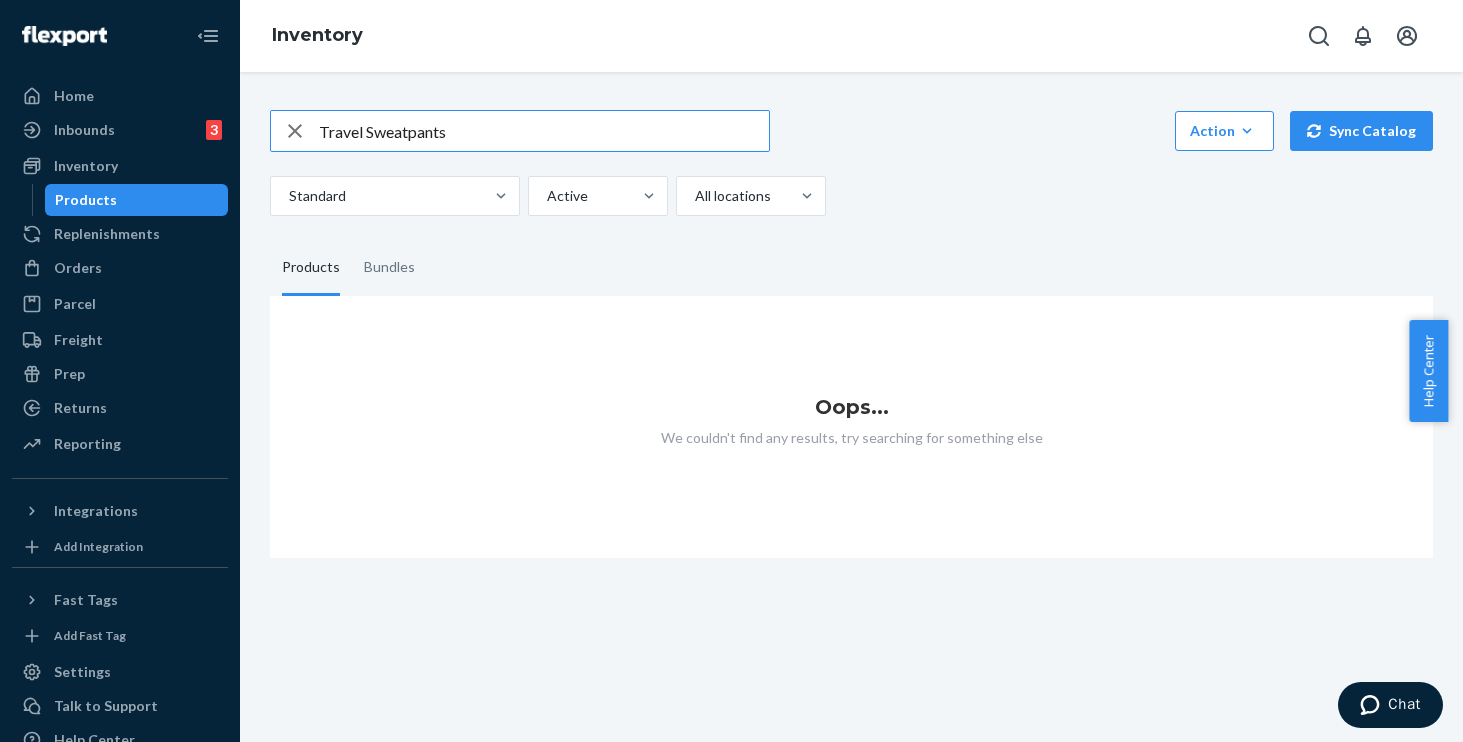 click on "Travel Sweatpants" at bounding box center (544, 131) 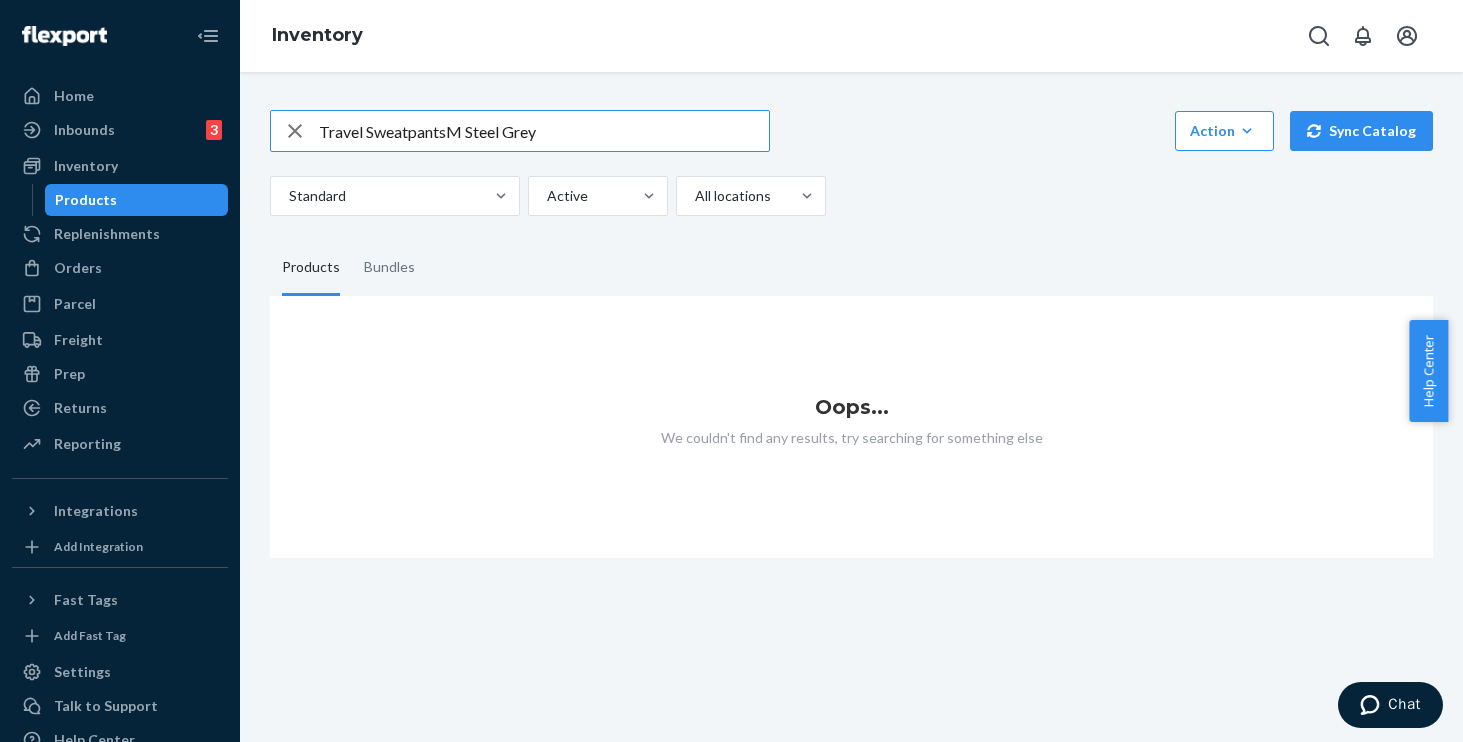drag, startPoint x: 465, startPoint y: 131, endPoint x: 450, endPoint y: 132, distance: 15.033297 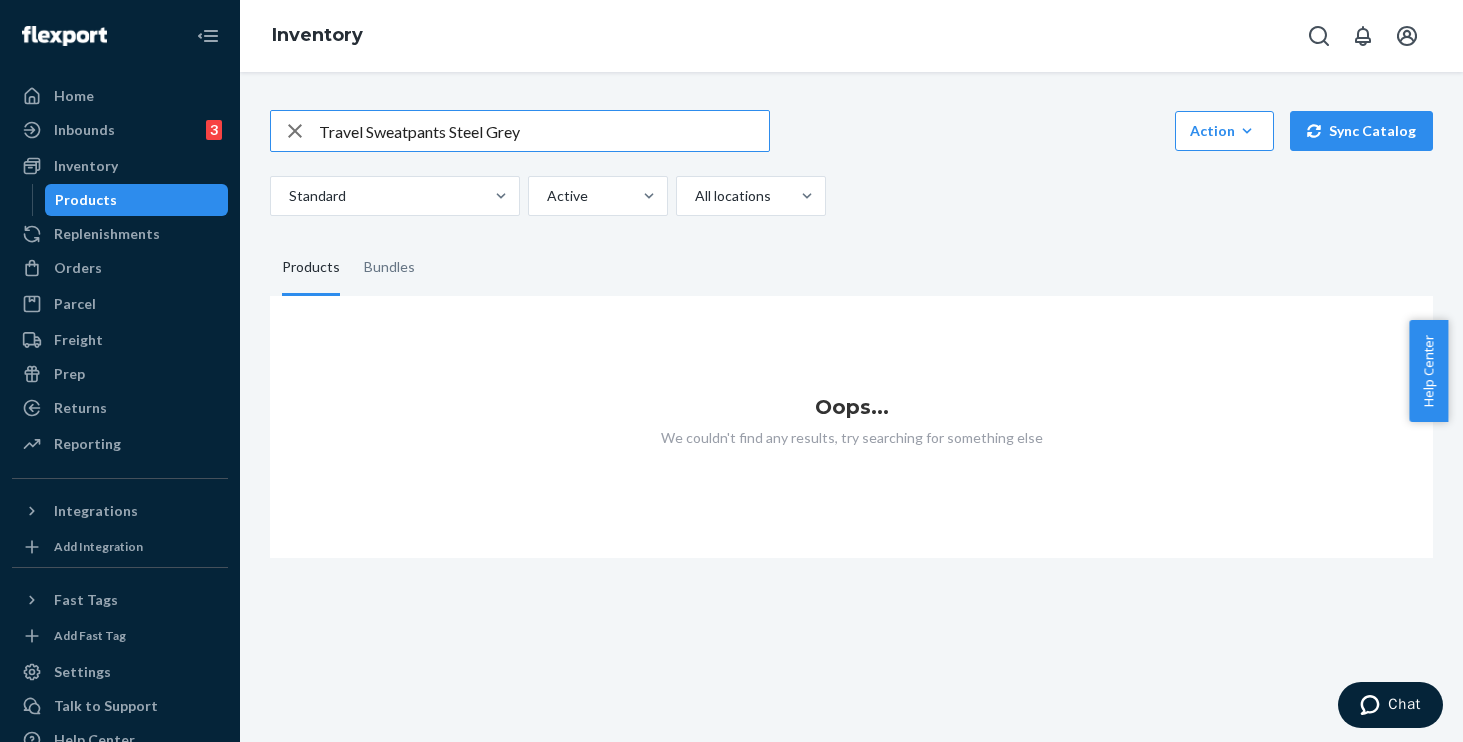 click on "Travel Sweatpants Steel Grey" at bounding box center (544, 131) 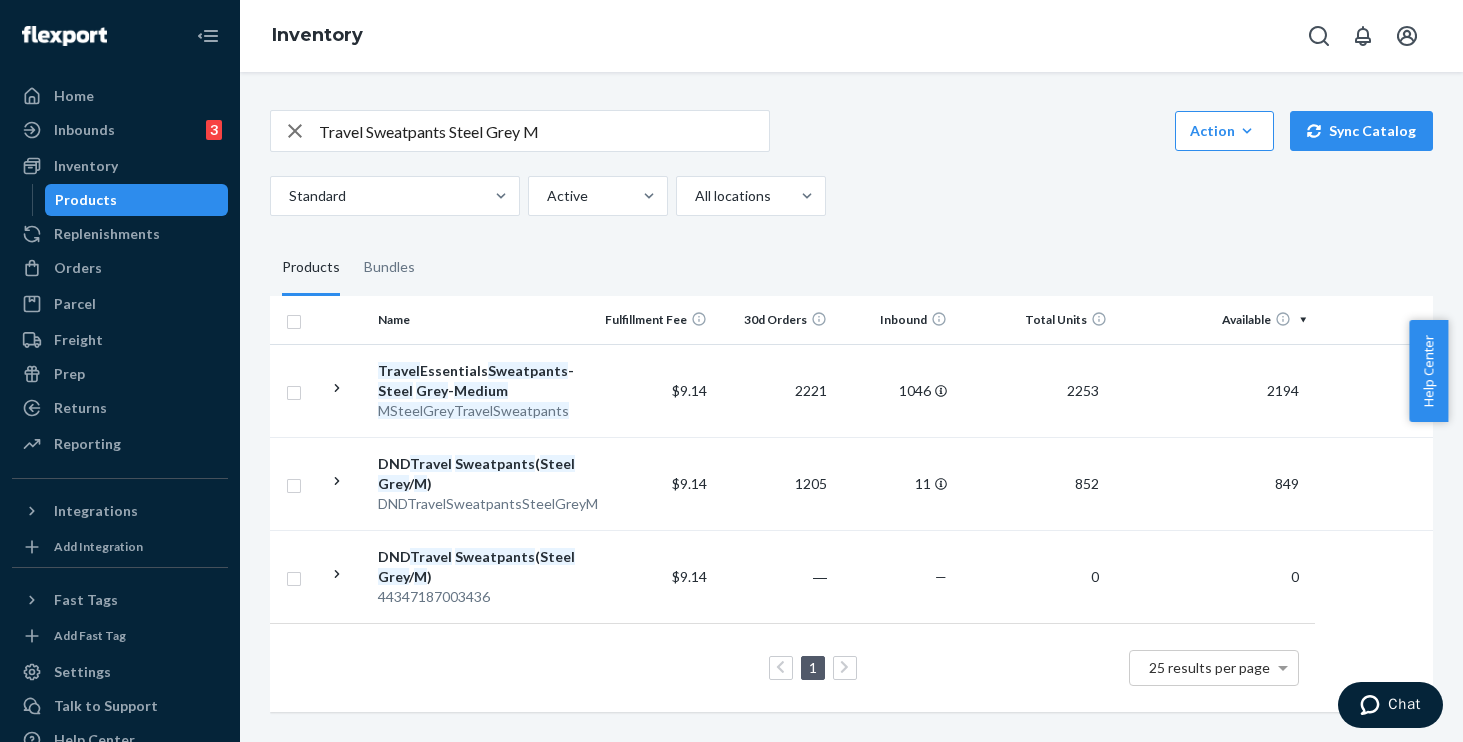click on "Travel Sweatpants Steel Grey M" at bounding box center (544, 131) 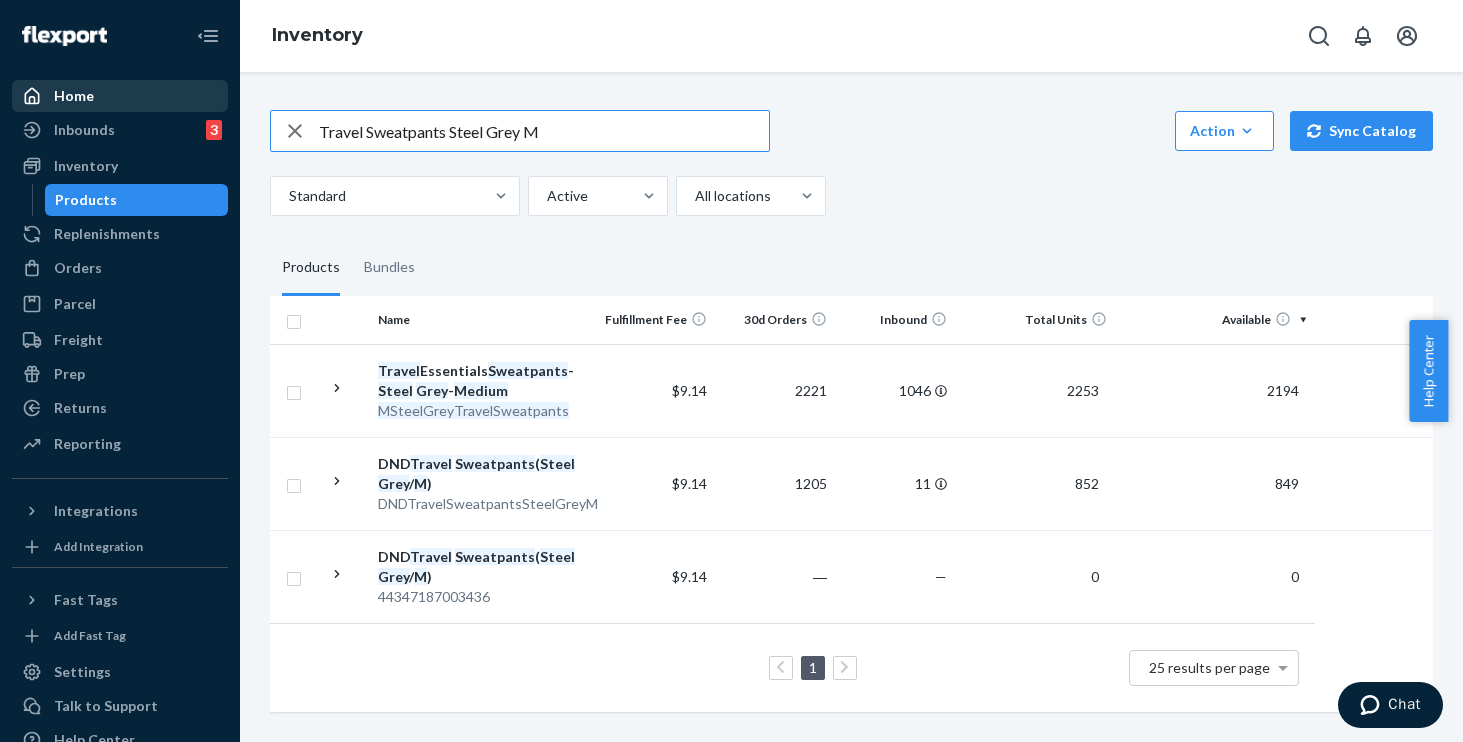 drag, startPoint x: 264, startPoint y: 117, endPoint x: 128, endPoint y: 91, distance: 138.463 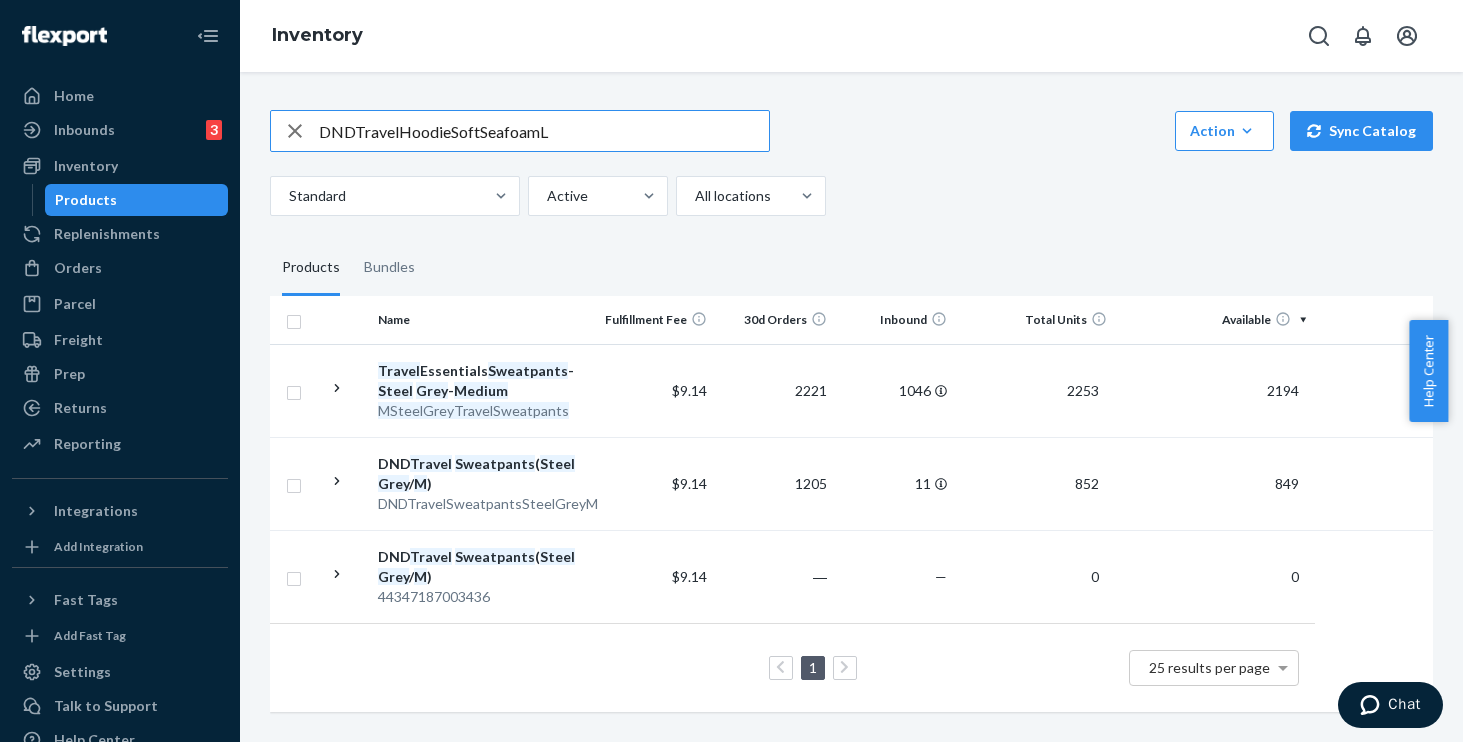 drag, startPoint x: 449, startPoint y: 128, endPoint x: 989, endPoint y: 142, distance: 540.18146 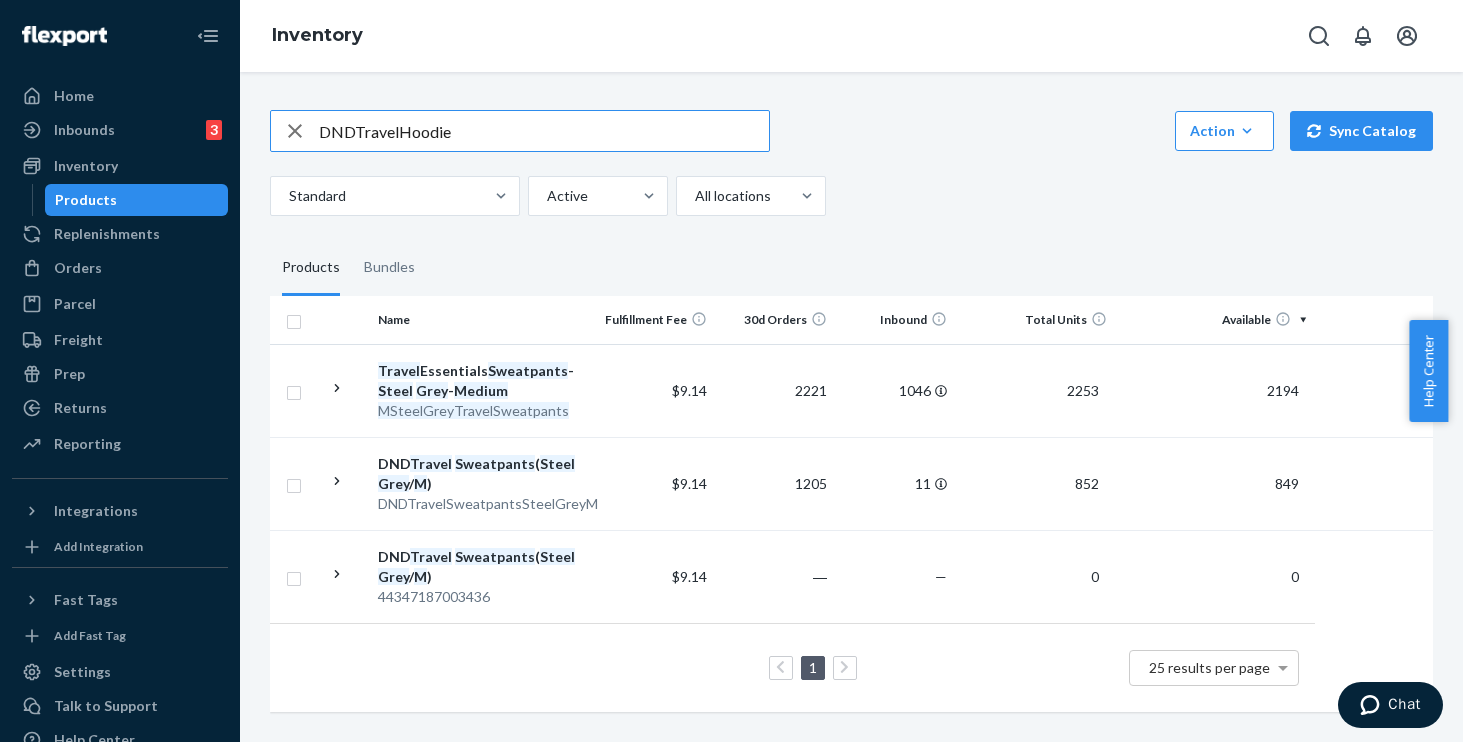 click on "DNDTravelHoodie" at bounding box center (544, 131) 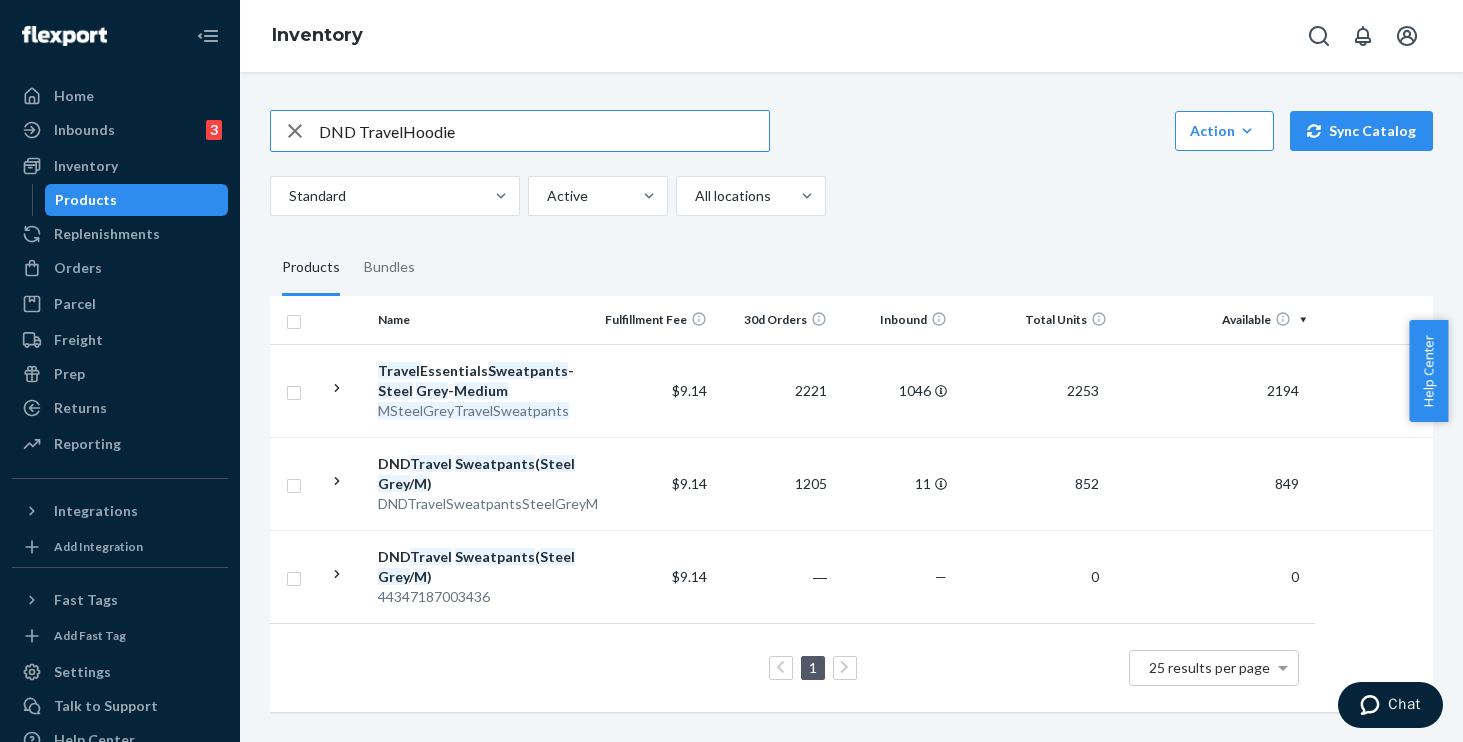click on "DND TravelHoodie" at bounding box center (544, 131) 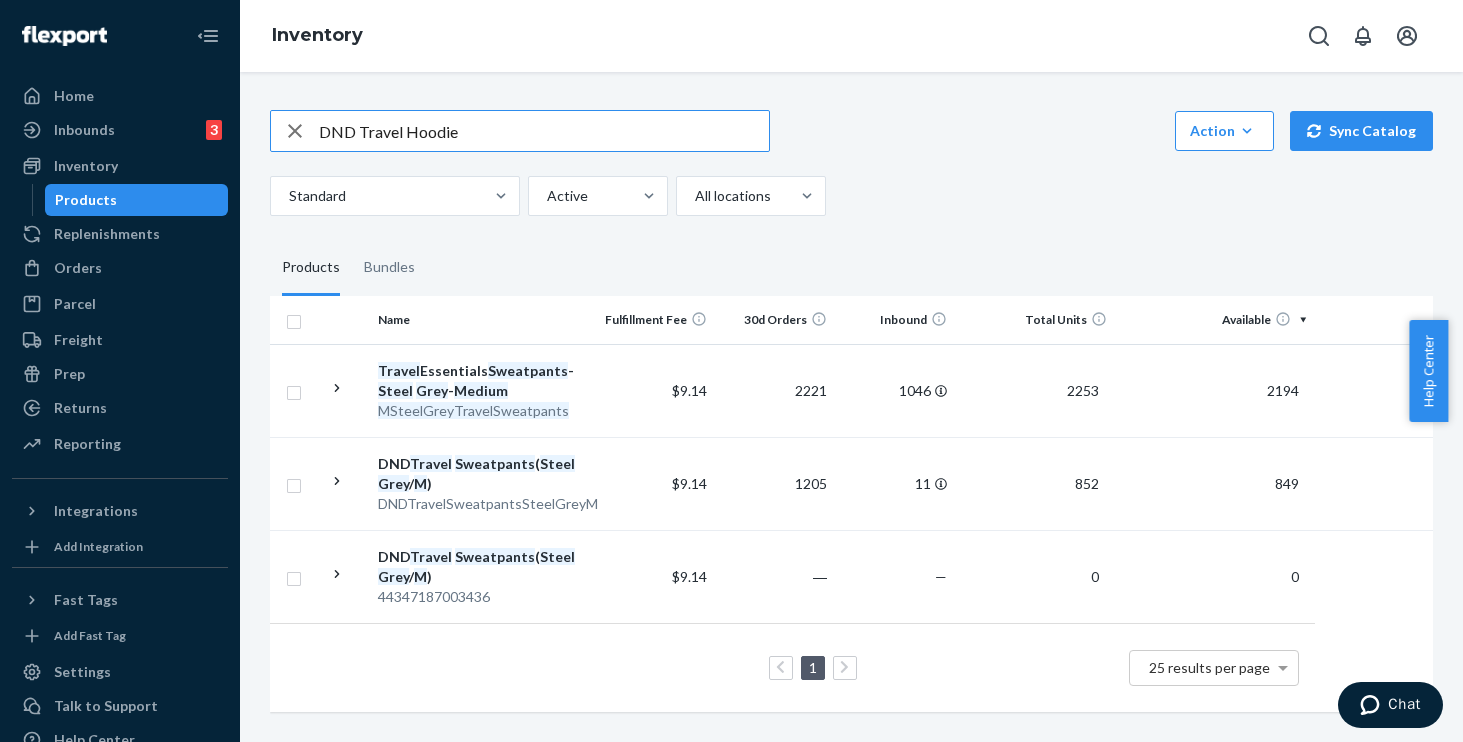 click on "DND Travel Hoodie" at bounding box center [544, 131] 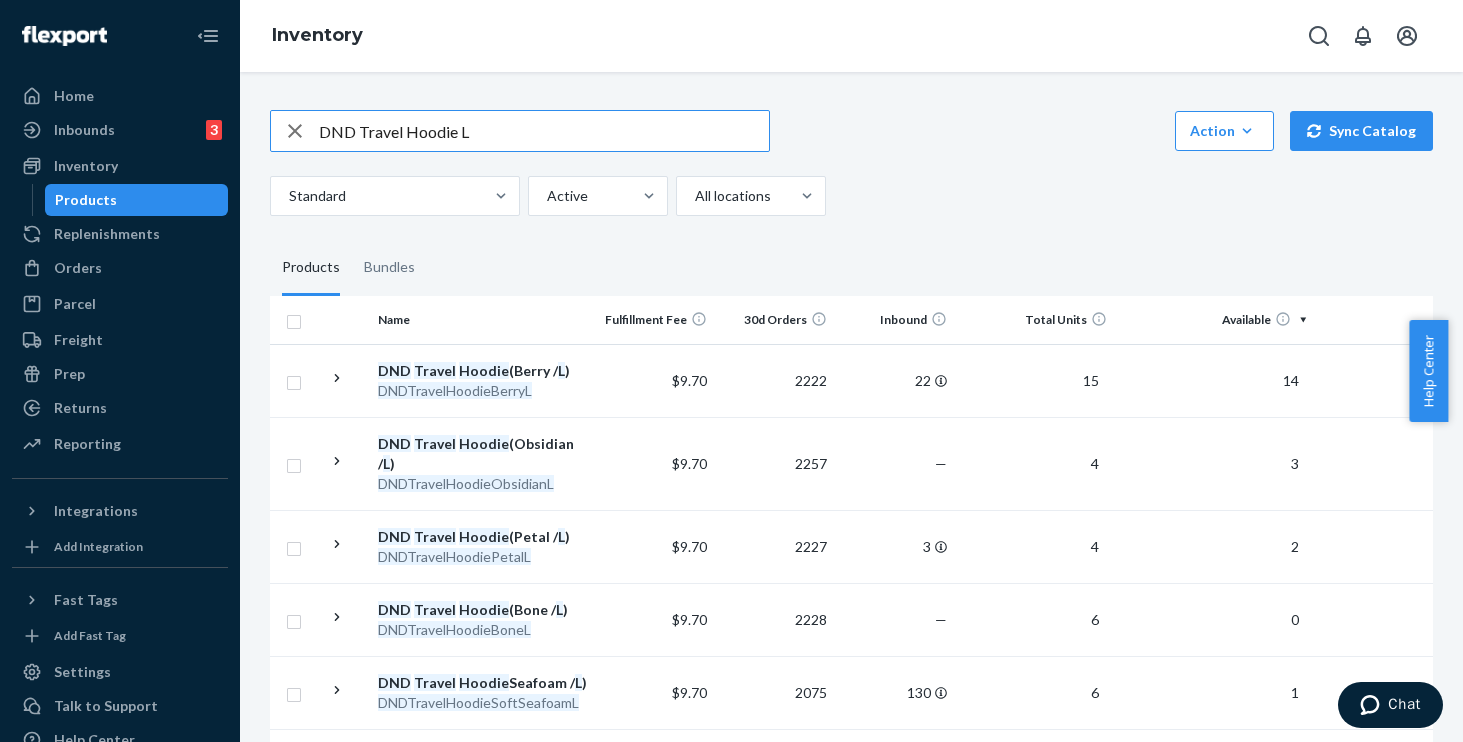 click on "DND Travel Hoodie L" at bounding box center (544, 131) 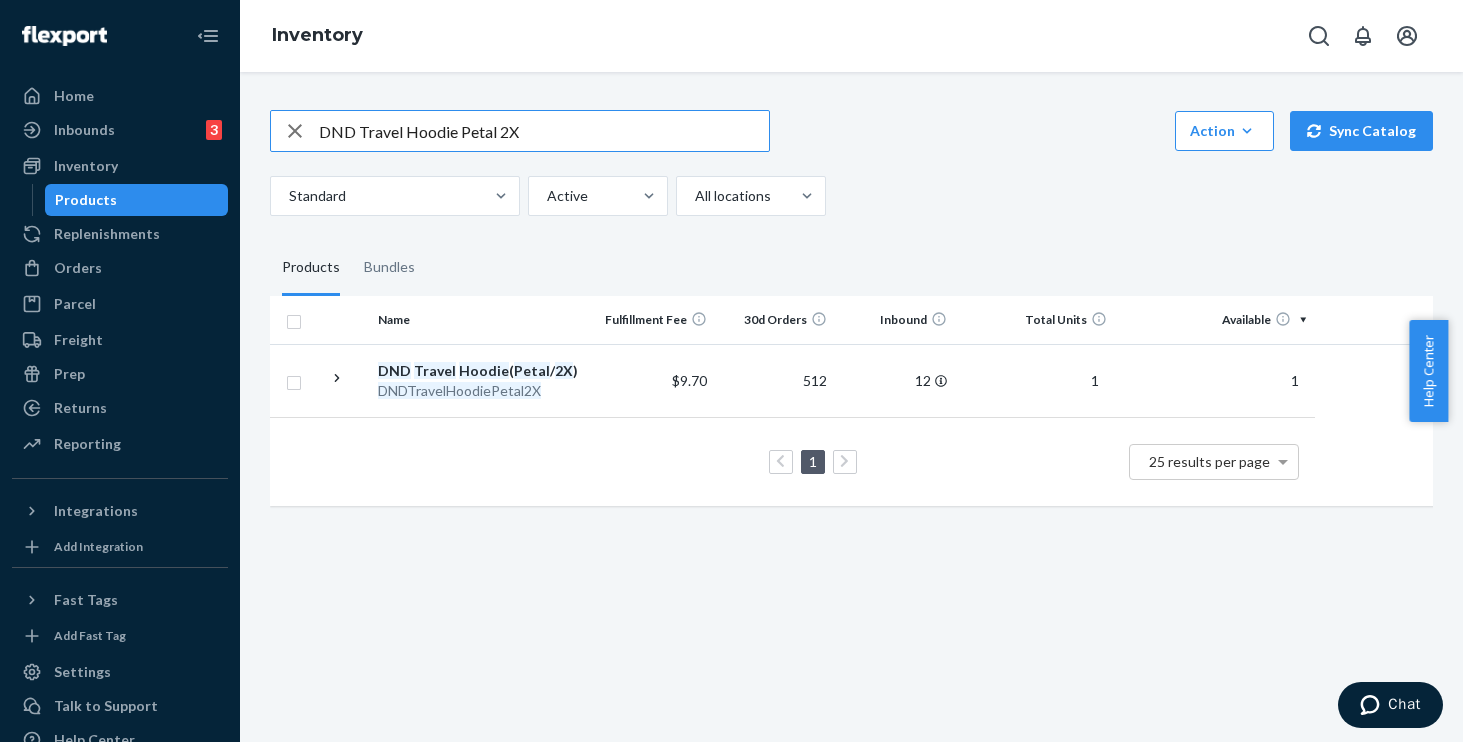 click on "DND Travel Hoodie Petal 2X" at bounding box center (544, 131) 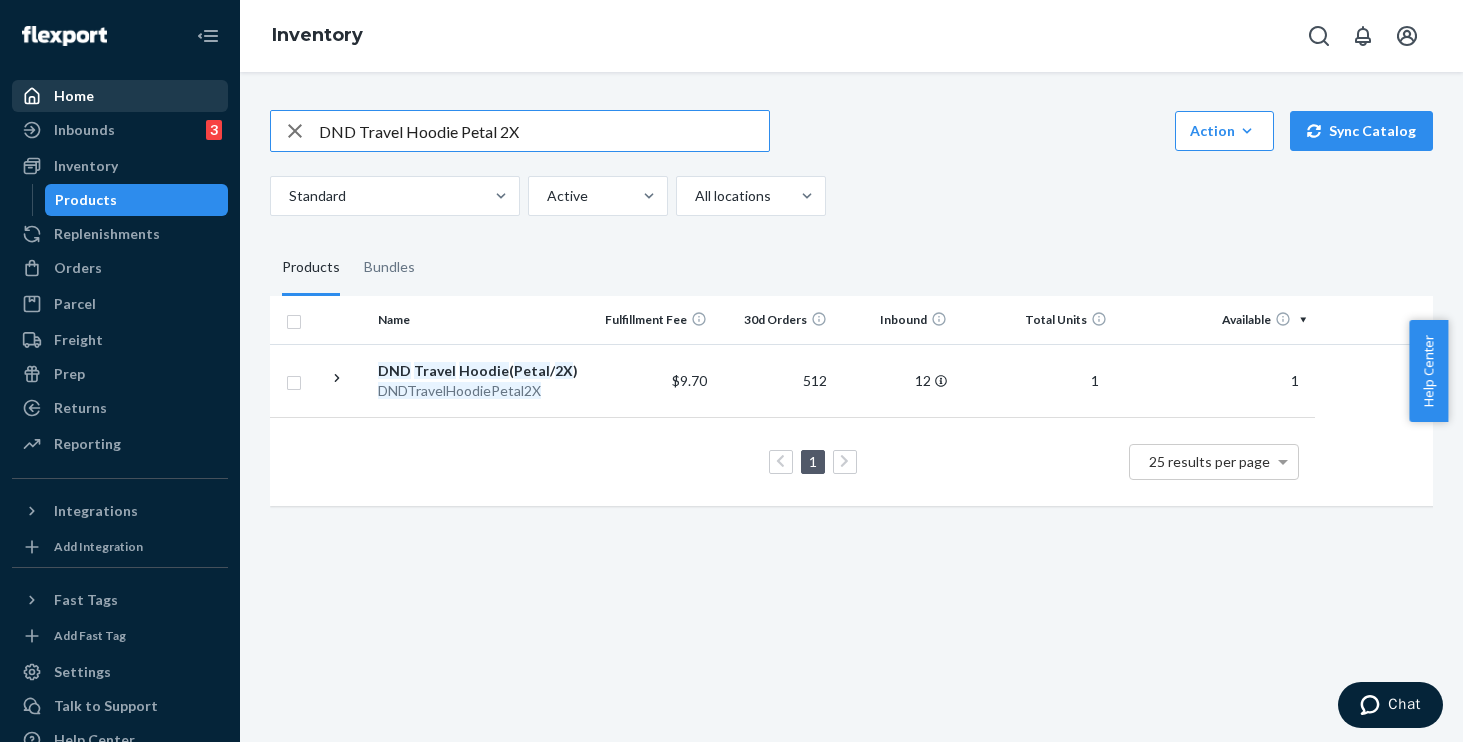drag, startPoint x: 396, startPoint y: 119, endPoint x: 109, endPoint y: 80, distance: 289.6377 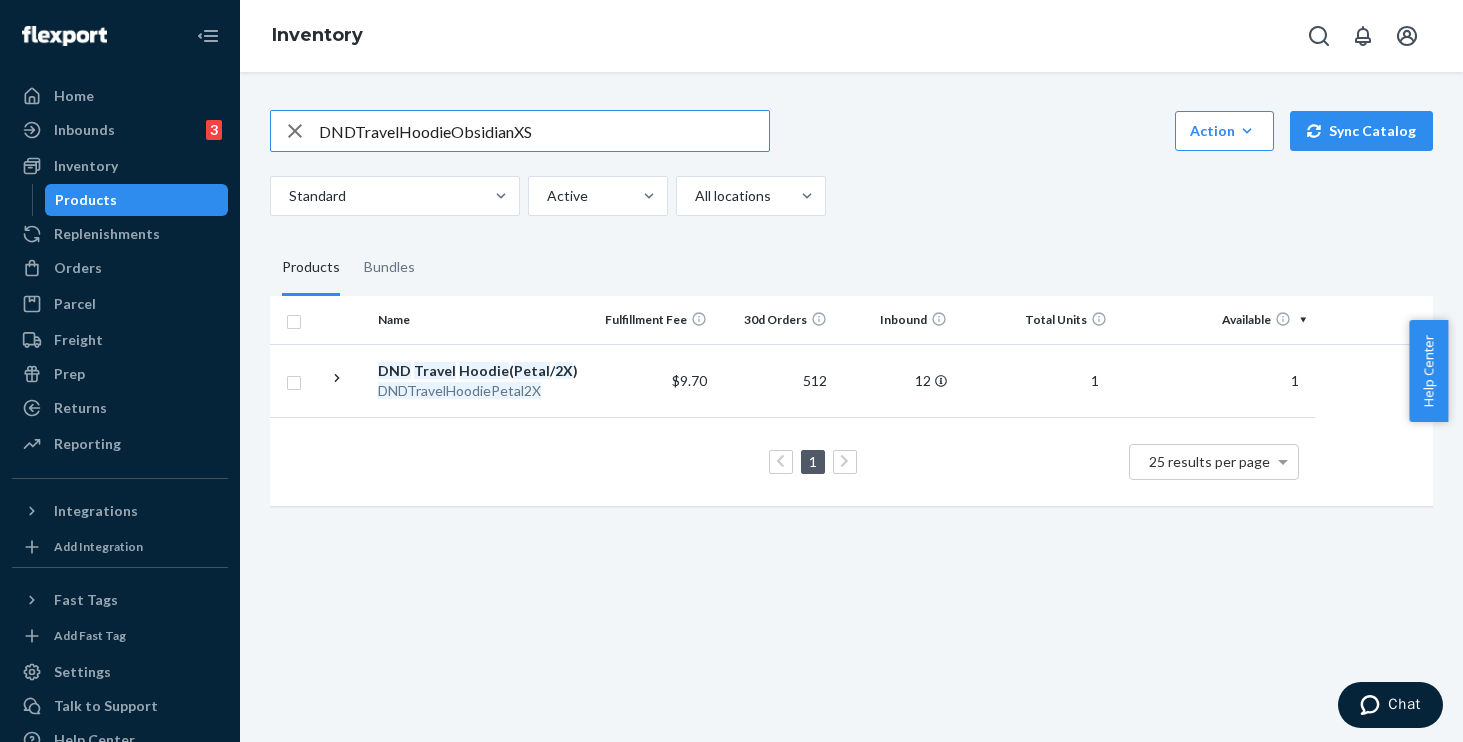 click on "DNDTravelHoodieObsidianXS" at bounding box center [544, 131] 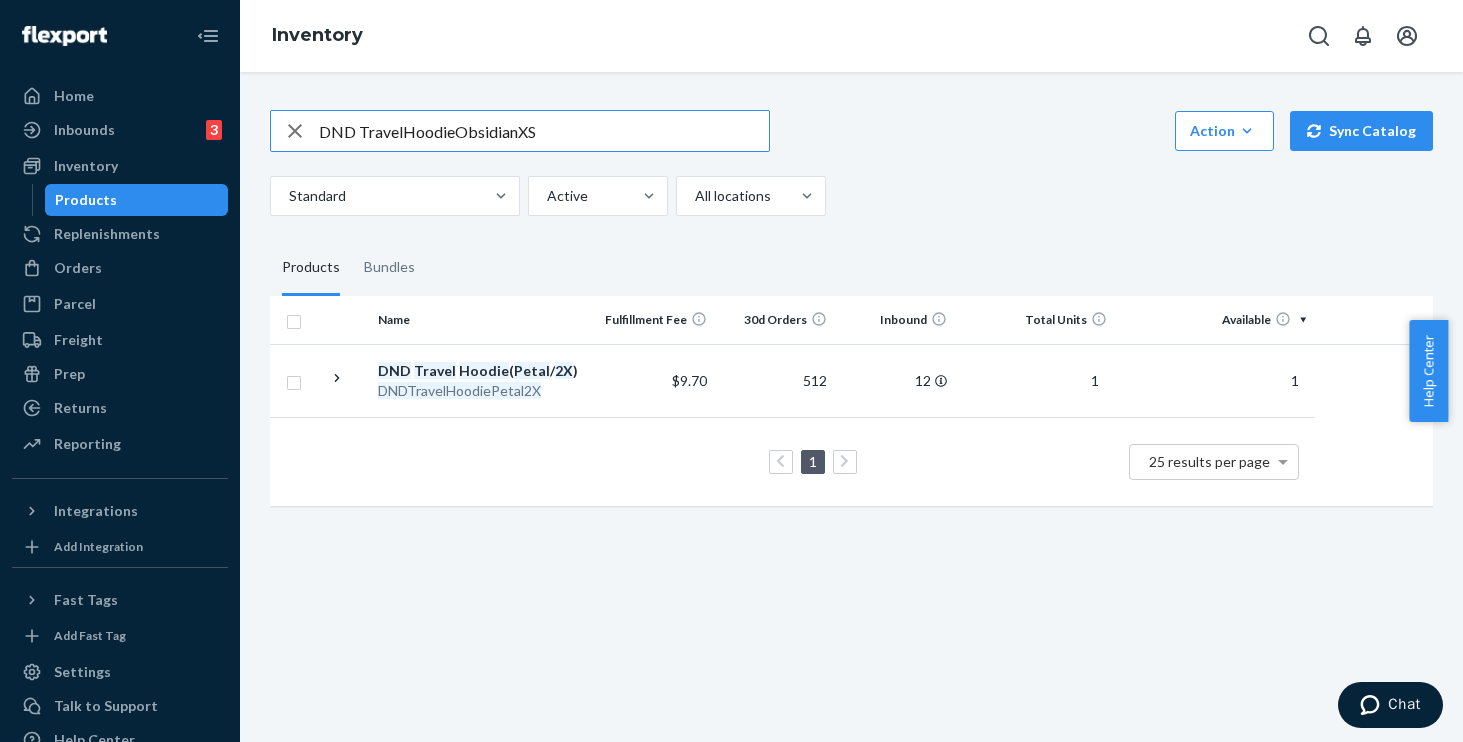 click on "DND TravelHoodieObsidianXS" at bounding box center (544, 131) 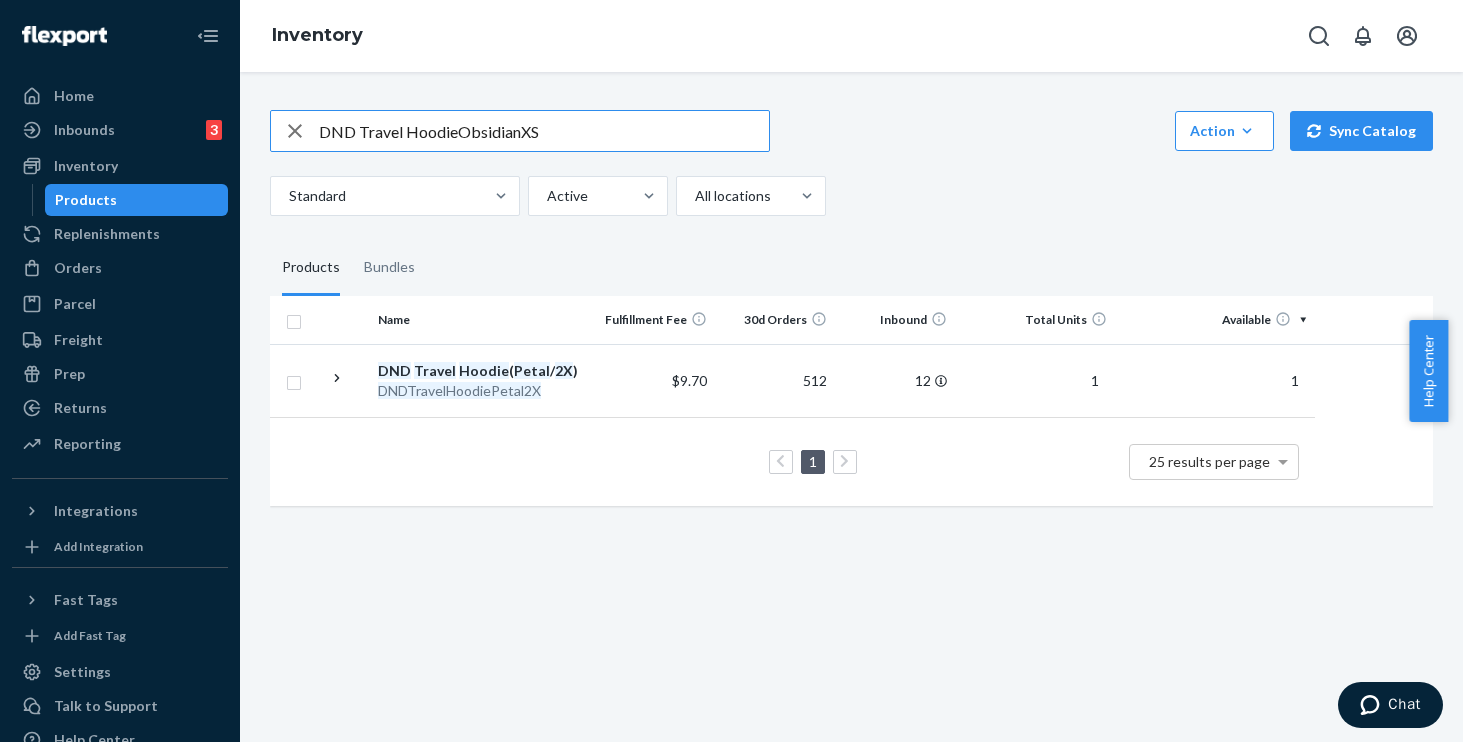 click on "DND Travel HoodieObsidianXS" at bounding box center (544, 131) 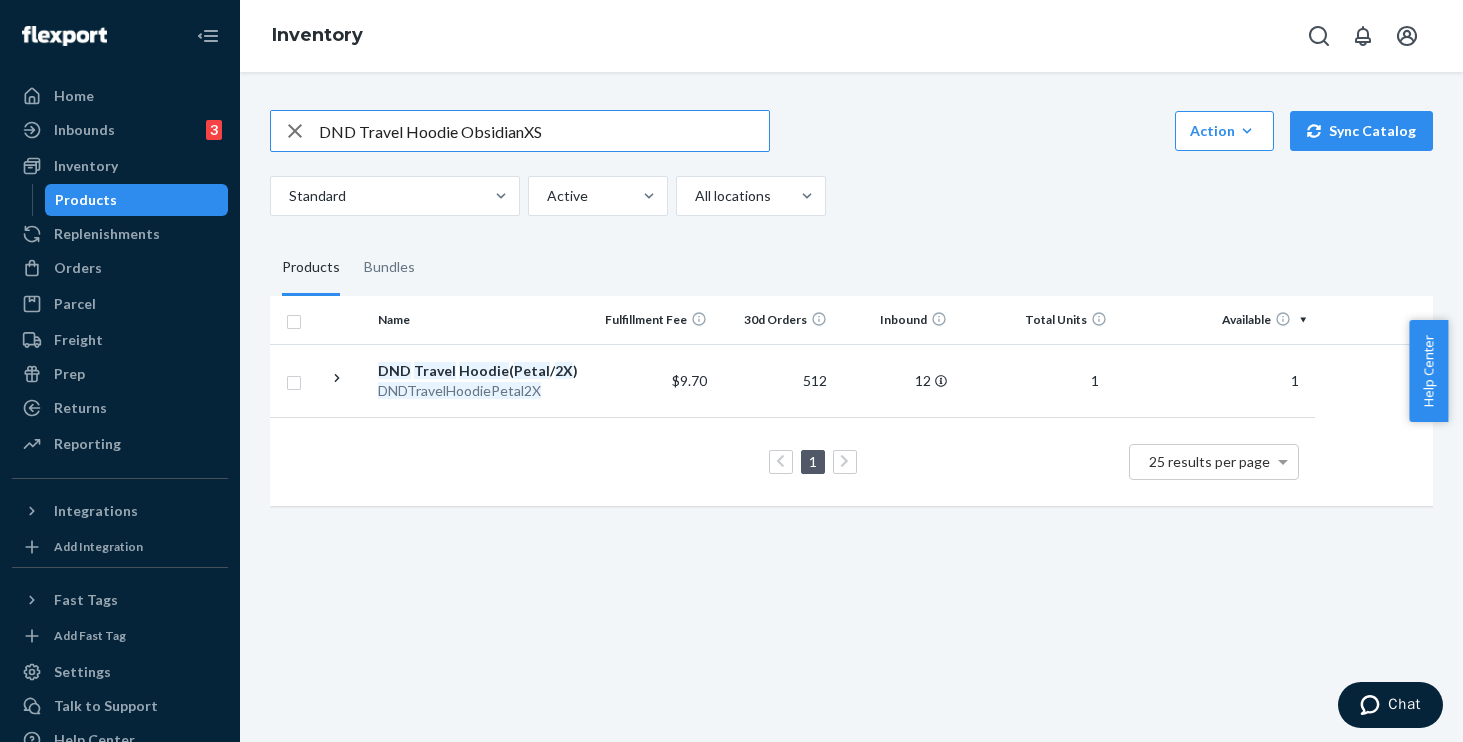 click on "DND Travel Hoodie ObsidianXS" at bounding box center [544, 131] 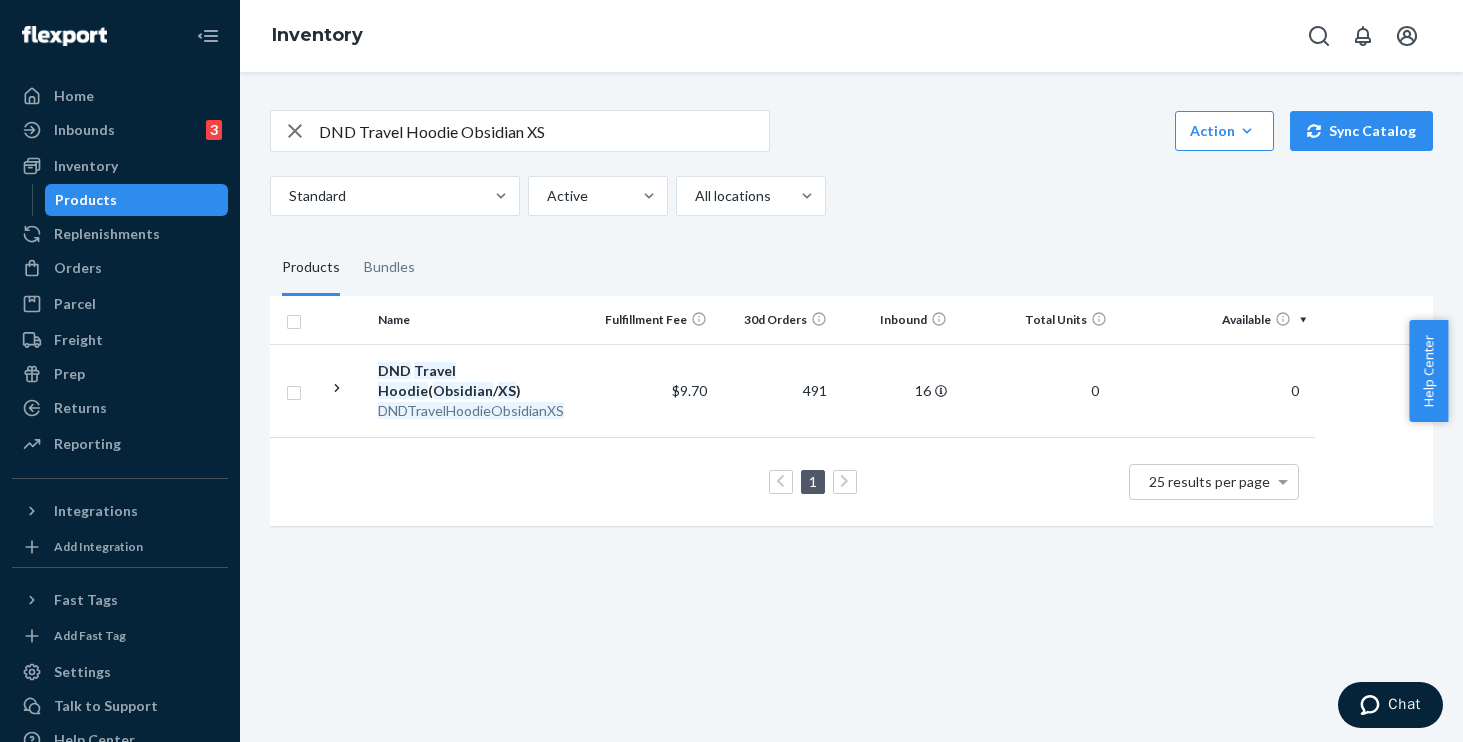 click on "DND Travel Hoodie Obsidian XS" at bounding box center [544, 131] 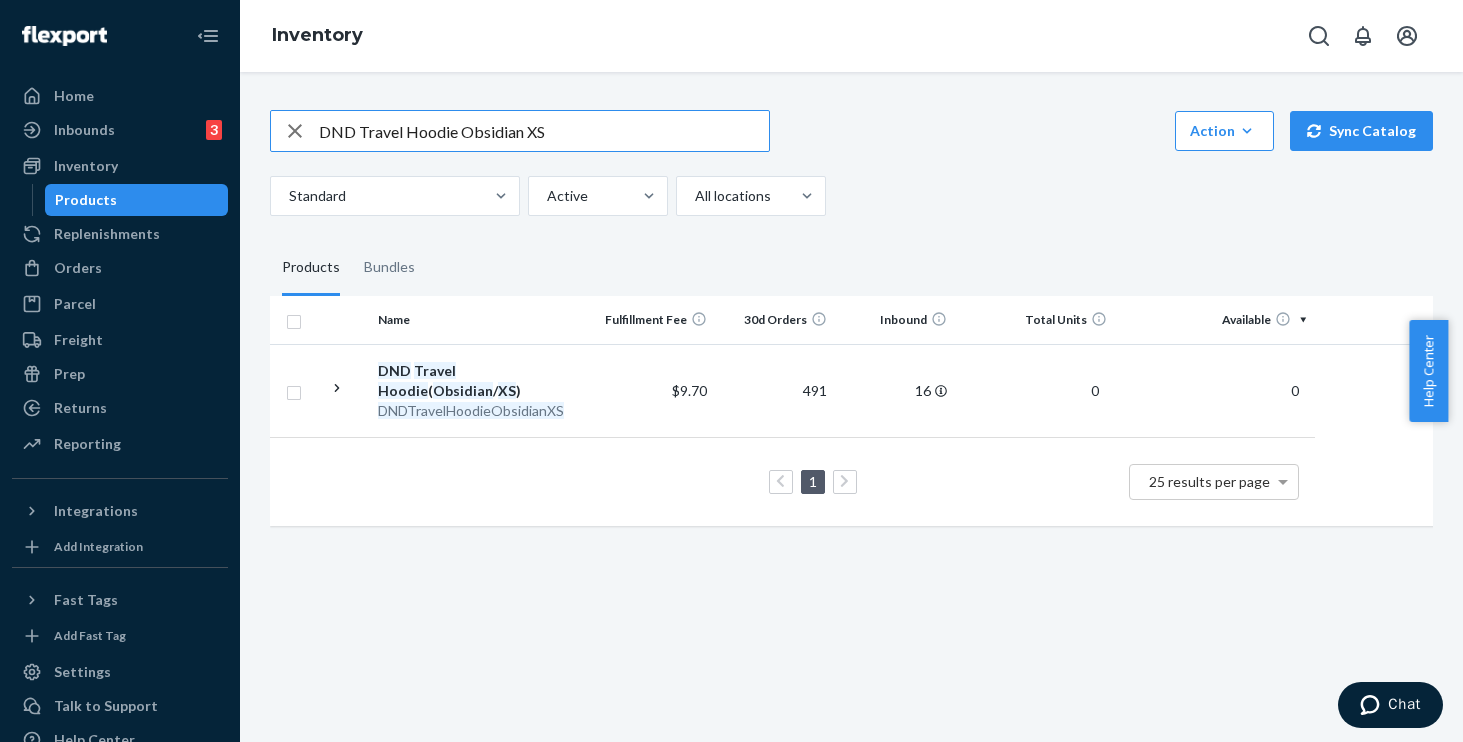 click on "Home Inbounds 3 Shipping Plans Problems 3 Inventory Products Replenishments Orders Ecommerce Orders Wholesale Orders Parcel Parcel orders Integrations Freight Prep Returns All Returns Settings Packages Reporting Reports Analytics Integrations Add Integration Fast Tags Add Fast Tag Settings Talk to Support Help Center Give Feedback Inventory DND Travel Hoodie Obsidian XS Action Create product Create bundle Bulk create products Bulk update products Bulk update bundles Bulk update product alias attribute Sync Catalog Standard Active All locations Products Bundles Name Fulfillment Fee 30d Orders Inbound Total Units Available Total Unavailable DND Travel Hoodie Obsidian XS DNDTravelHoodieObsidianXS $9.70 491 16 0 0 0 1 25 results per page" at bounding box center [731, 371] 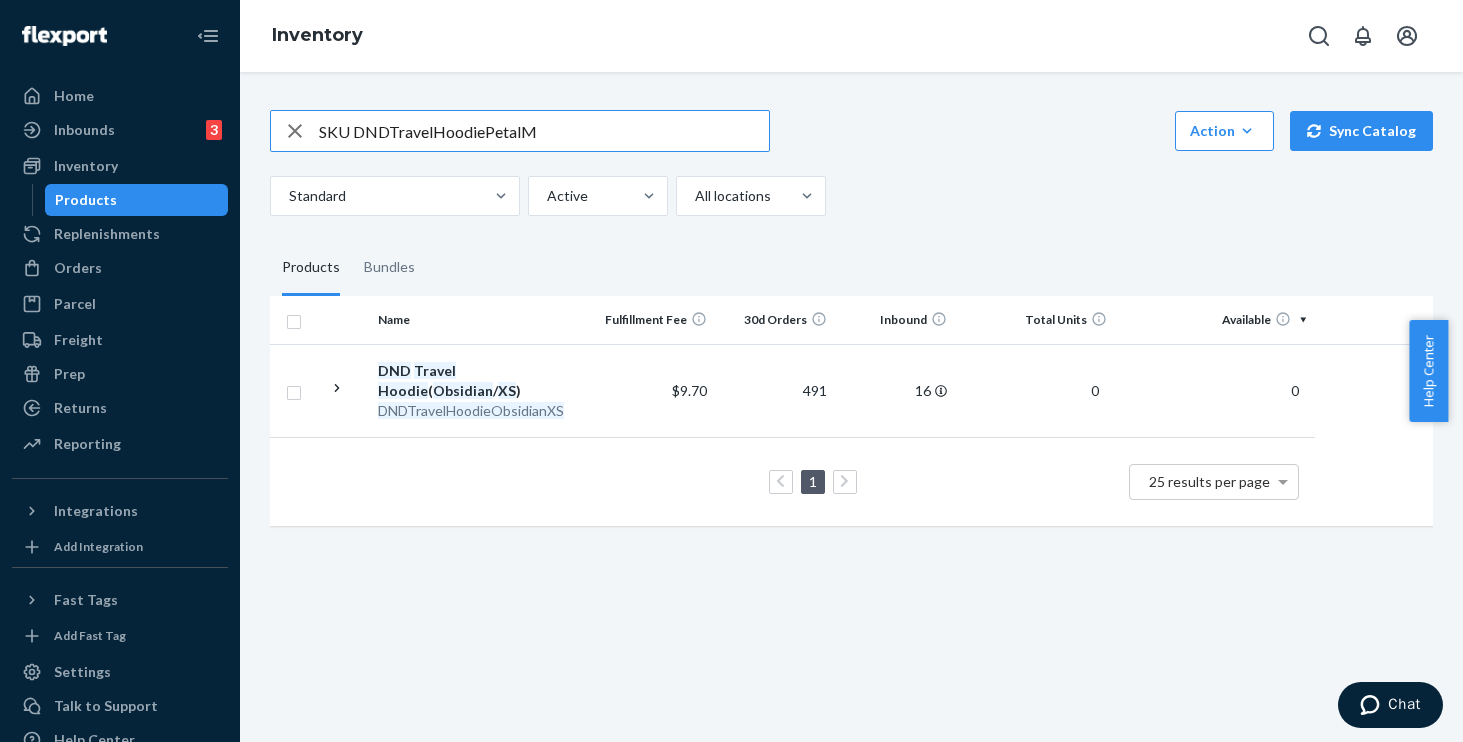 drag, startPoint x: 277, startPoint y: 120, endPoint x: 218, endPoint y: 114, distance: 59.3043 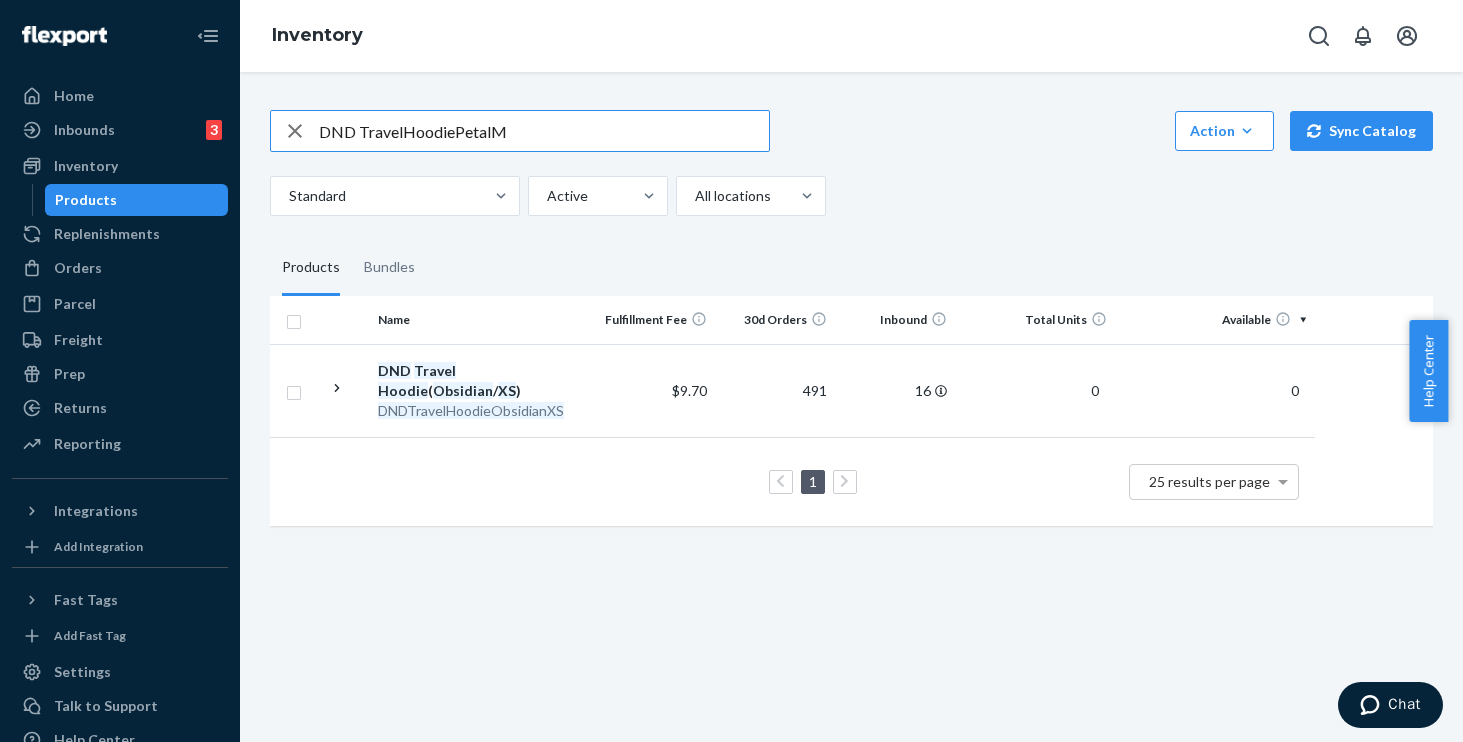 click on "DND TravelHoodiePetalM" at bounding box center (544, 131) 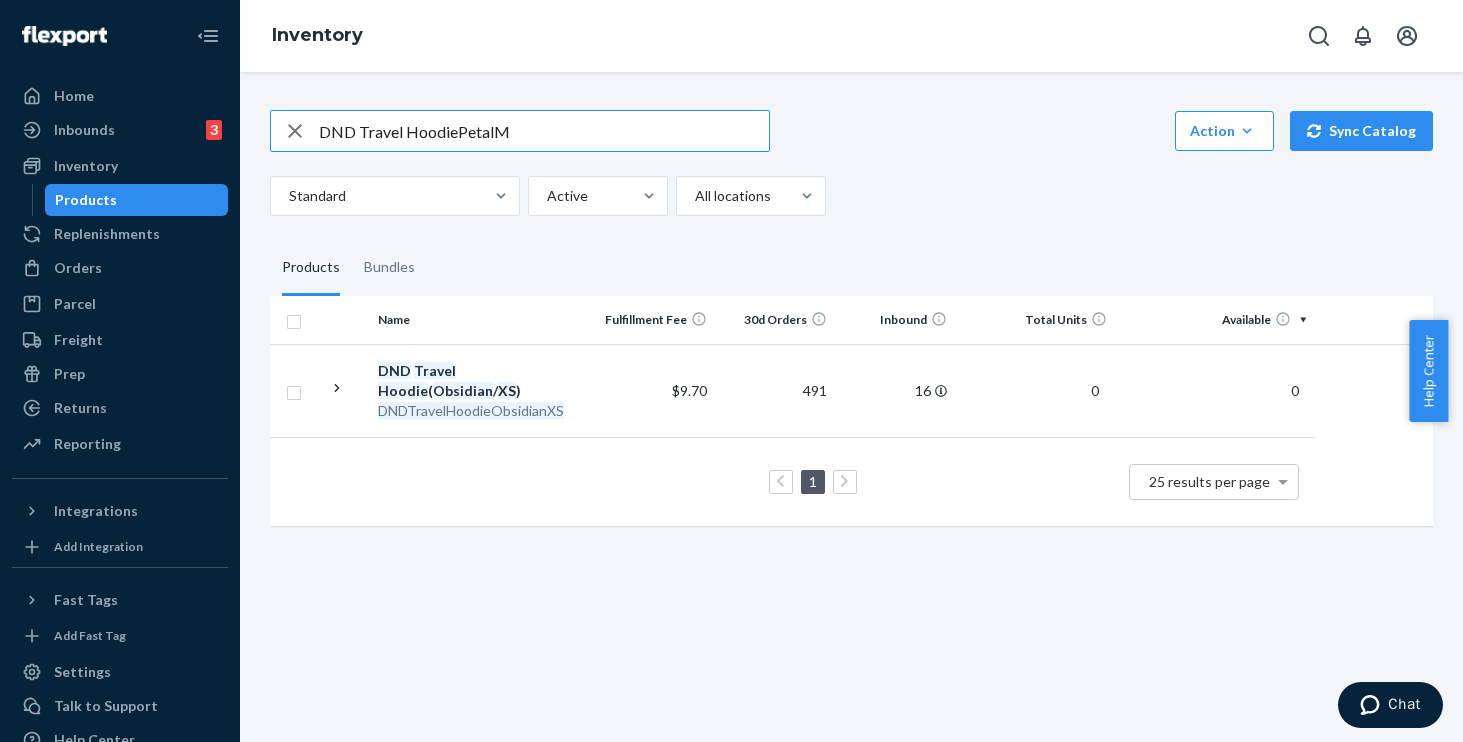 click on "DND Travel HoodiePetalM" at bounding box center [544, 131] 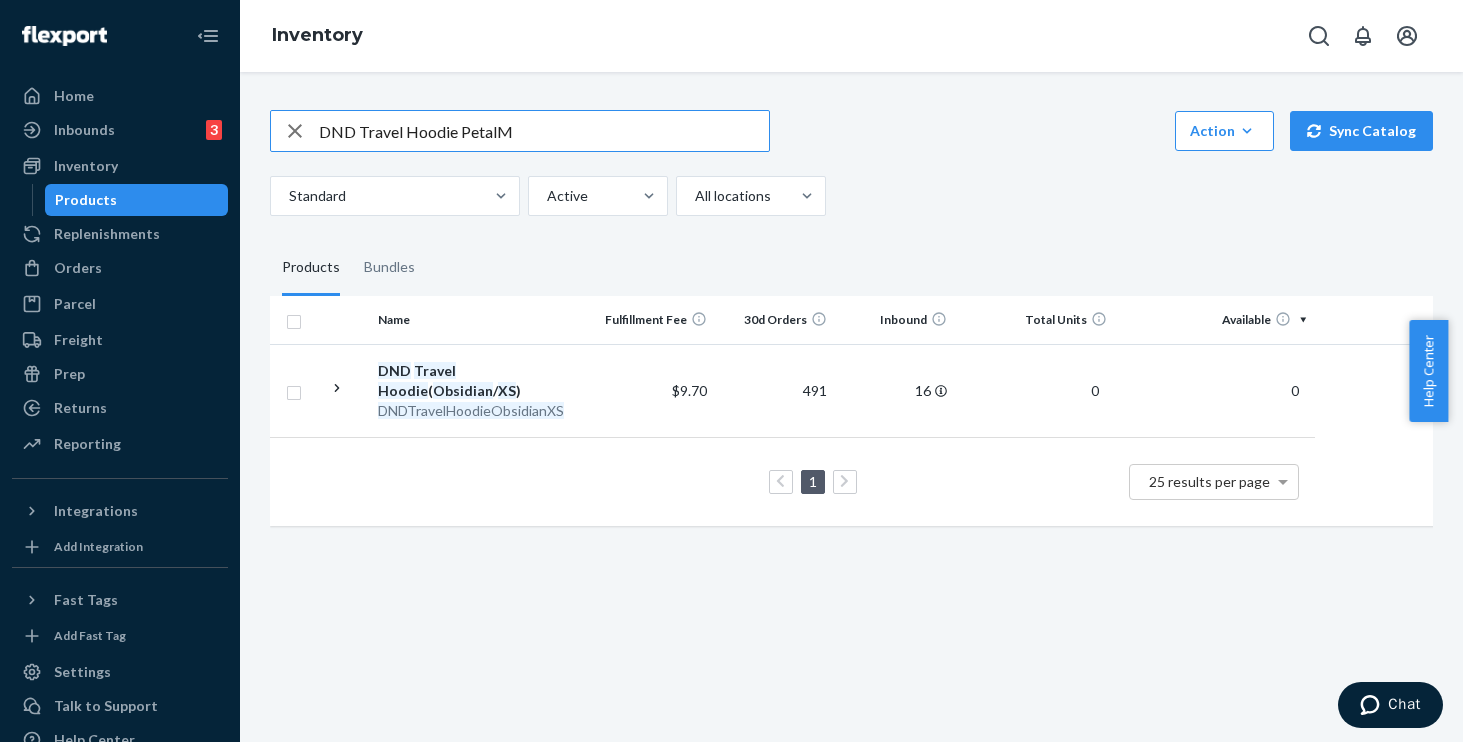 click on "DND Travel Hoodie PetalM" at bounding box center [544, 131] 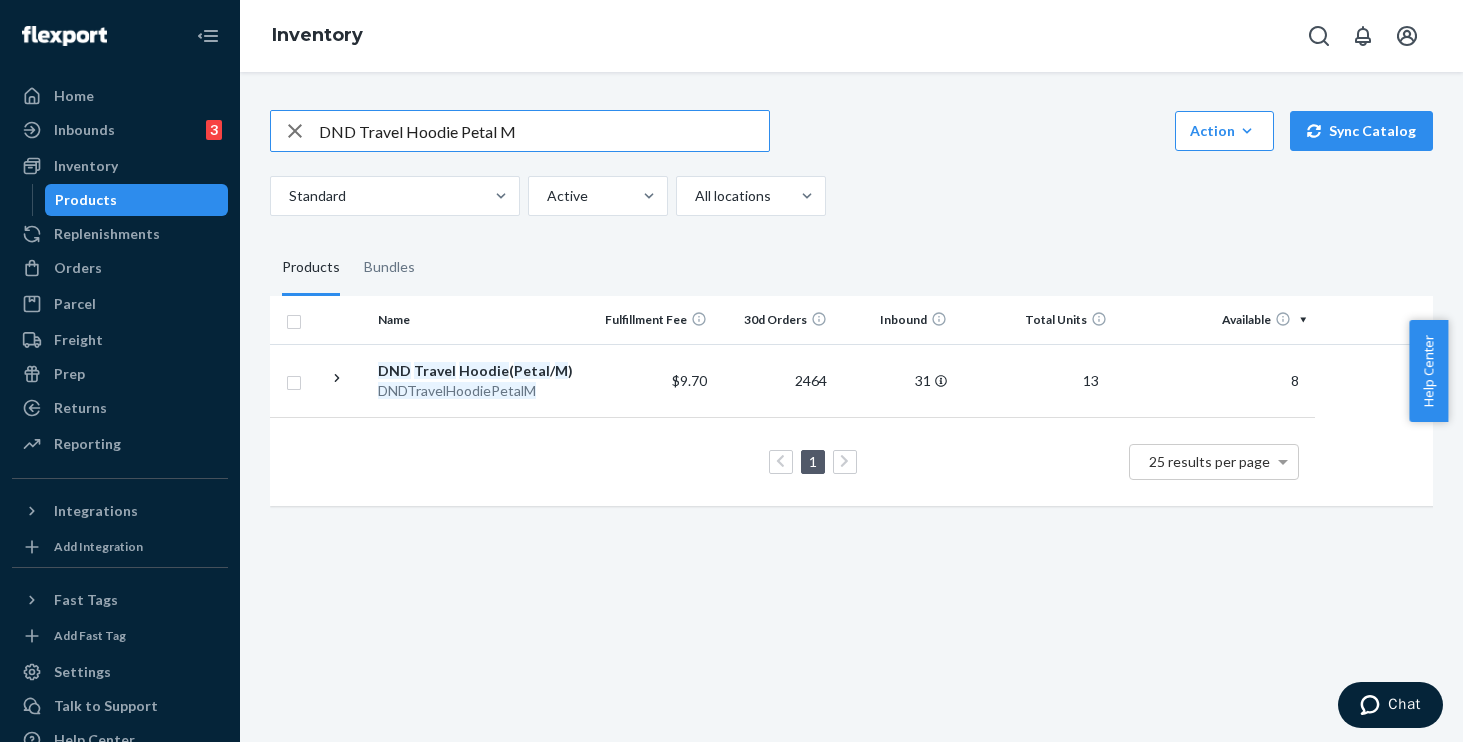 click on "DND Travel Hoodie Petal M" at bounding box center (544, 131) 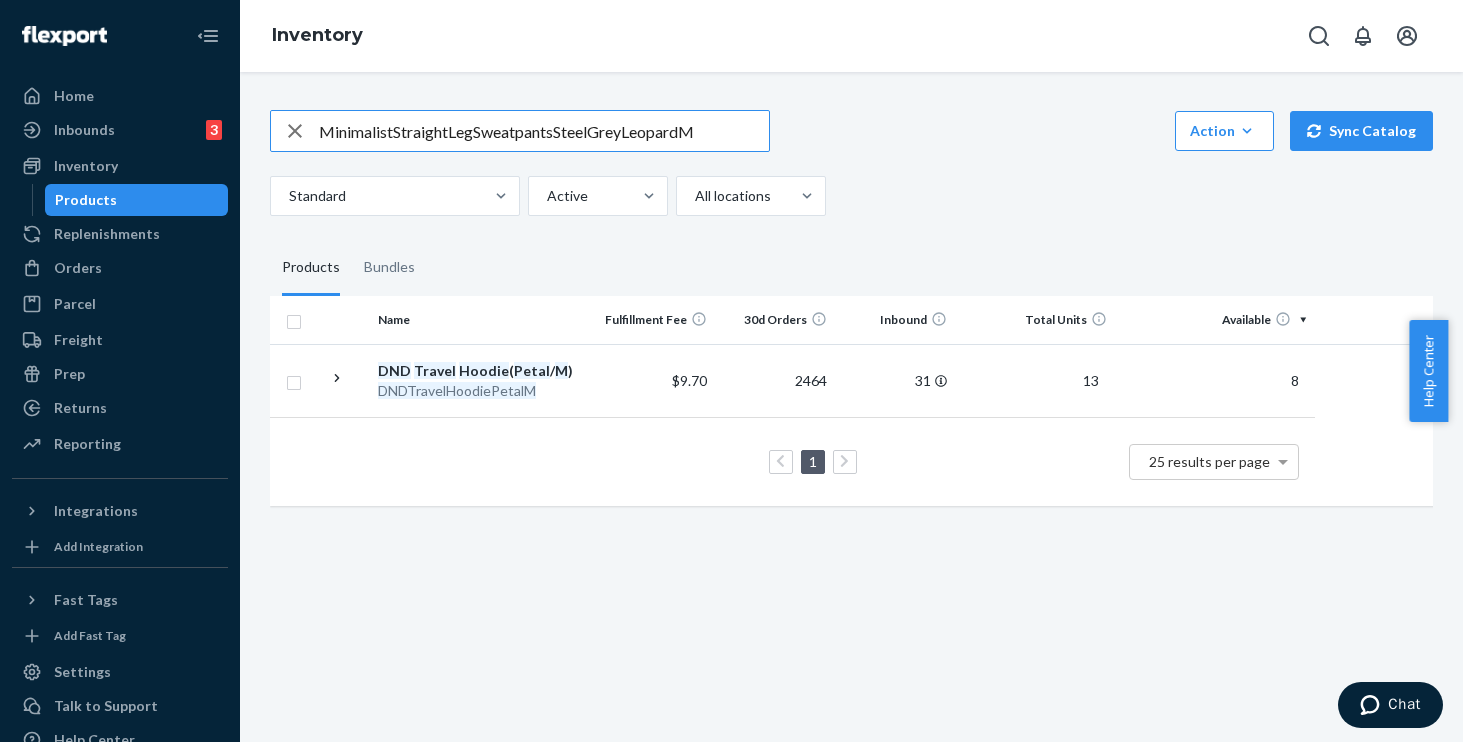 click on "MinimalistStraightLegSweatpantsSteelGreyLeopardM" at bounding box center [544, 131] 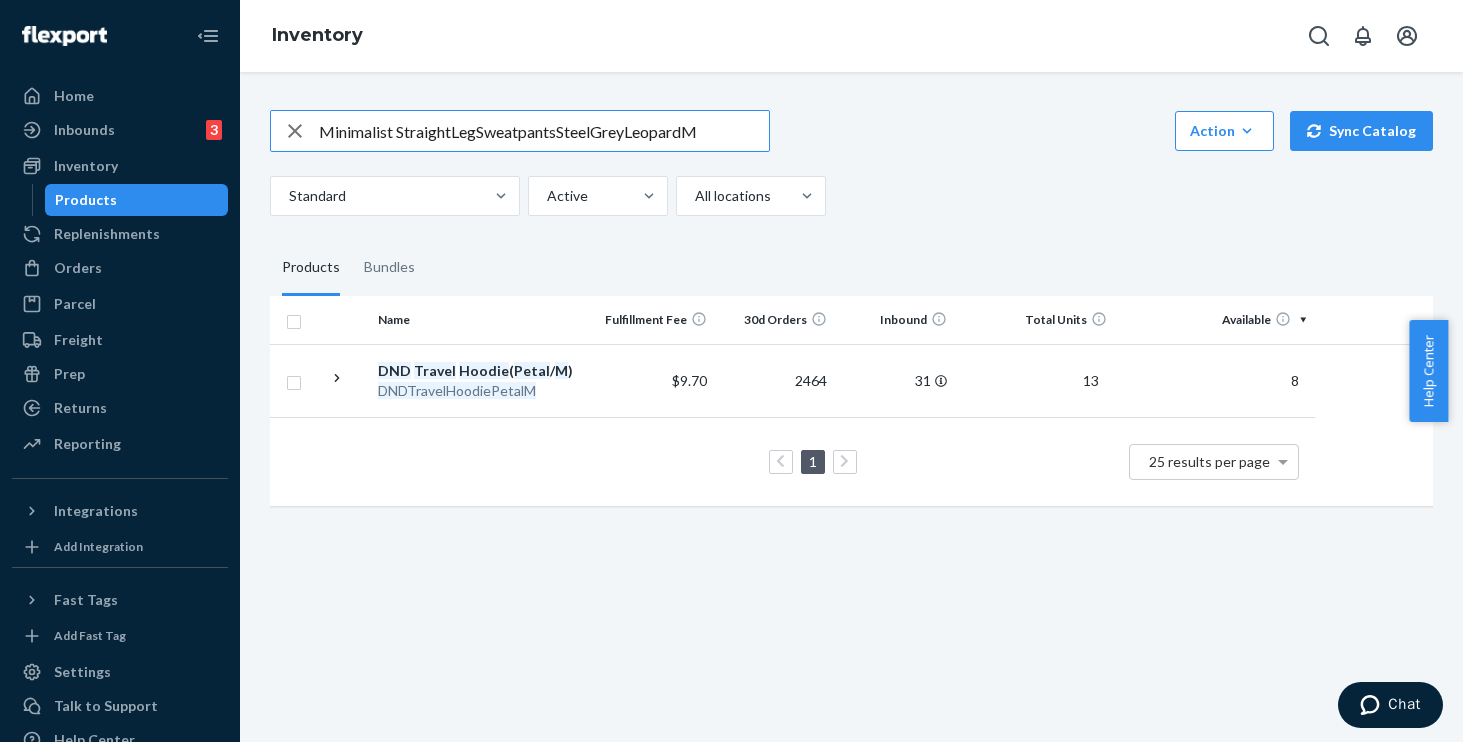 click on "Minimalist StraightLegSweatpantsSteelGreyLeopardM" at bounding box center (544, 131) 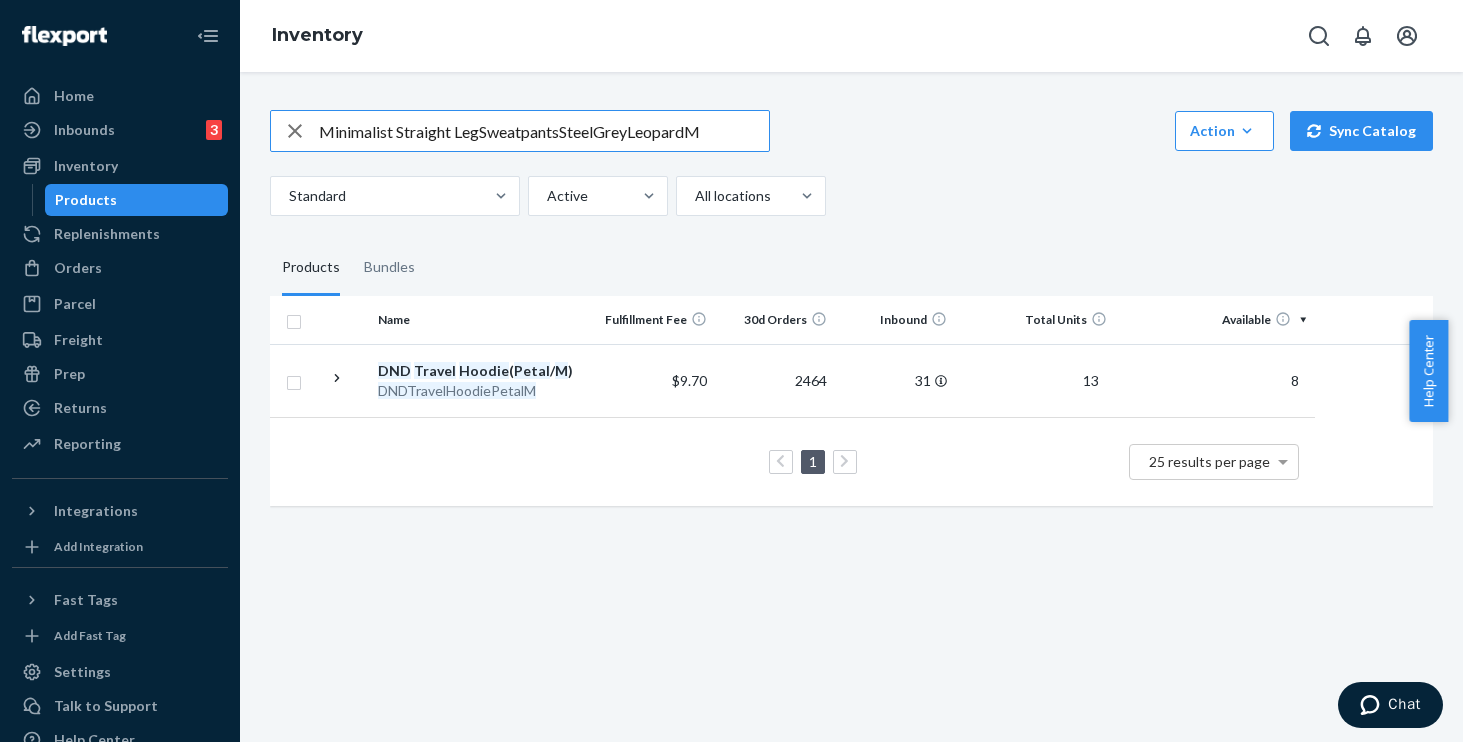 click on "Minimalist Straight LegSweatpantsSteelGreyLeopardM" at bounding box center (544, 131) 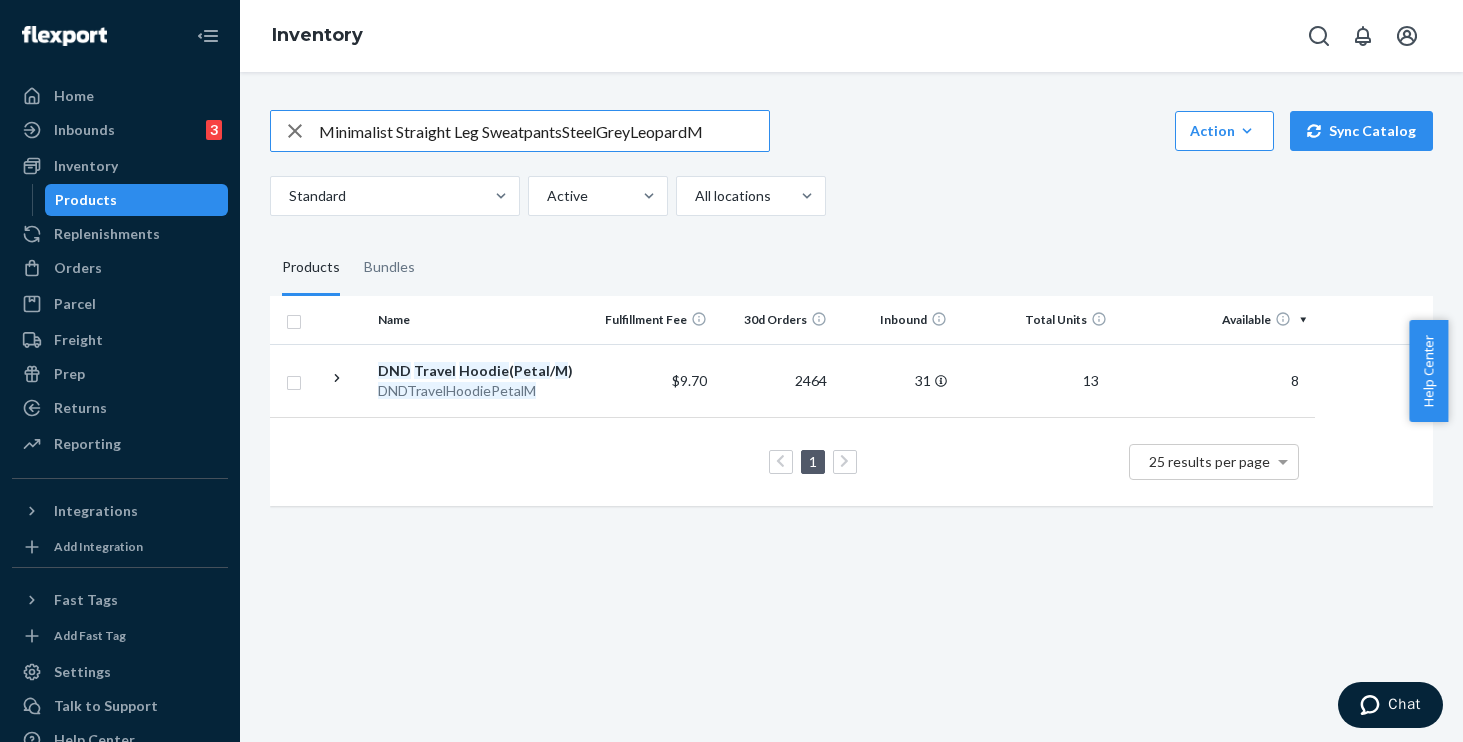click on "Minimalist Straight Leg SweatpantsSteelGreyLeopardM" at bounding box center [544, 131] 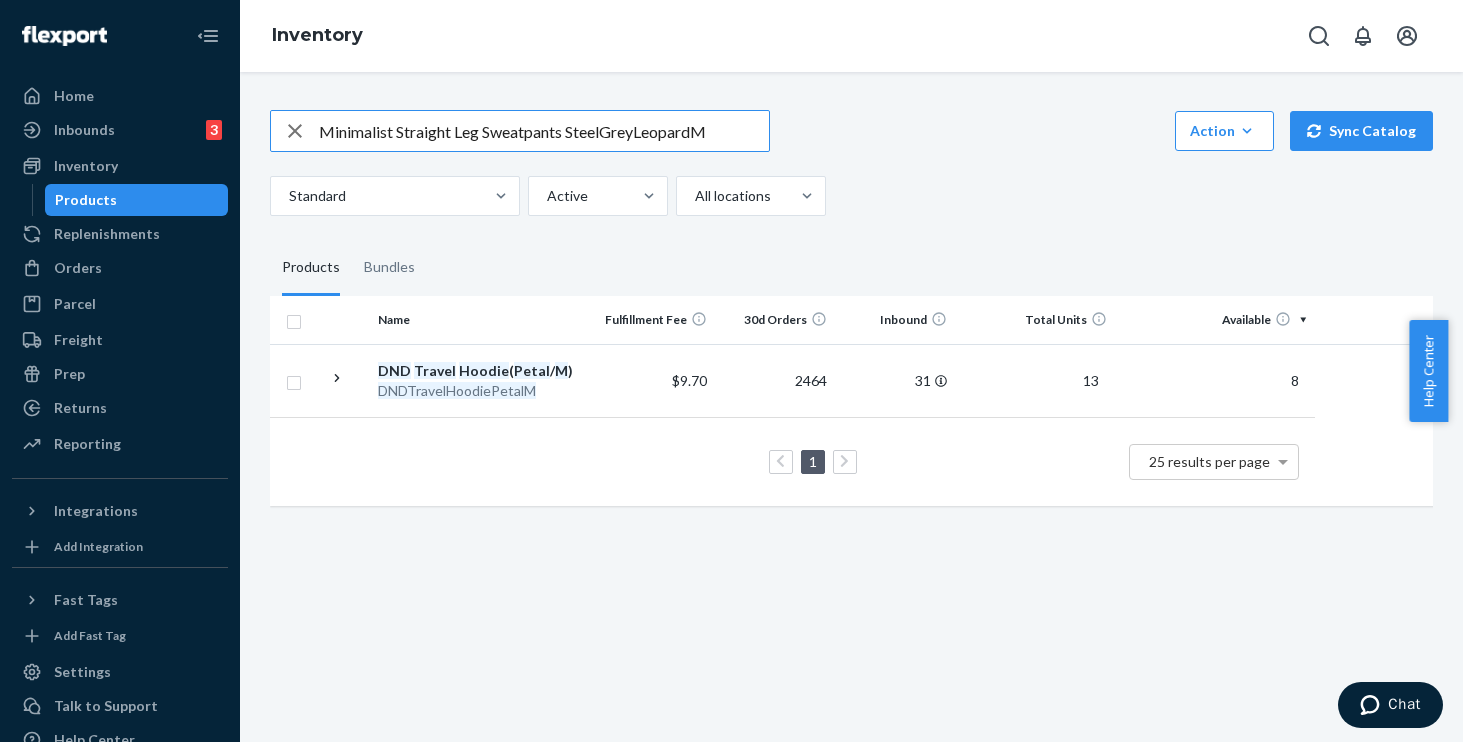 click on "Minimalist Straight Leg Sweatpants SteelGreyLeopardM" at bounding box center [544, 131] 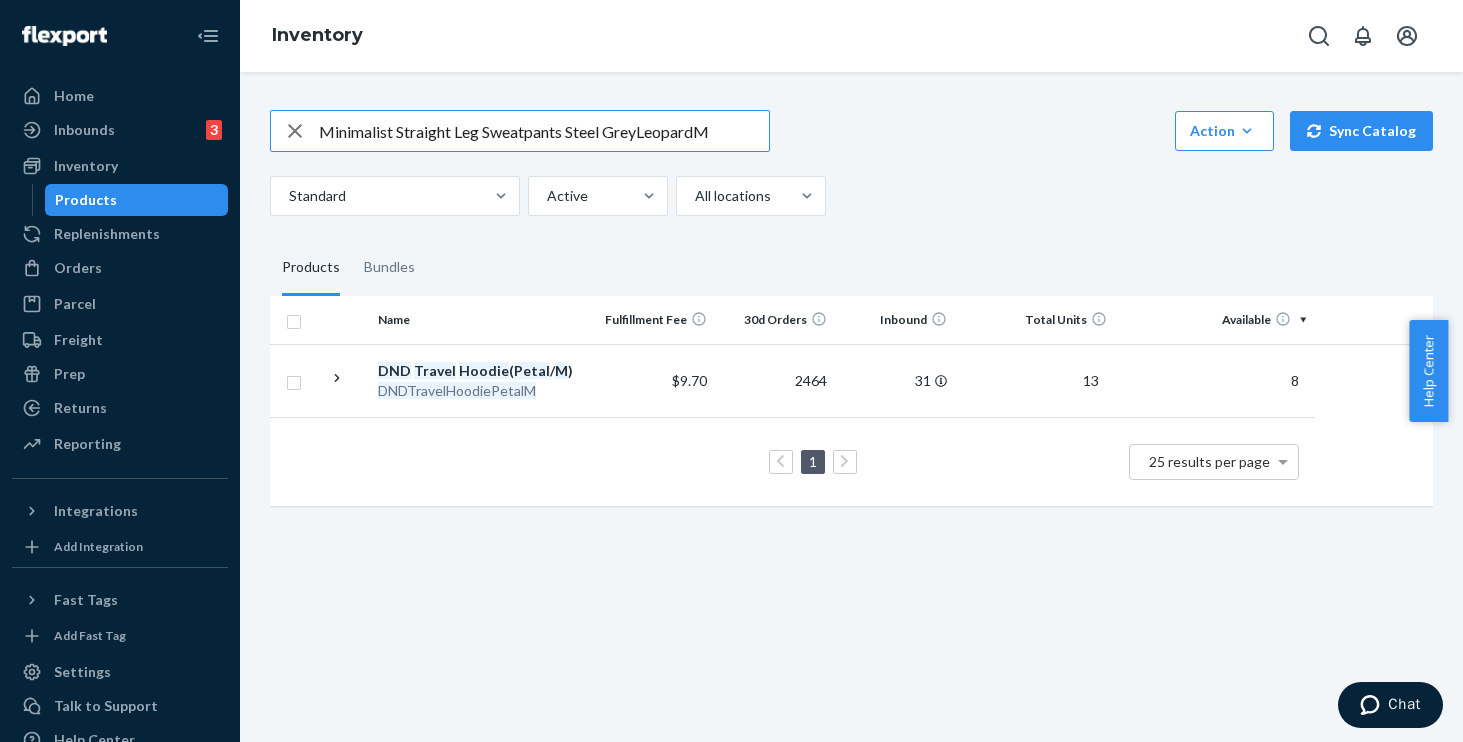 click on "Minimalist Straight Leg Sweatpants Steel GreyLeopardM" at bounding box center (544, 131) 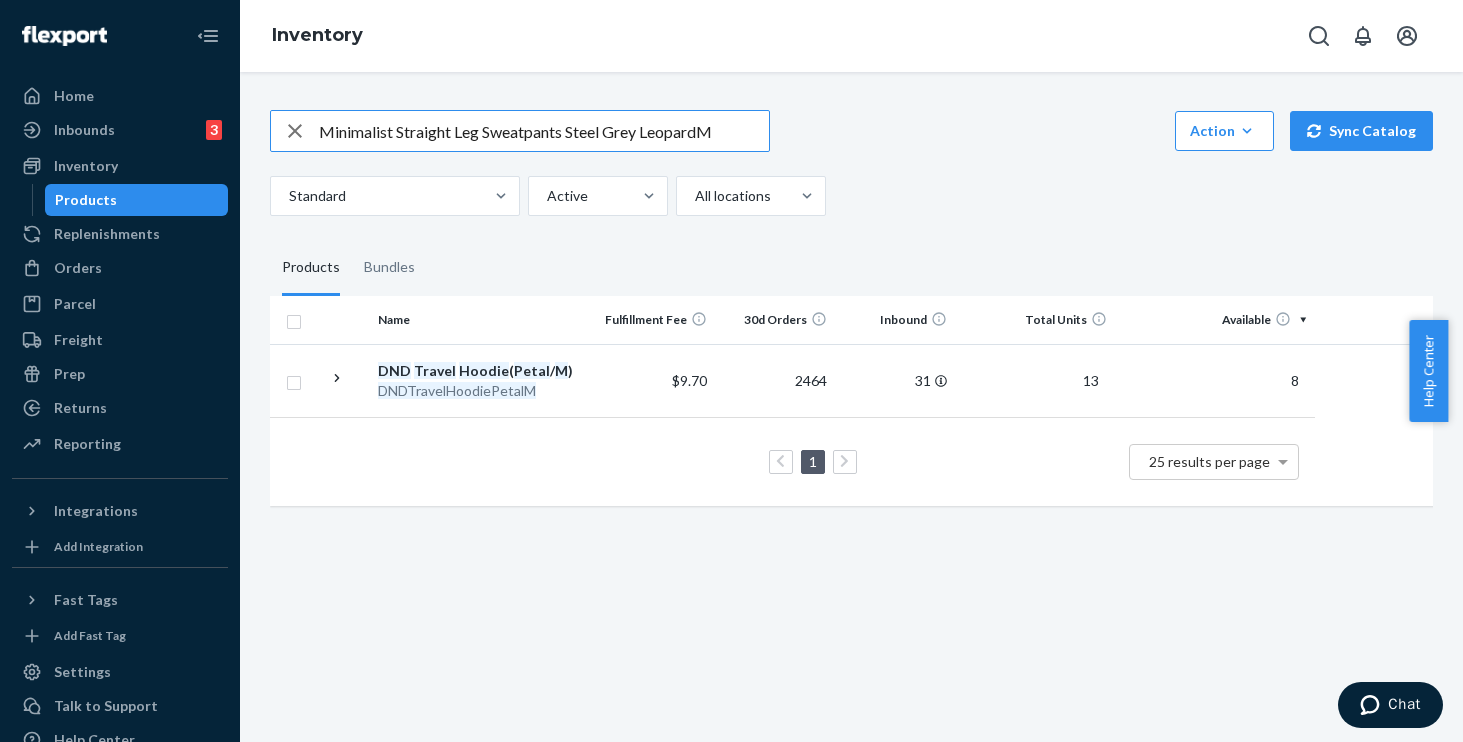 click on "Minimalist Straight Leg Sweatpants Steel Grey LeopardM" at bounding box center [544, 131] 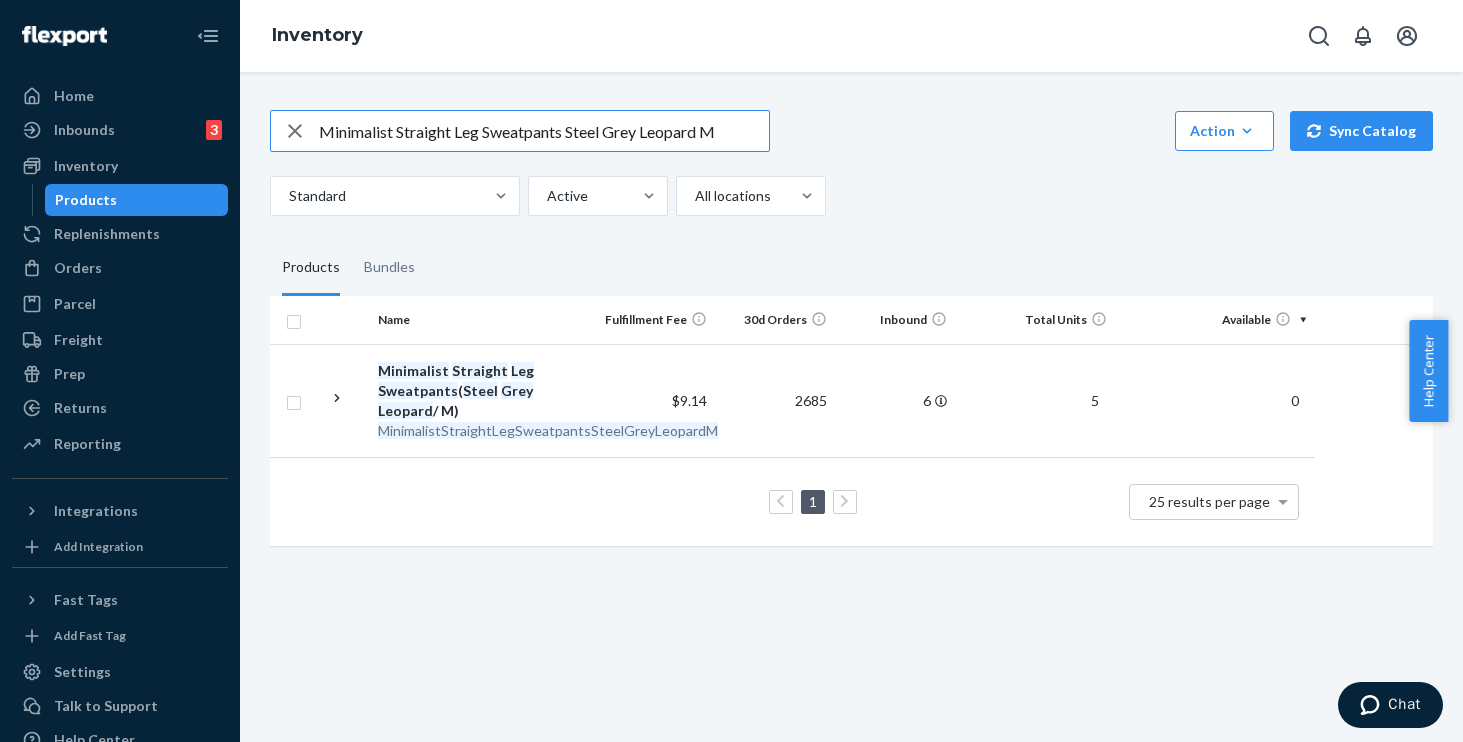 drag, startPoint x: 727, startPoint y: 127, endPoint x: 188, endPoint y: 76, distance: 541.4074 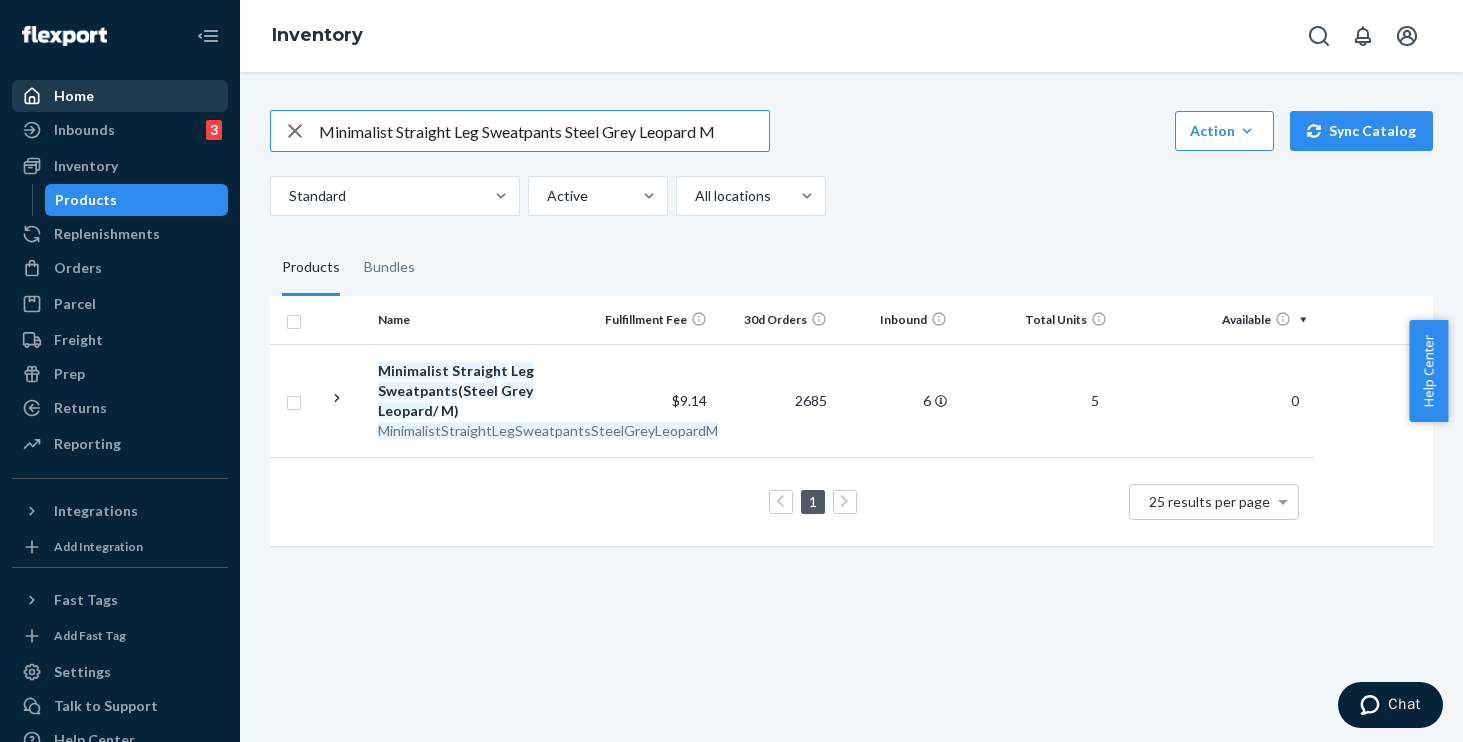 paste on "SKU MinimalistHoodieSteelGreyLeopard" 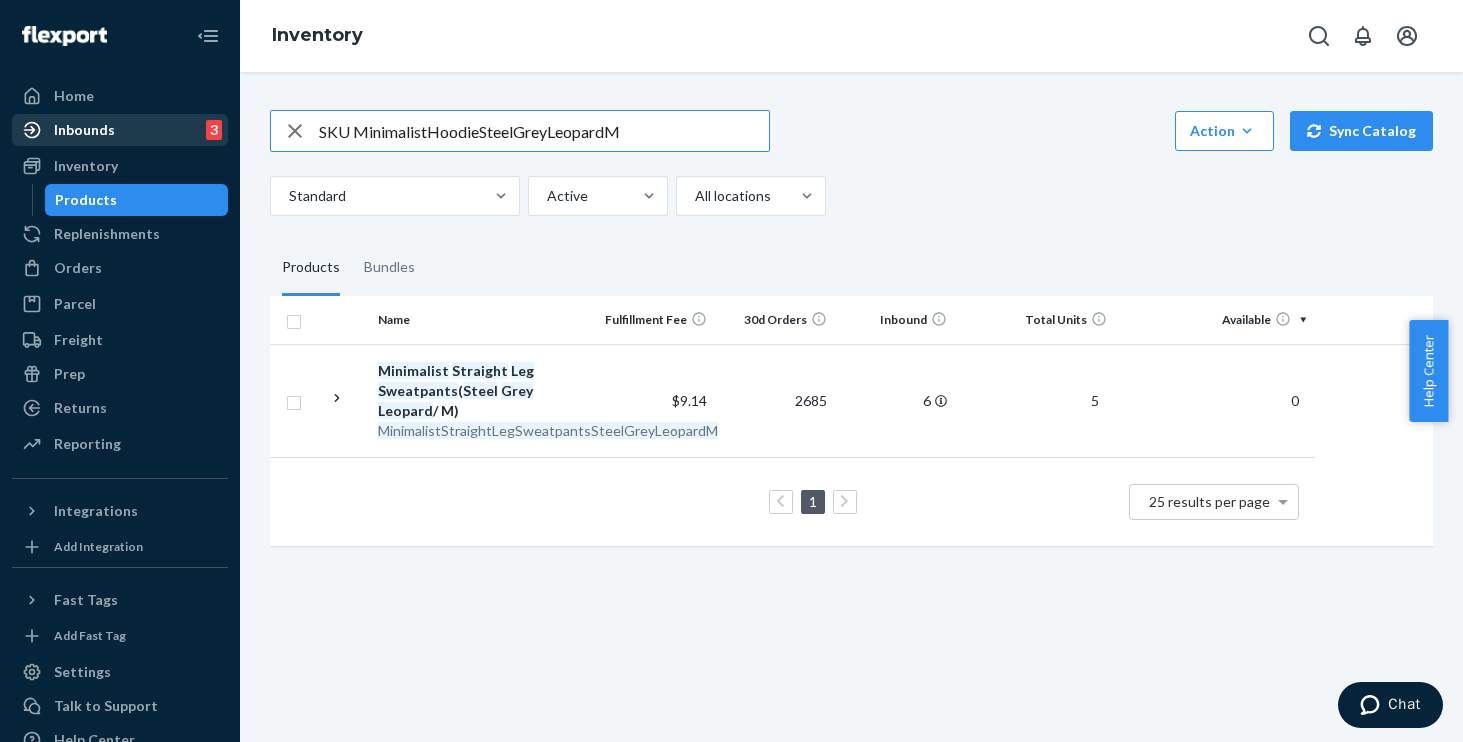 drag, startPoint x: 358, startPoint y: 129, endPoint x: 179, endPoint y: 138, distance: 179.22612 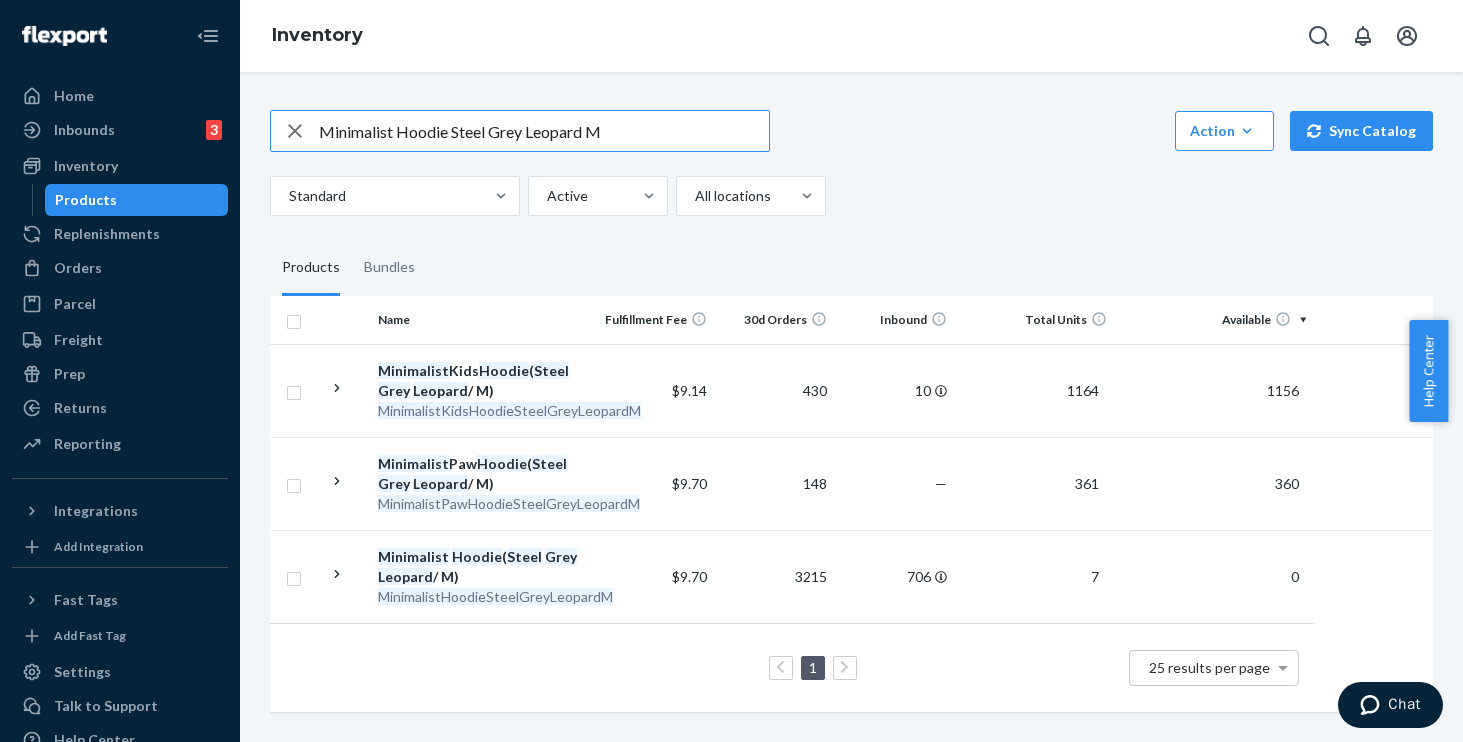 click on "Minimalist Hoodie Steel Grey Leopard M" at bounding box center (544, 131) 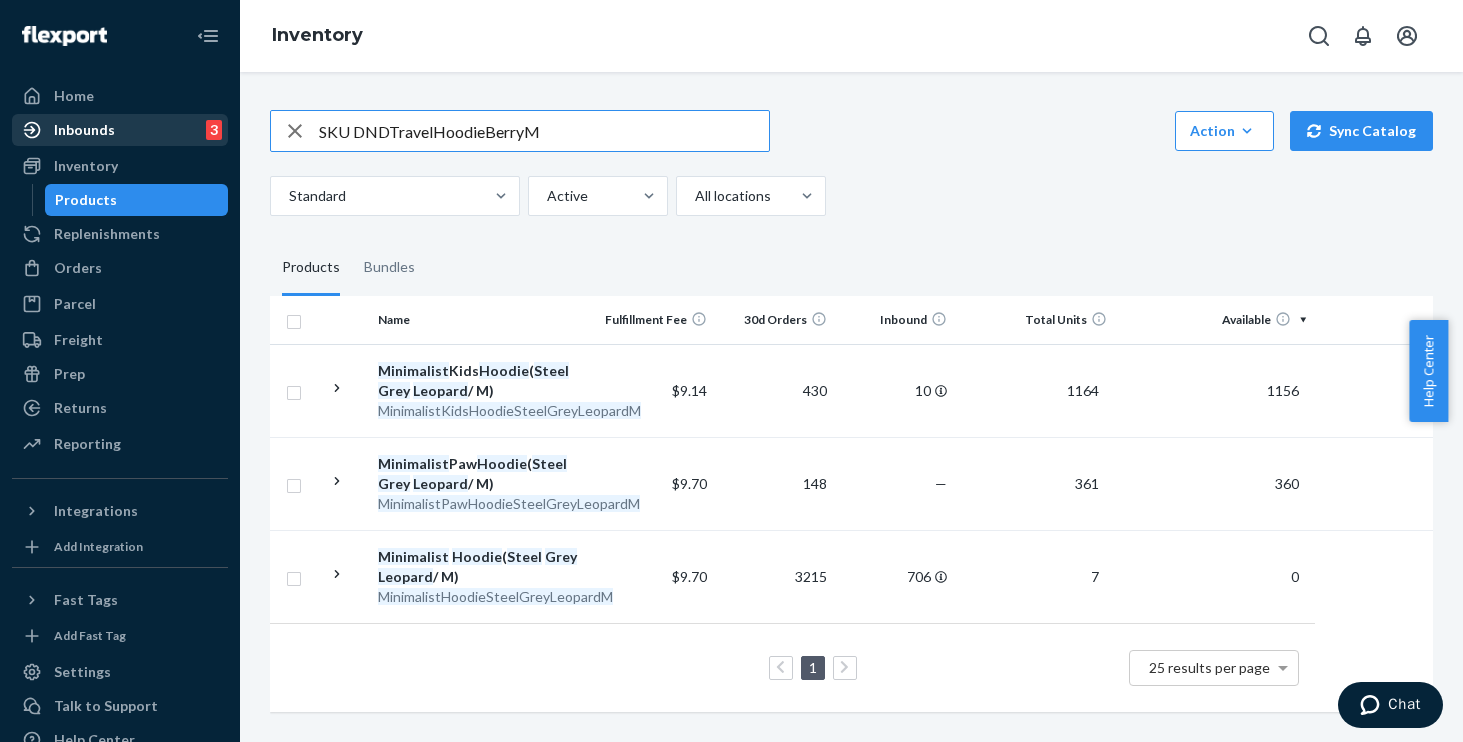 drag, startPoint x: 356, startPoint y: 134, endPoint x: 211, endPoint y: 131, distance: 145.03104 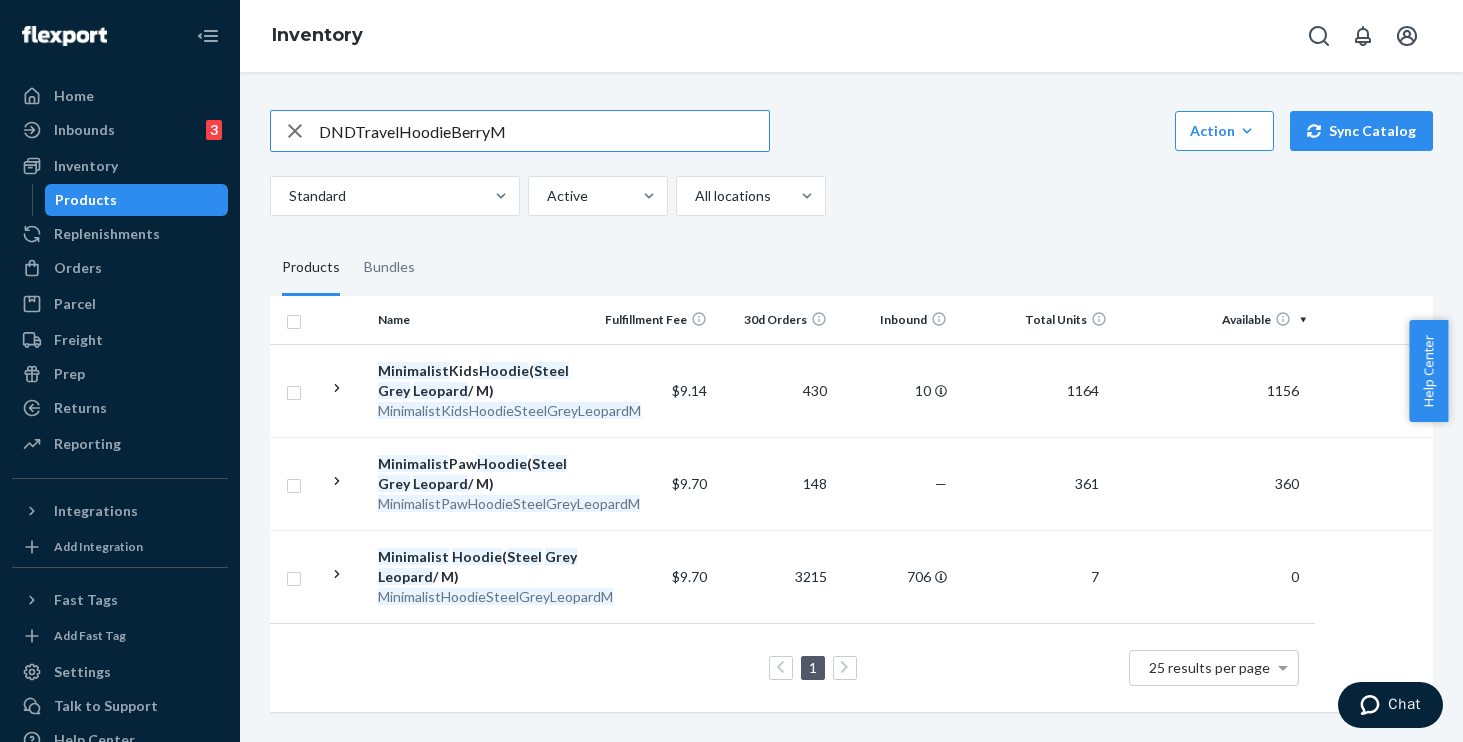 click on "DNDTravelHoodieBerryM" at bounding box center (544, 131) 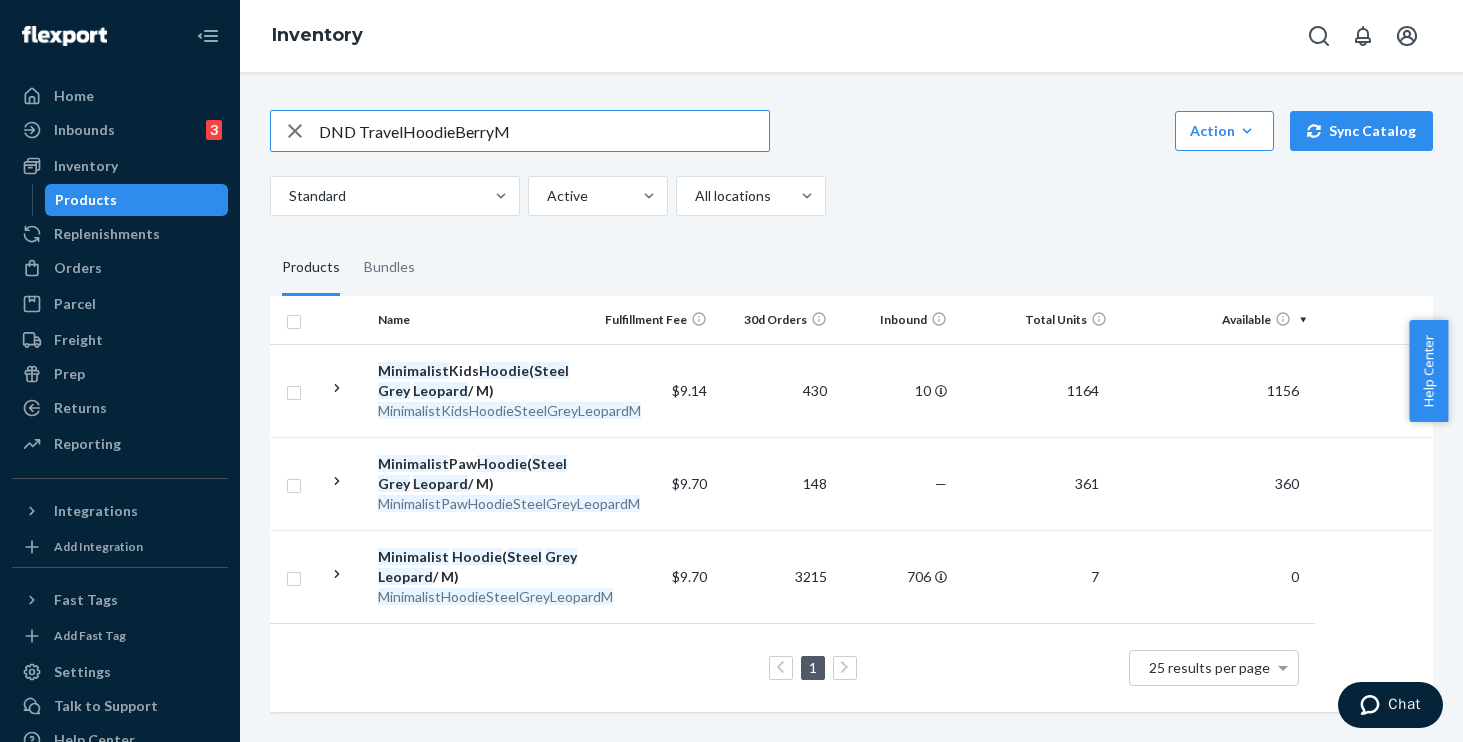 click on "DND TravelHoodieBerryM" at bounding box center (544, 131) 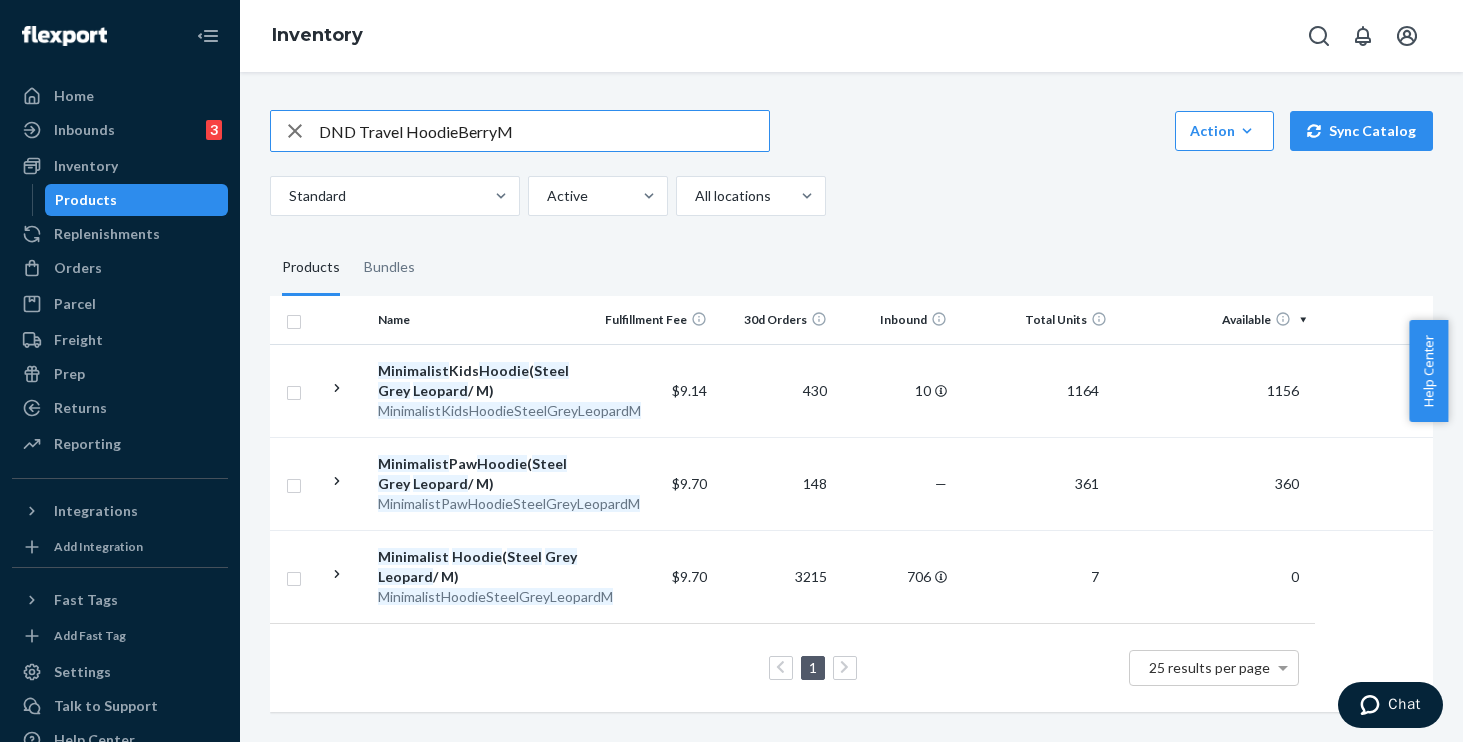 click on "DND Travel HoodieBerryM" at bounding box center [544, 131] 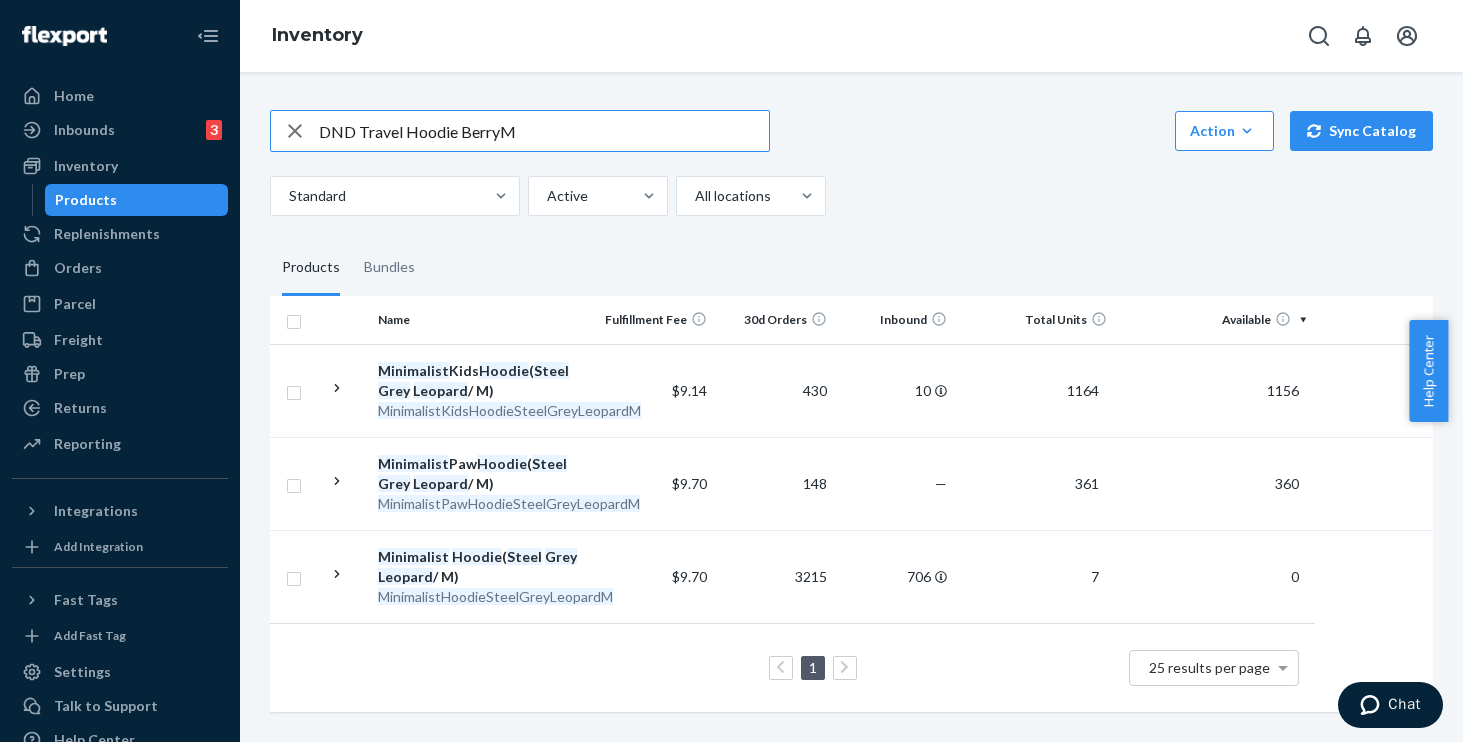 click on "DND Travel Hoodie BerryM" at bounding box center [544, 131] 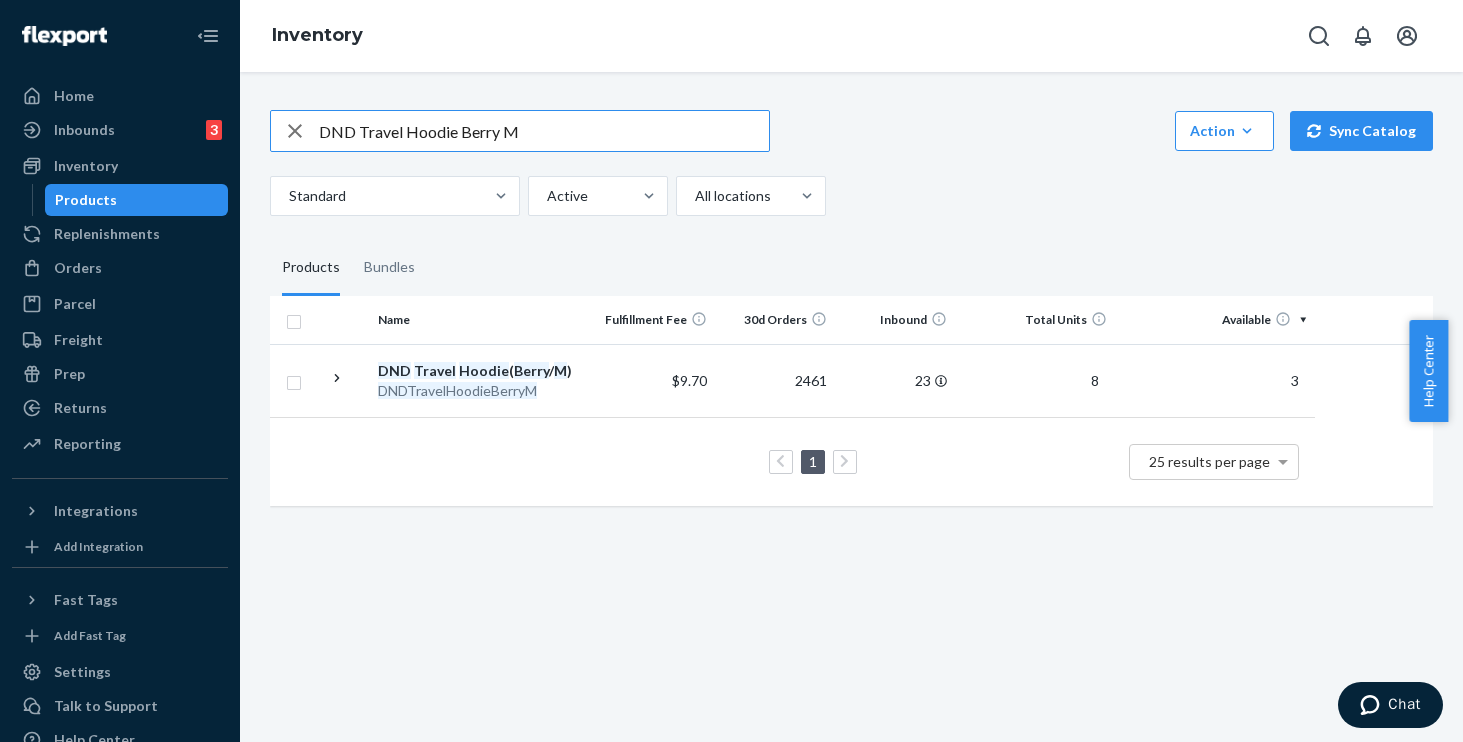click on "DND Travel Hoodie Berry M" at bounding box center [544, 131] 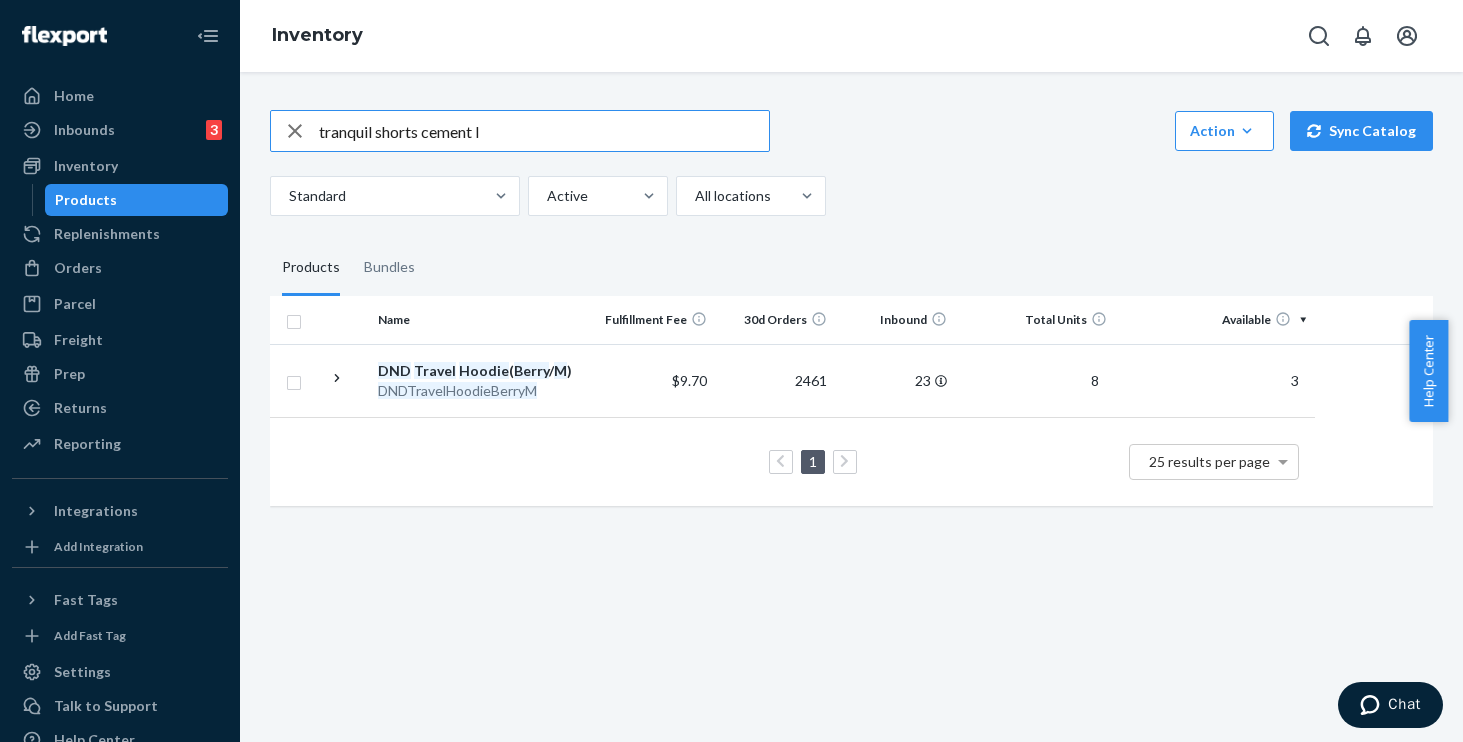type on "tranquil shorts cement l" 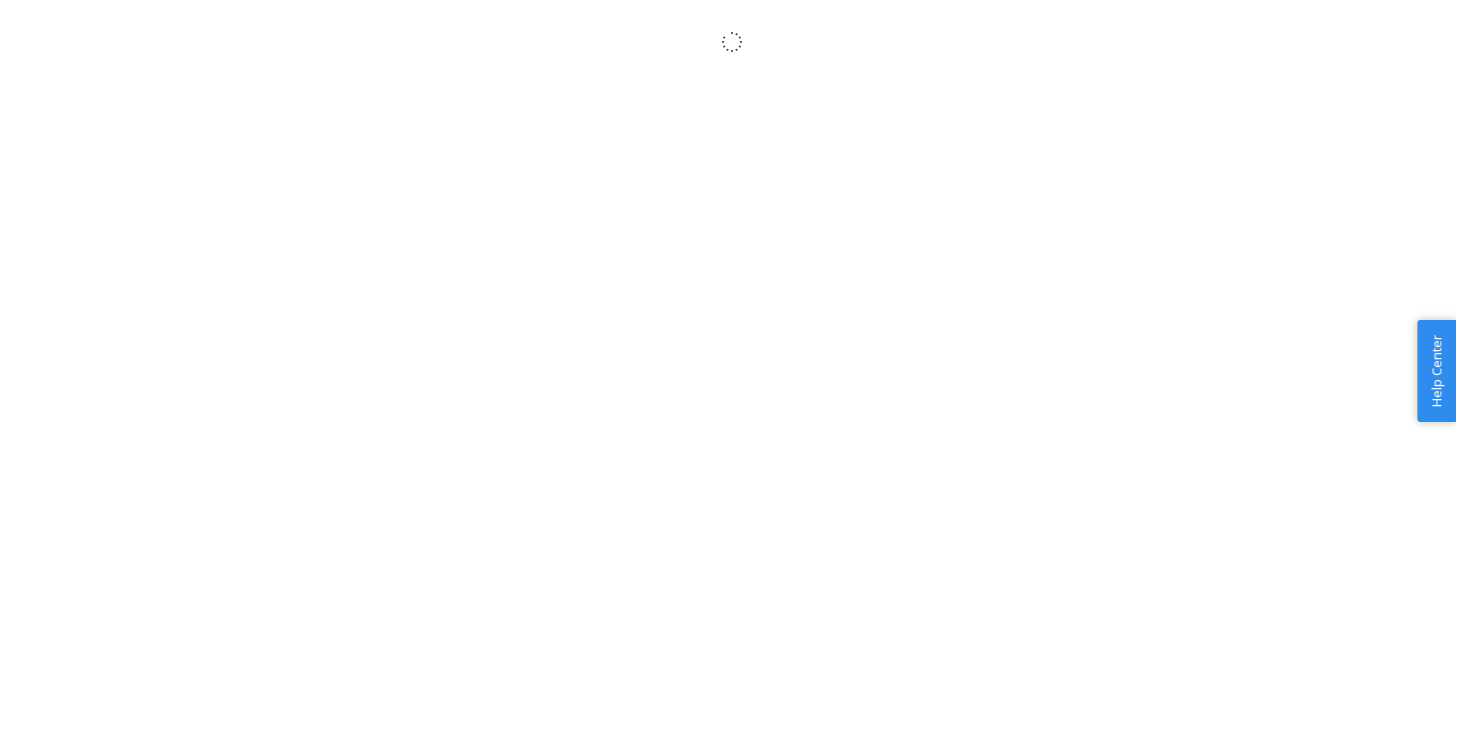scroll, scrollTop: 0, scrollLeft: 0, axis: both 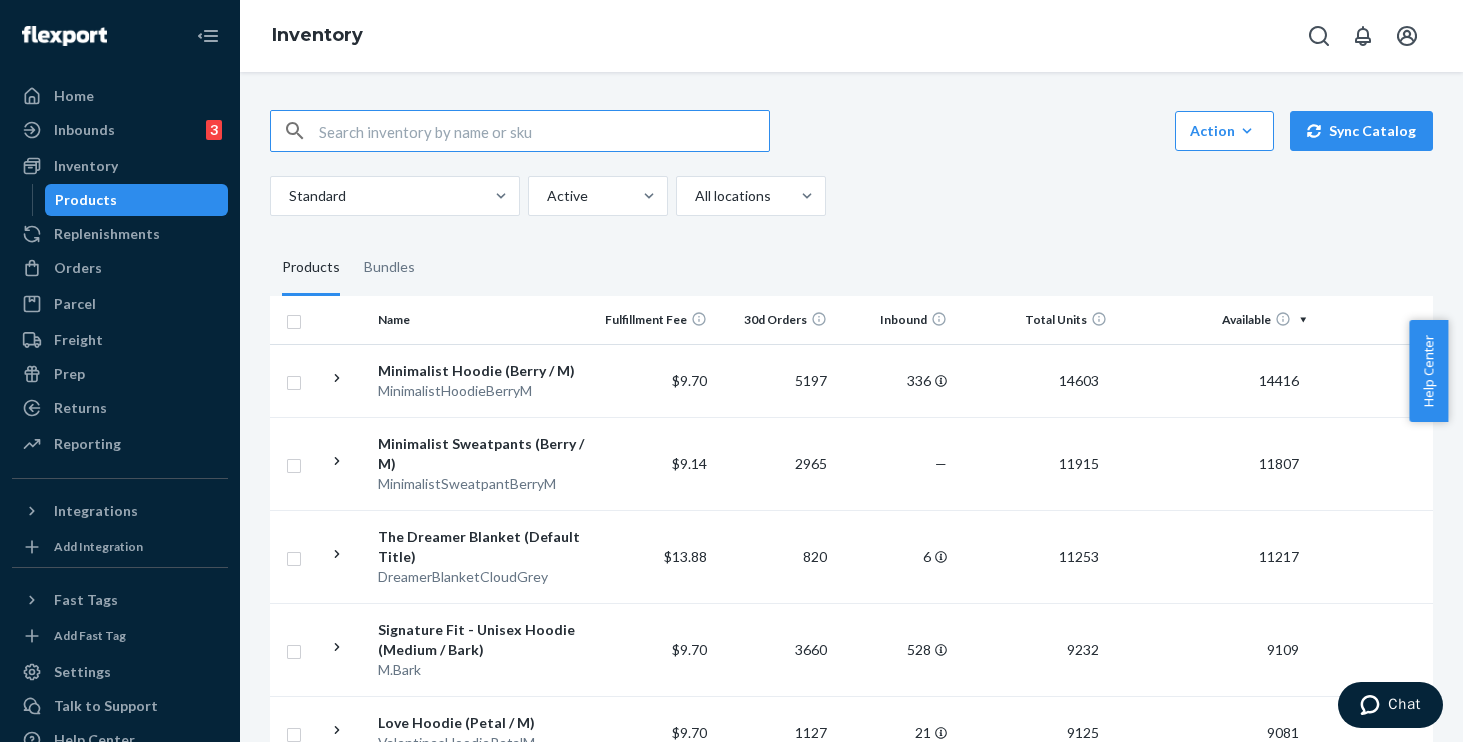 drag, startPoint x: 93, startPoint y: 271, endPoint x: 221, endPoint y: 197, distance: 147.85127 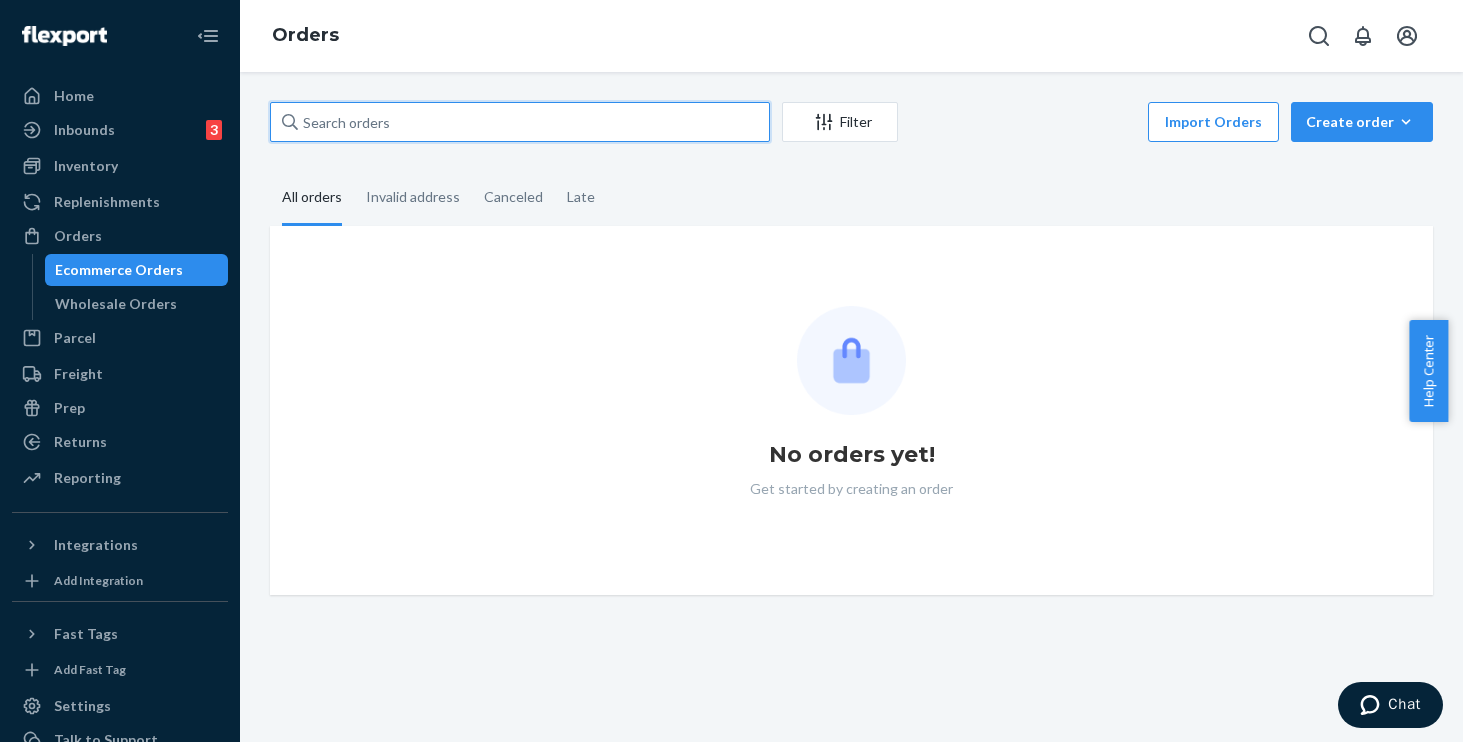click at bounding box center (520, 122) 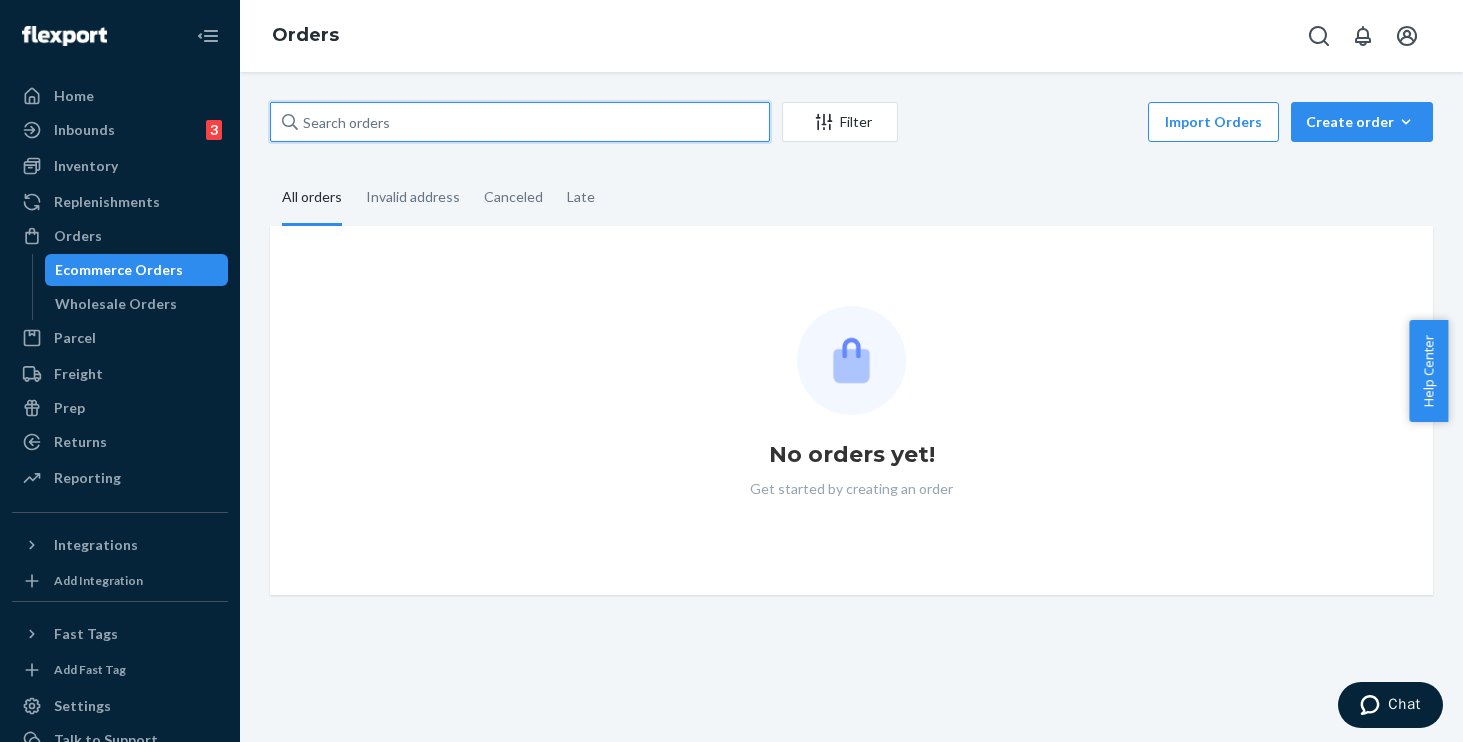 paste on "254047562" 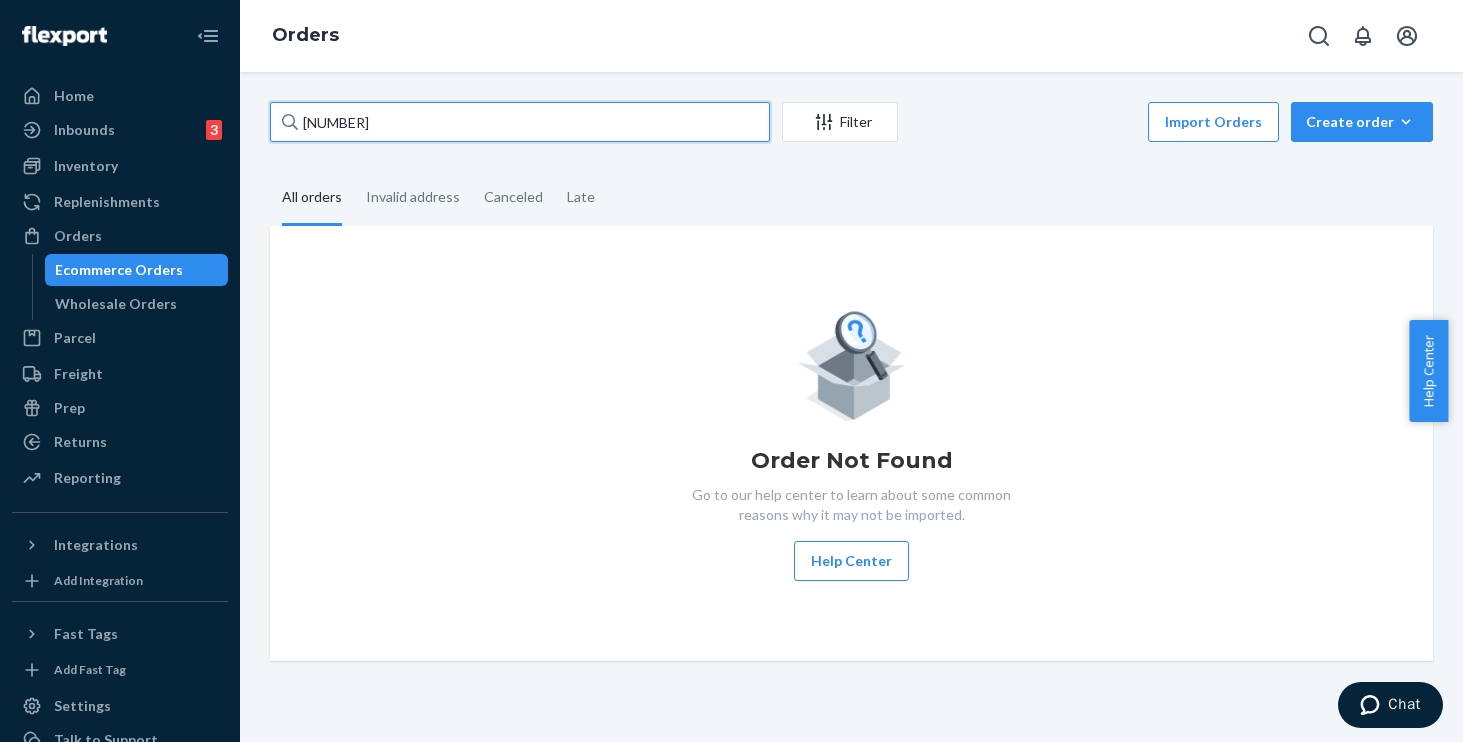 type on "254047562" 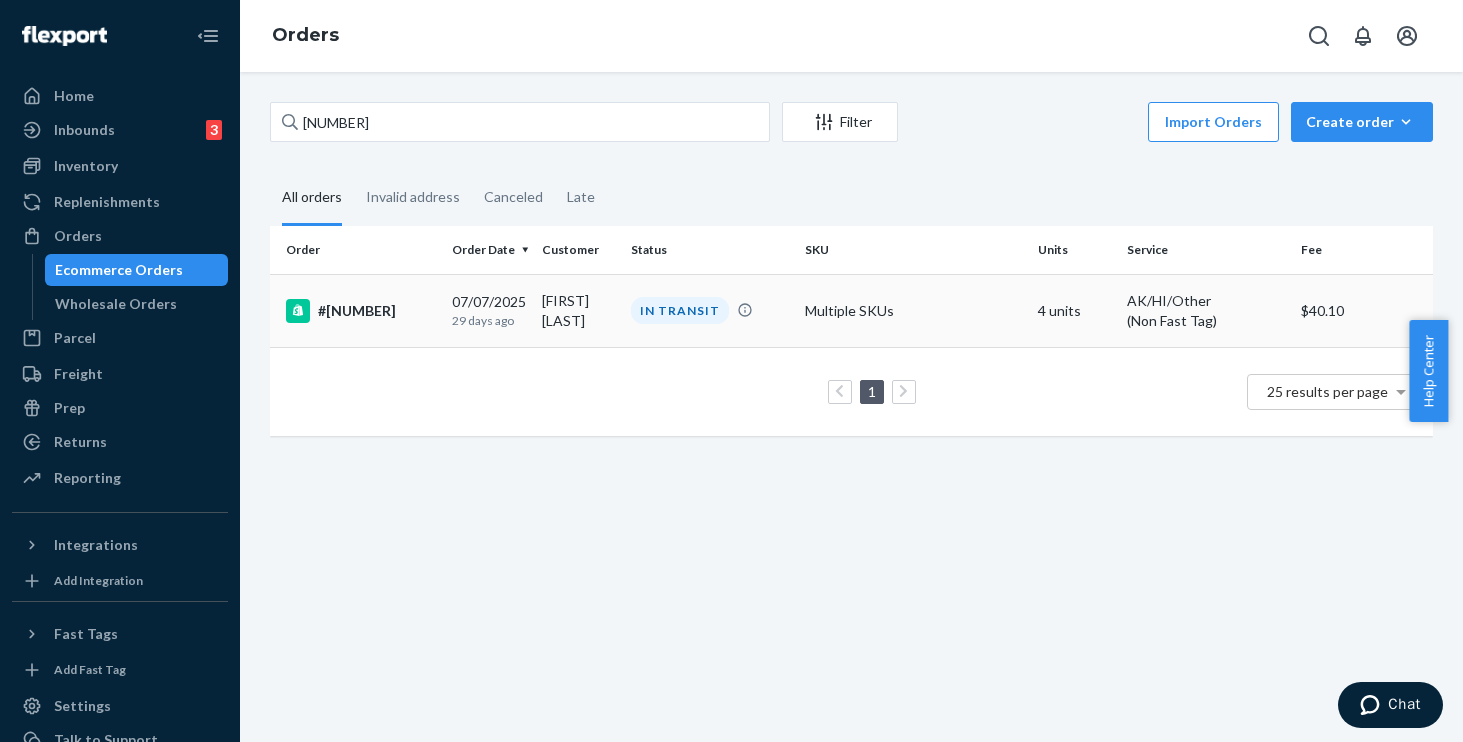 click on "Multiple SKUs" at bounding box center (913, 310) 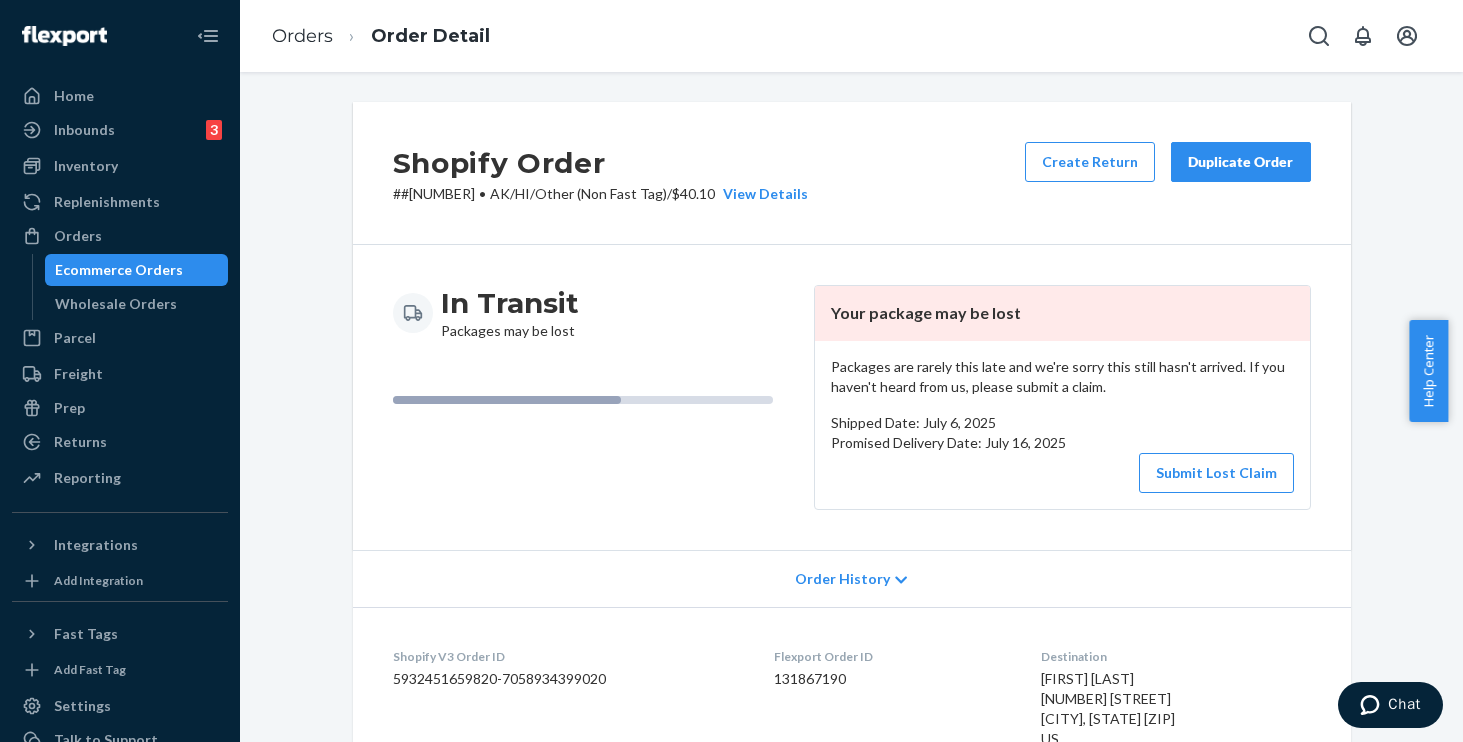 click on "Duplicate Order" at bounding box center [1241, 162] 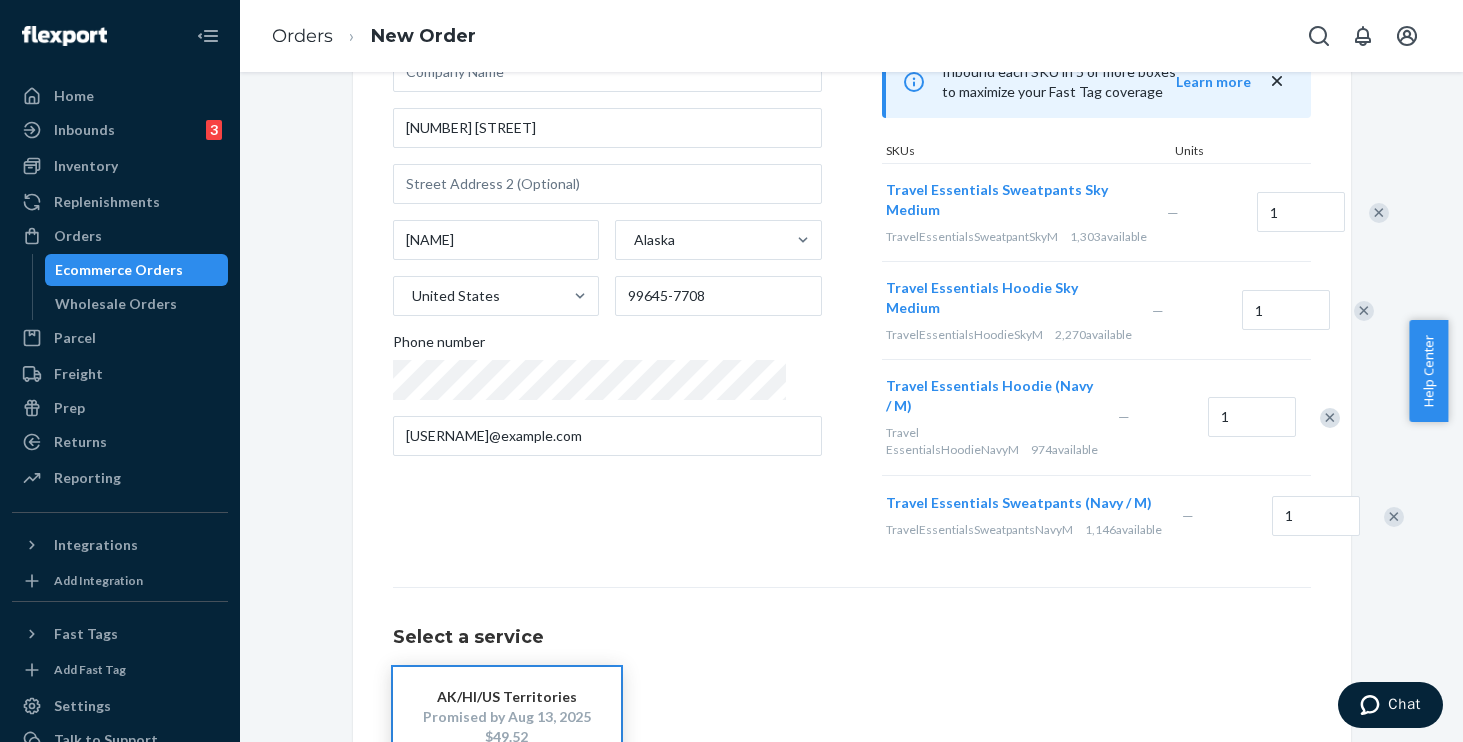 scroll, scrollTop: 0, scrollLeft: 0, axis: both 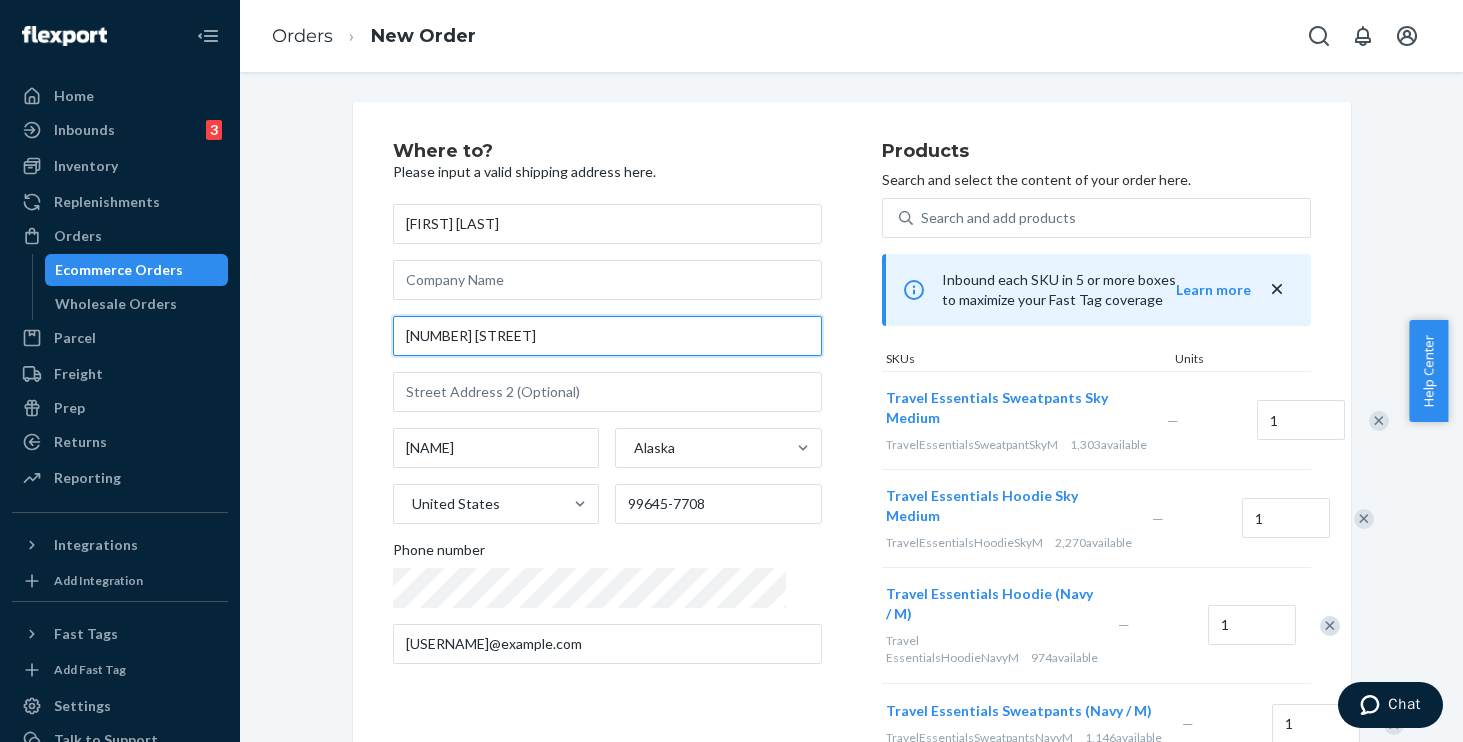 drag, startPoint x: 515, startPoint y: 327, endPoint x: 288, endPoint y: 296, distance: 229.10696 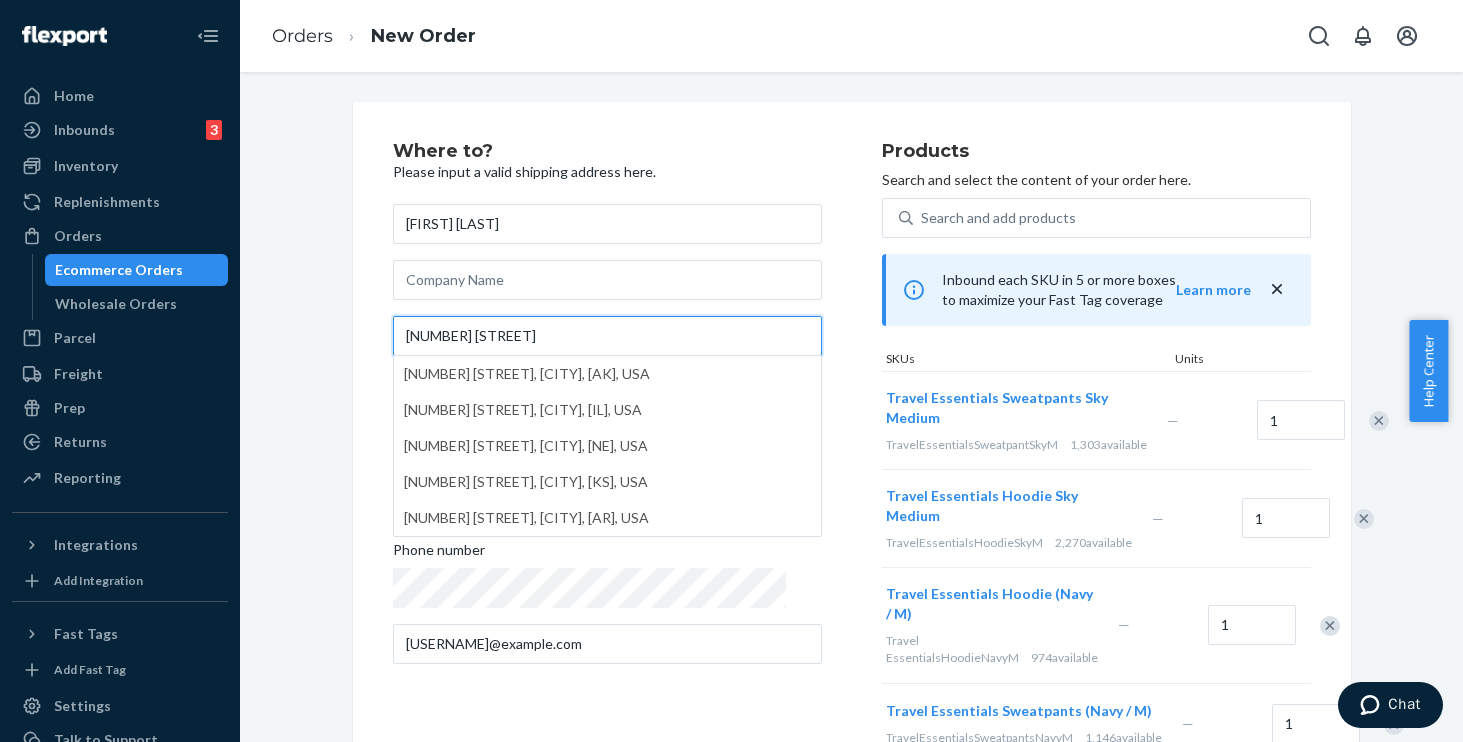 type on "1301 N Hickory St" 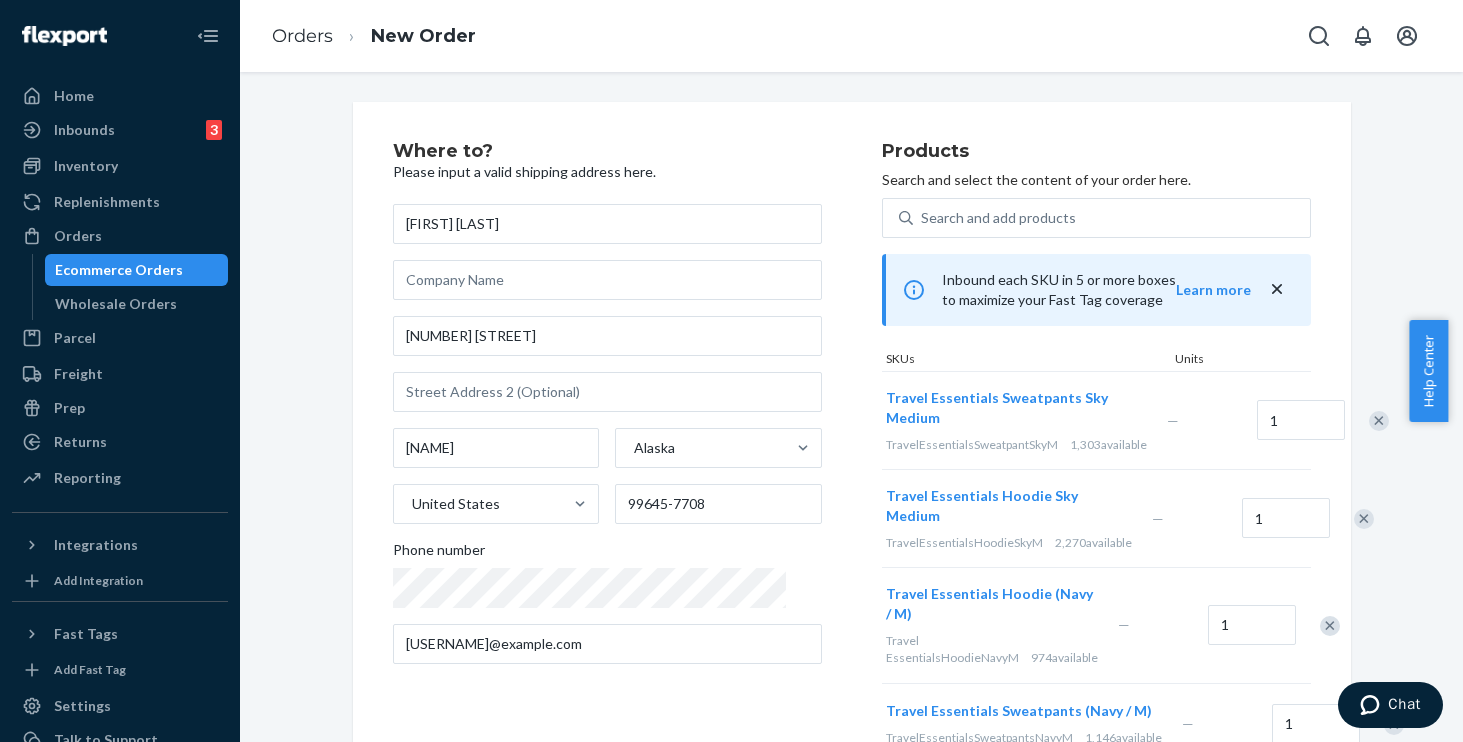 click on "Where to? Please input a valid shipping address here. Kourtney Maughan 1301 N Hickory St Palmer Alaska United States 99645-7708 Phone number kcmaughan4@gmail.com Products Search and select the content of your order here. Search and add products Inbound each SKU in 5 or more boxes to maximize your Fast Tag coverage Learn more SKUs Units Travel Essentials Sweatpants Sky Medium TravelEssentialsSweatpantSkyM 1,303  available — 1 Travel Essentials Hoodie Sky Medium TravelEssentialsHoodieSkyM 2,270  available — 1 Travel Essentials Hoodie (Navy / M) Travel EssentialsHoodieNavyM 974  available — 1 Travel Essentials Sweatpants (Navy / M) TravelEssentialsSweatpantsNavyM 1,146  available — 1 Select a service AK/HI/US Territories Promised by Aug 13, 2025 $49.52 Review Order" at bounding box center [851, 598] 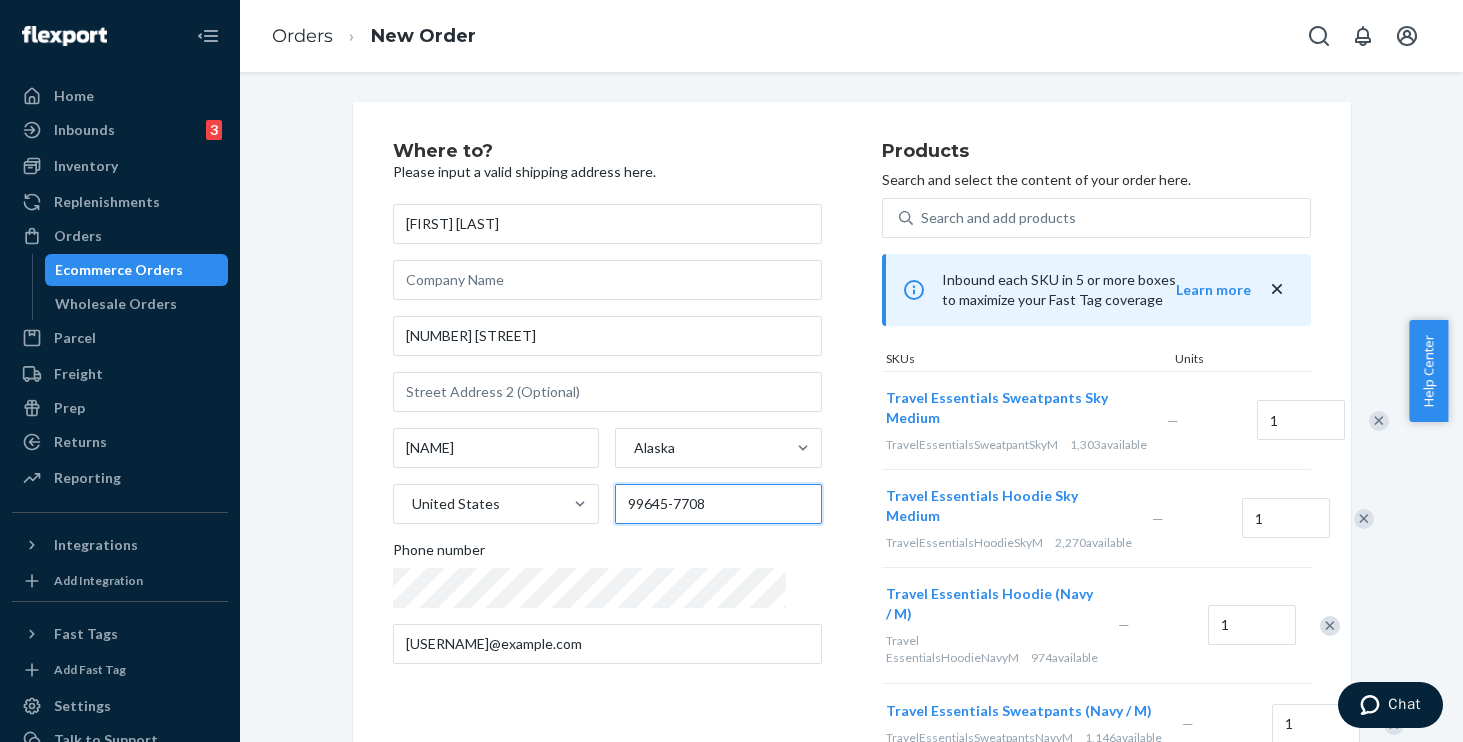 drag, startPoint x: 646, startPoint y: 503, endPoint x: 781, endPoint y: 504, distance: 135.00371 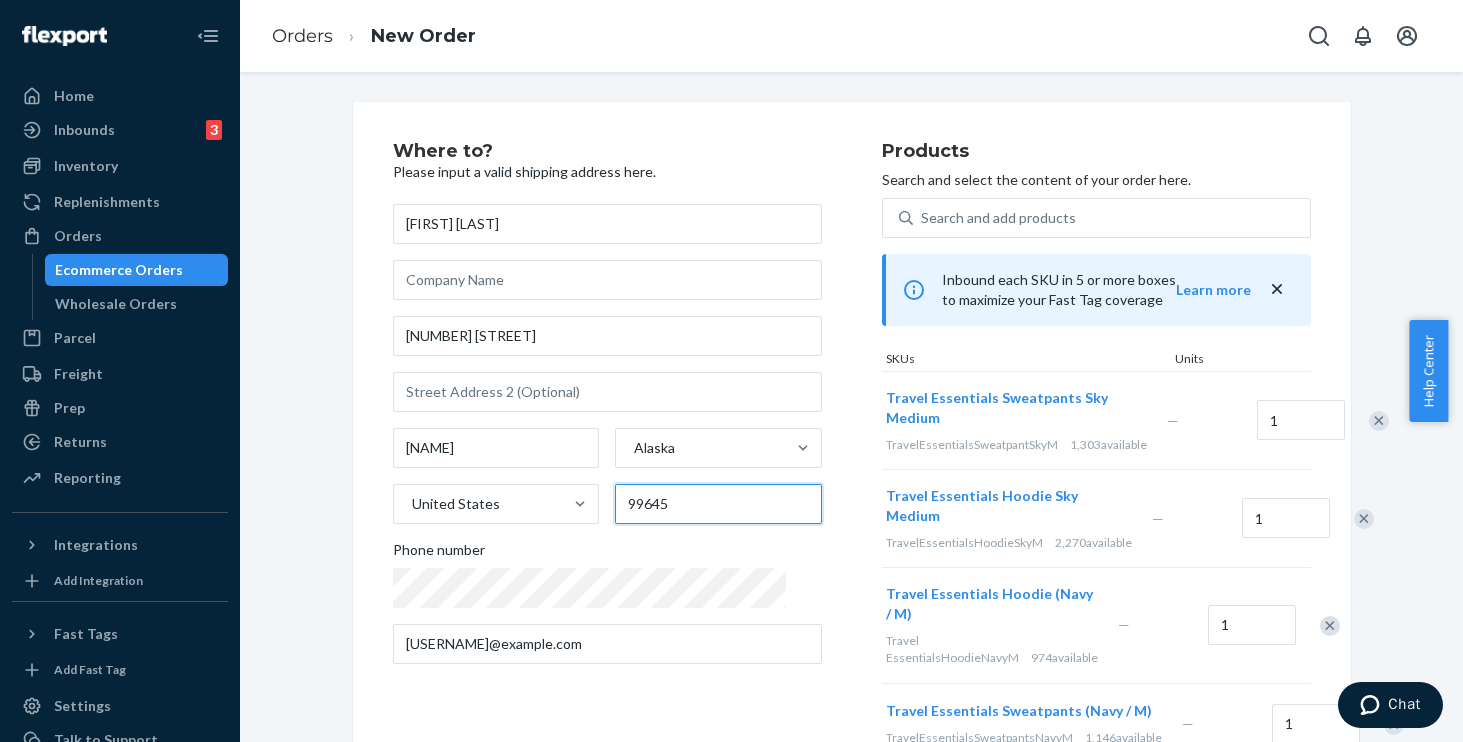 scroll, scrollTop: 401, scrollLeft: 0, axis: vertical 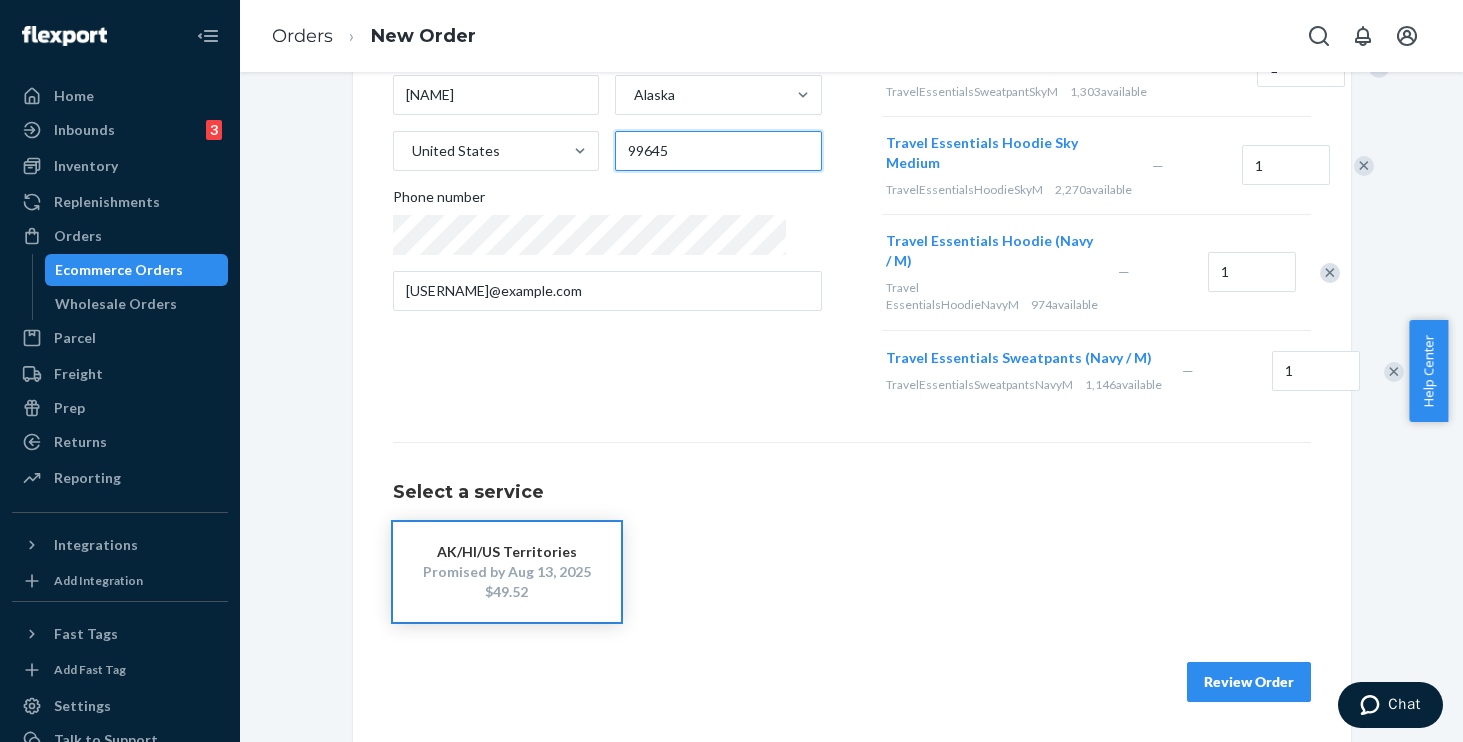 type on "99645" 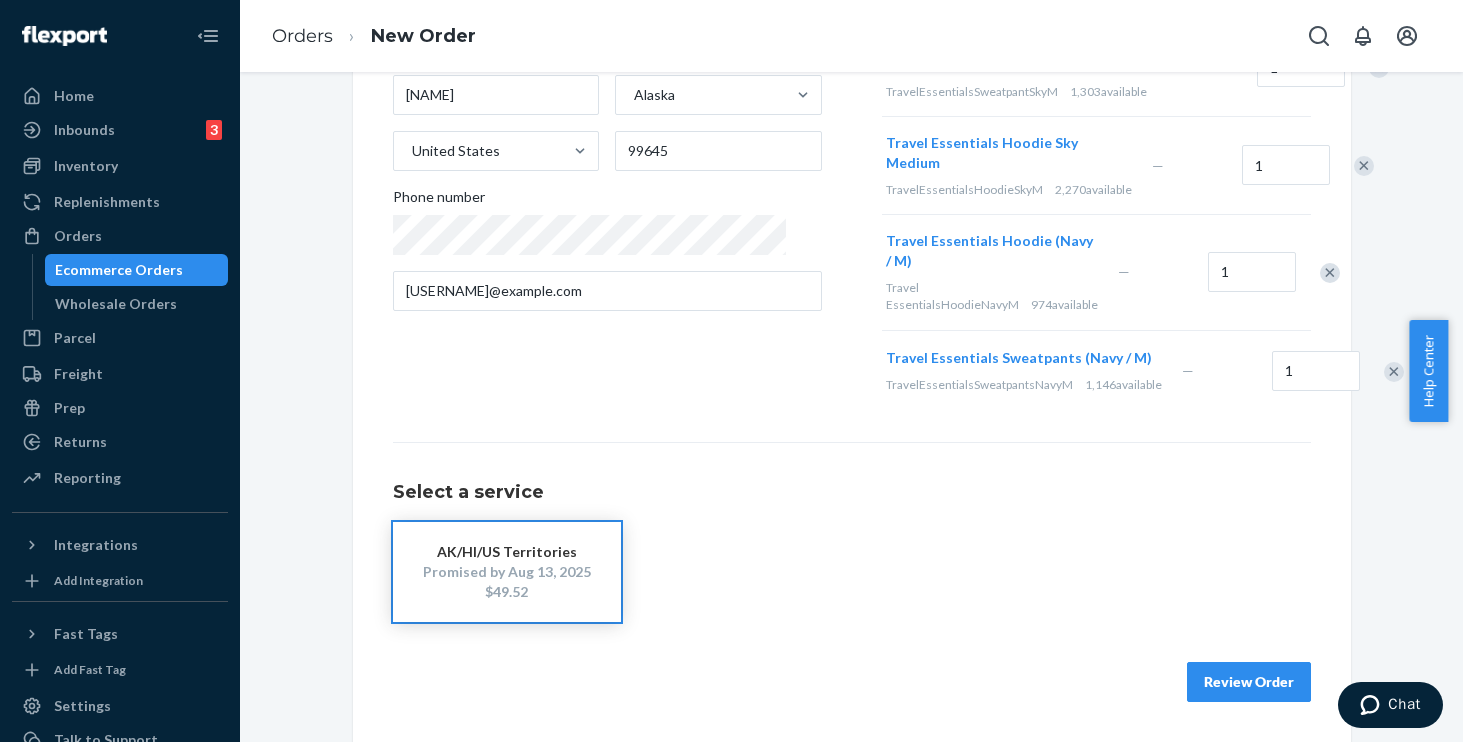 click on "Review Order" at bounding box center [1249, 682] 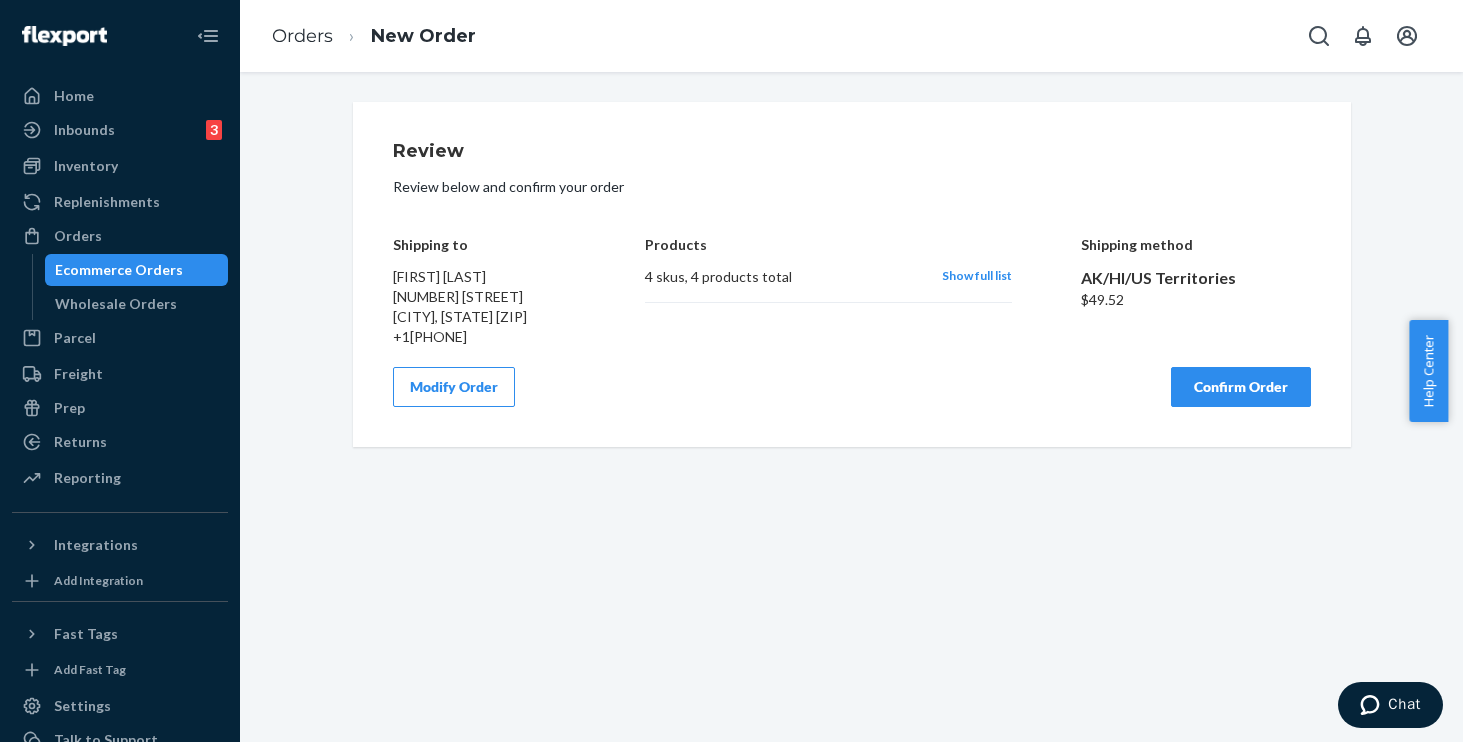 click on "Confirm Order" at bounding box center [1241, 387] 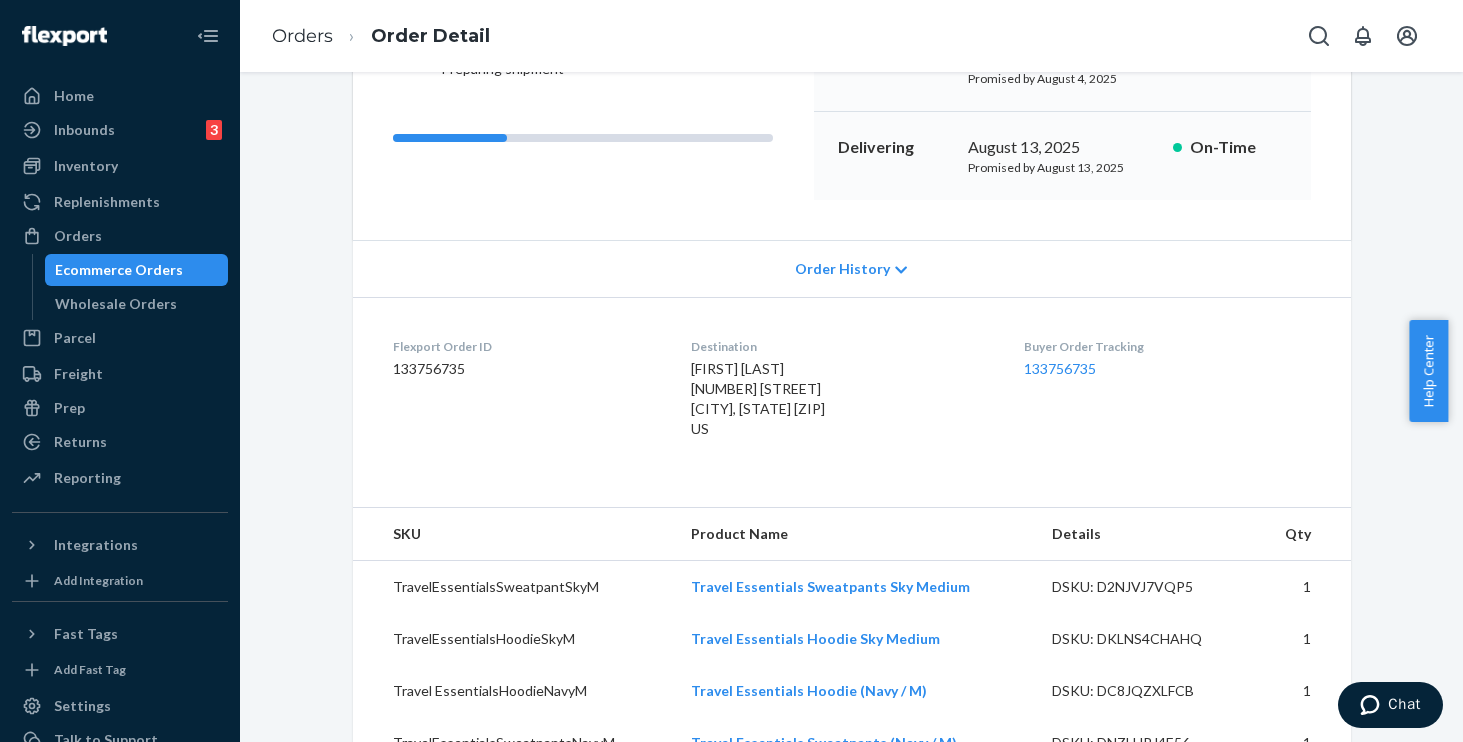 scroll, scrollTop: 250, scrollLeft: 0, axis: vertical 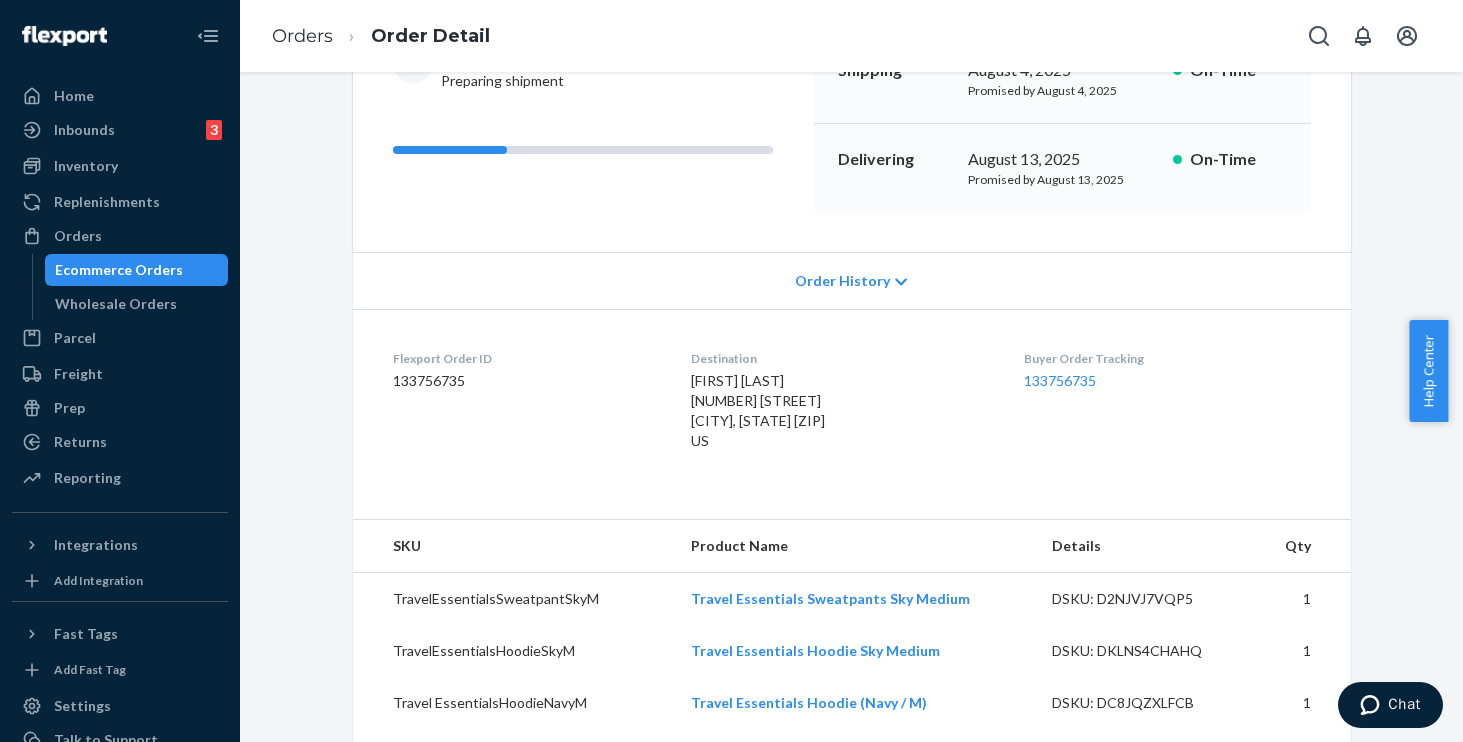 drag, startPoint x: 773, startPoint y: 445, endPoint x: 676, endPoint y: 401, distance: 106.51291 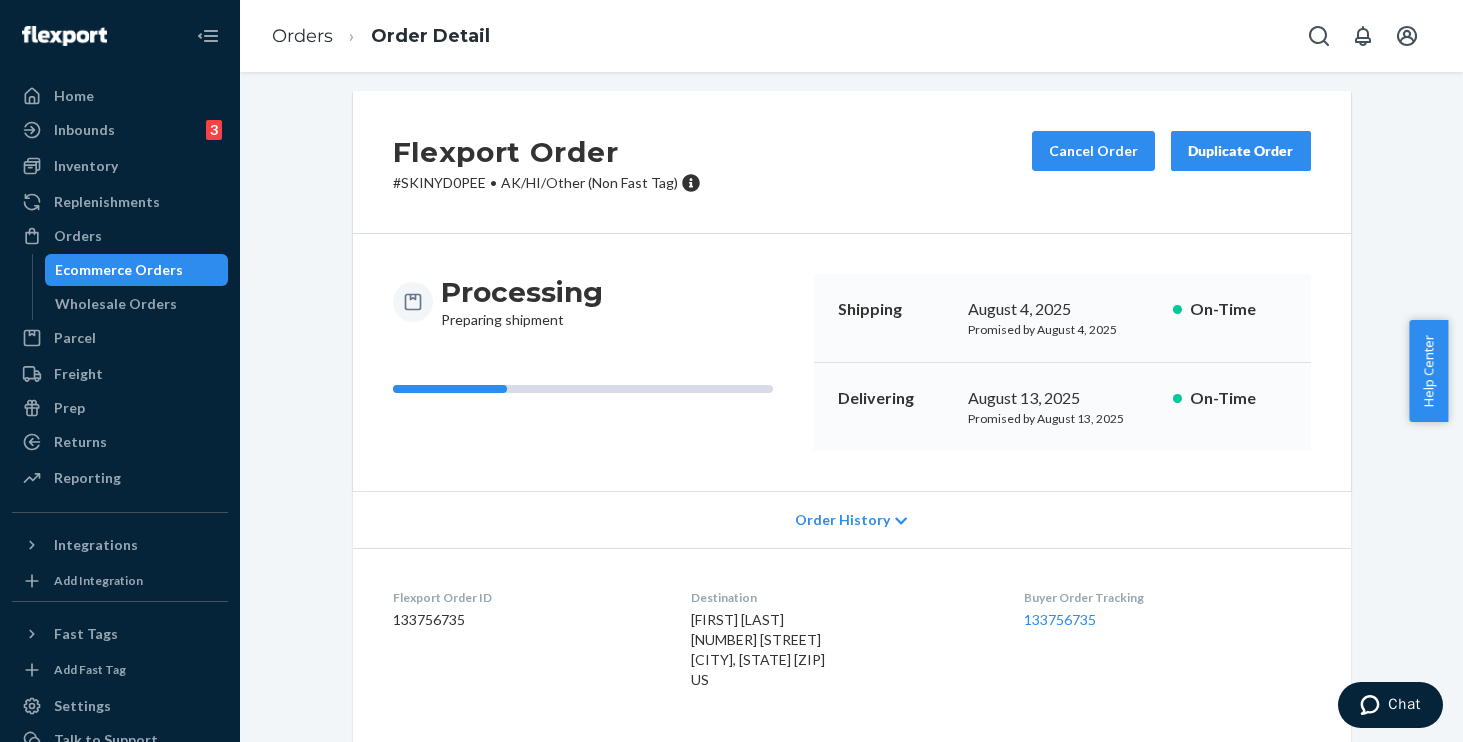 scroll, scrollTop: 0, scrollLeft: 0, axis: both 